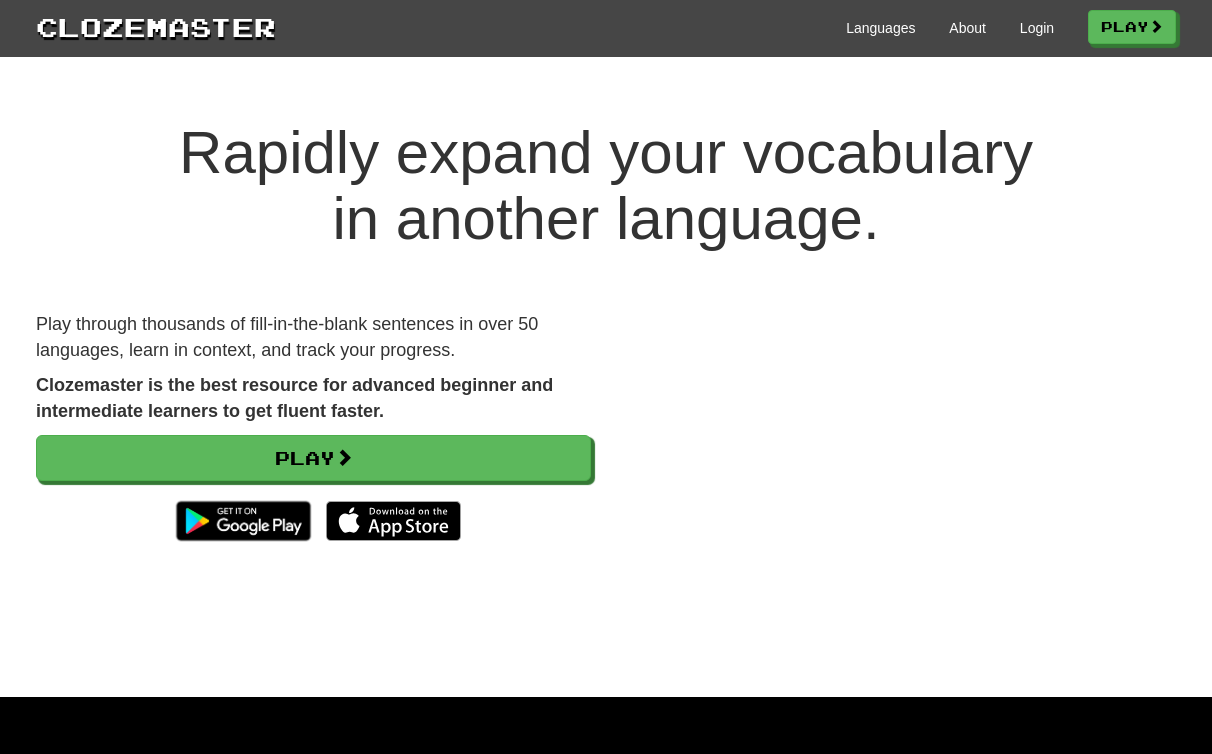 scroll, scrollTop: 0, scrollLeft: 0, axis: both 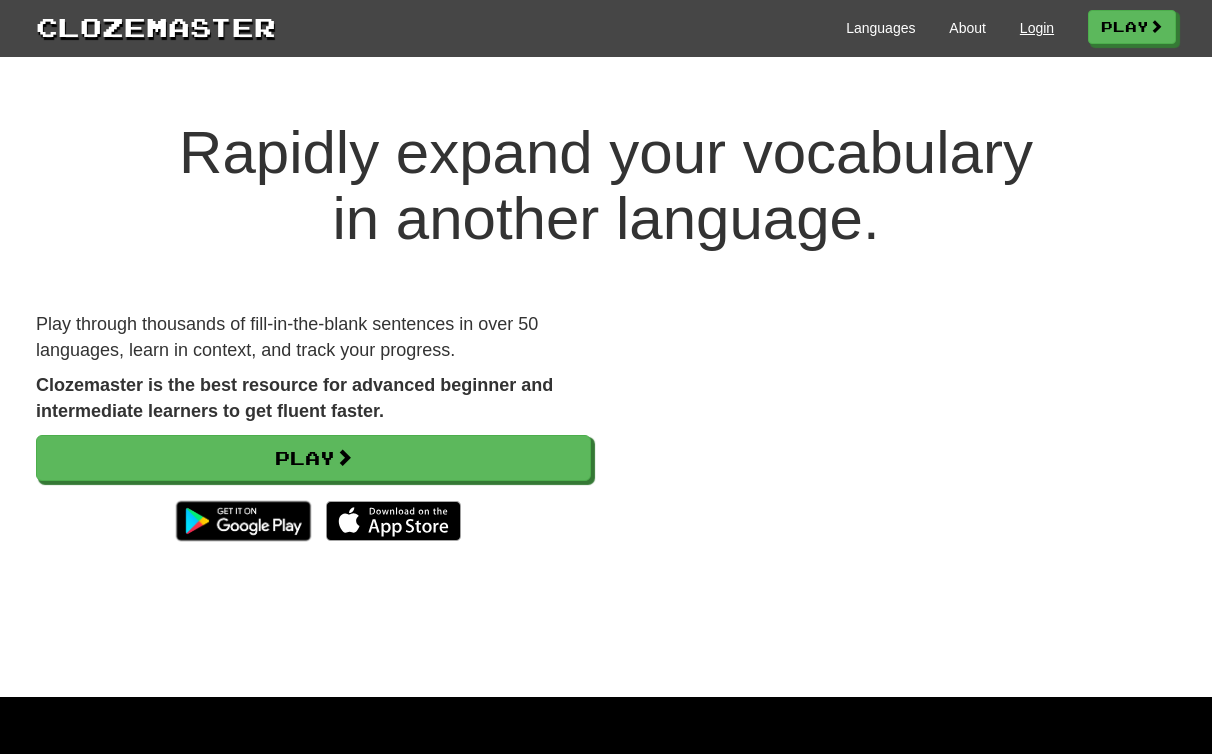 click on "Login" at bounding box center [1037, 28] 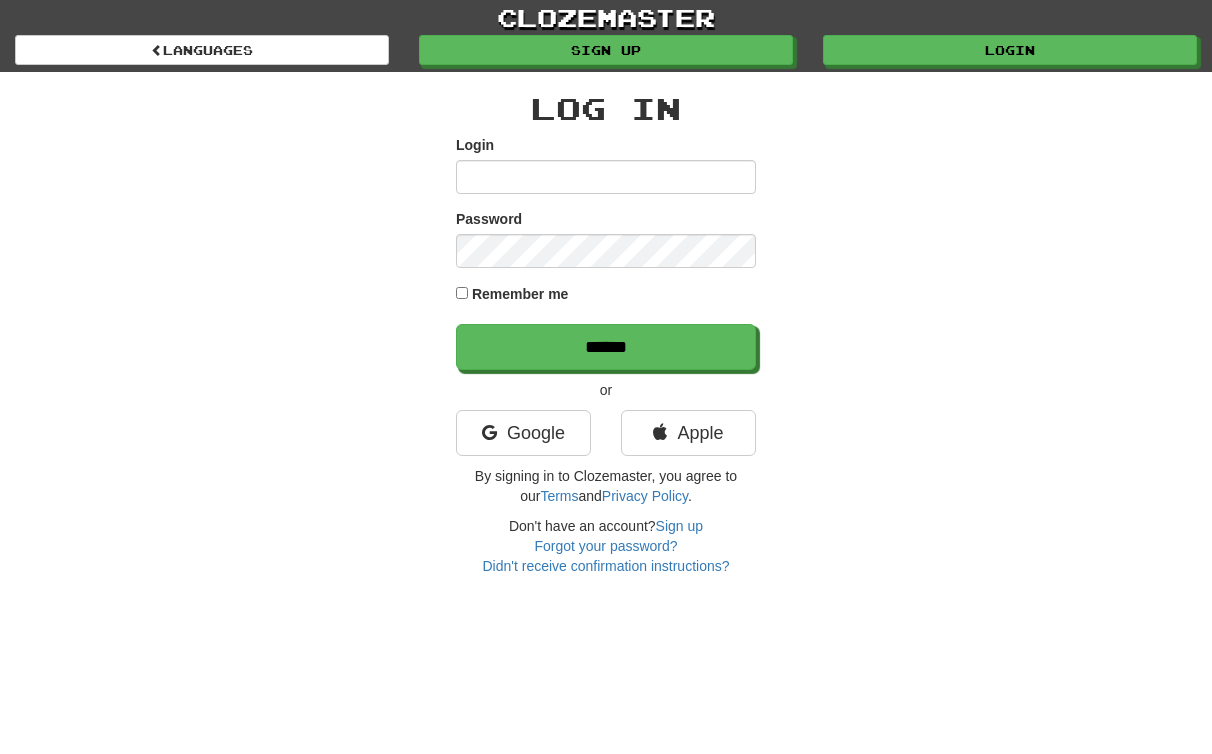 scroll, scrollTop: 0, scrollLeft: 0, axis: both 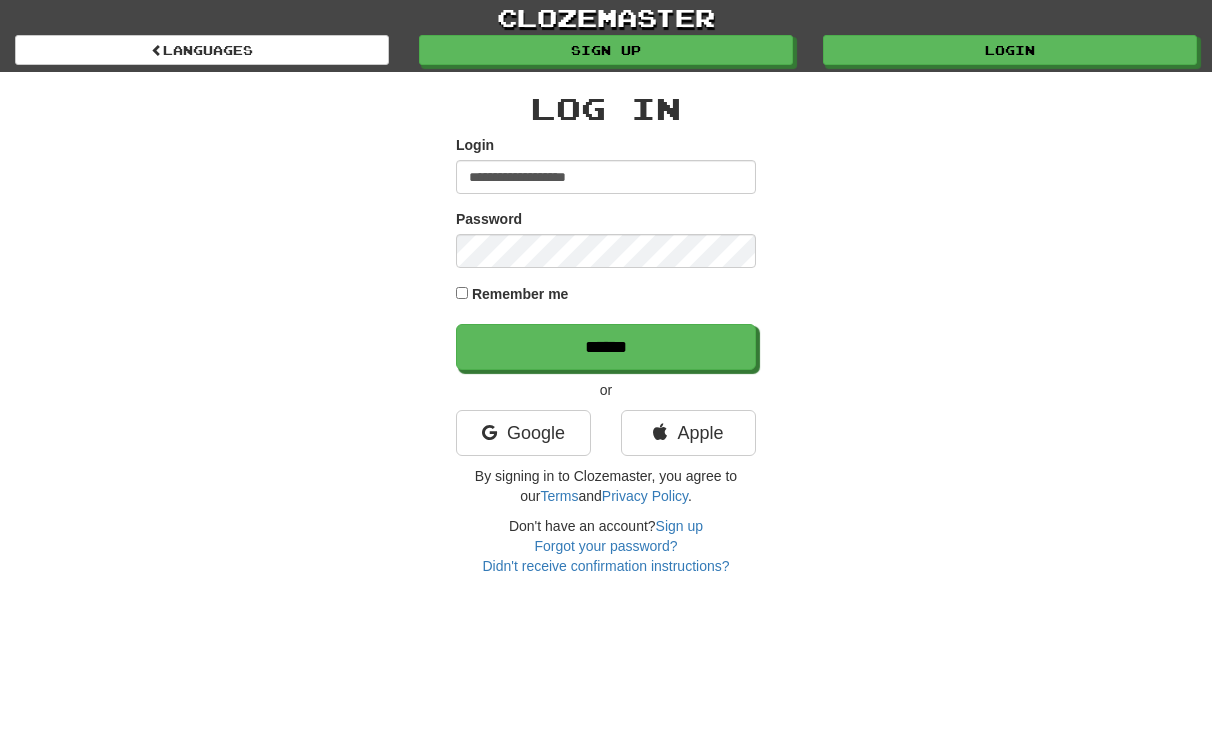 type on "**********" 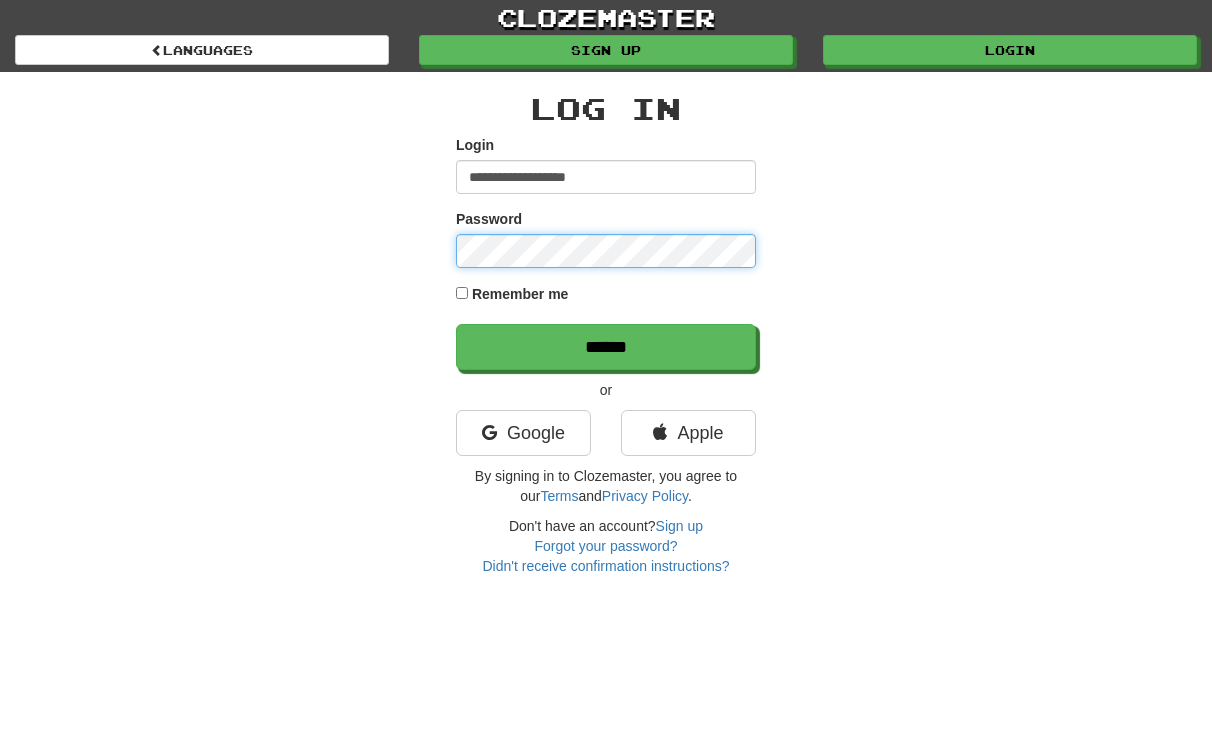 click on "******" at bounding box center (606, 347) 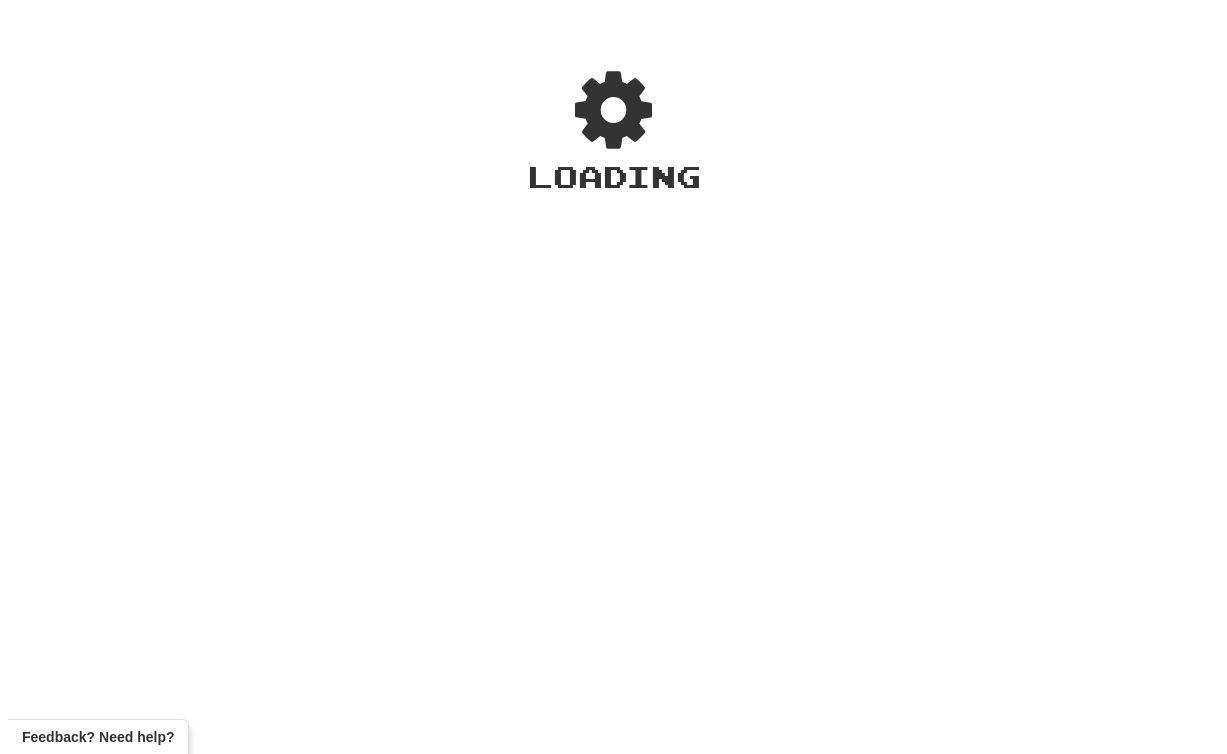scroll, scrollTop: 0, scrollLeft: 0, axis: both 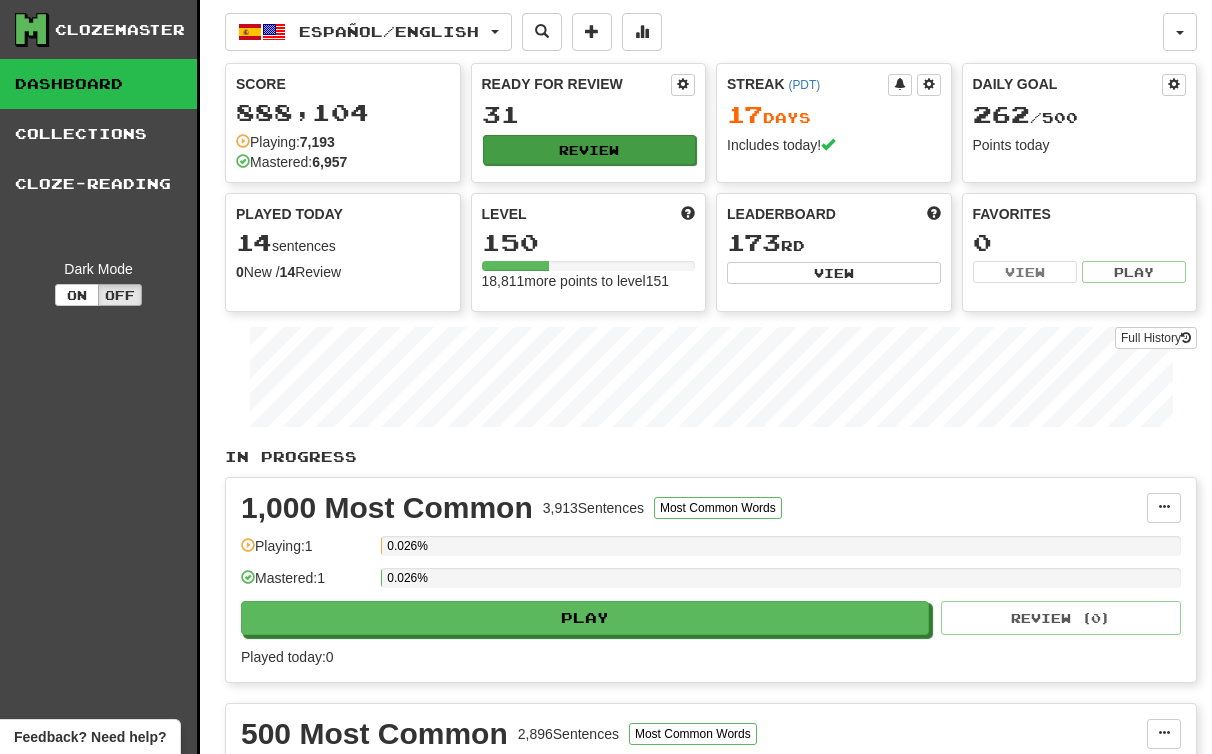click on "Review" at bounding box center [590, 150] 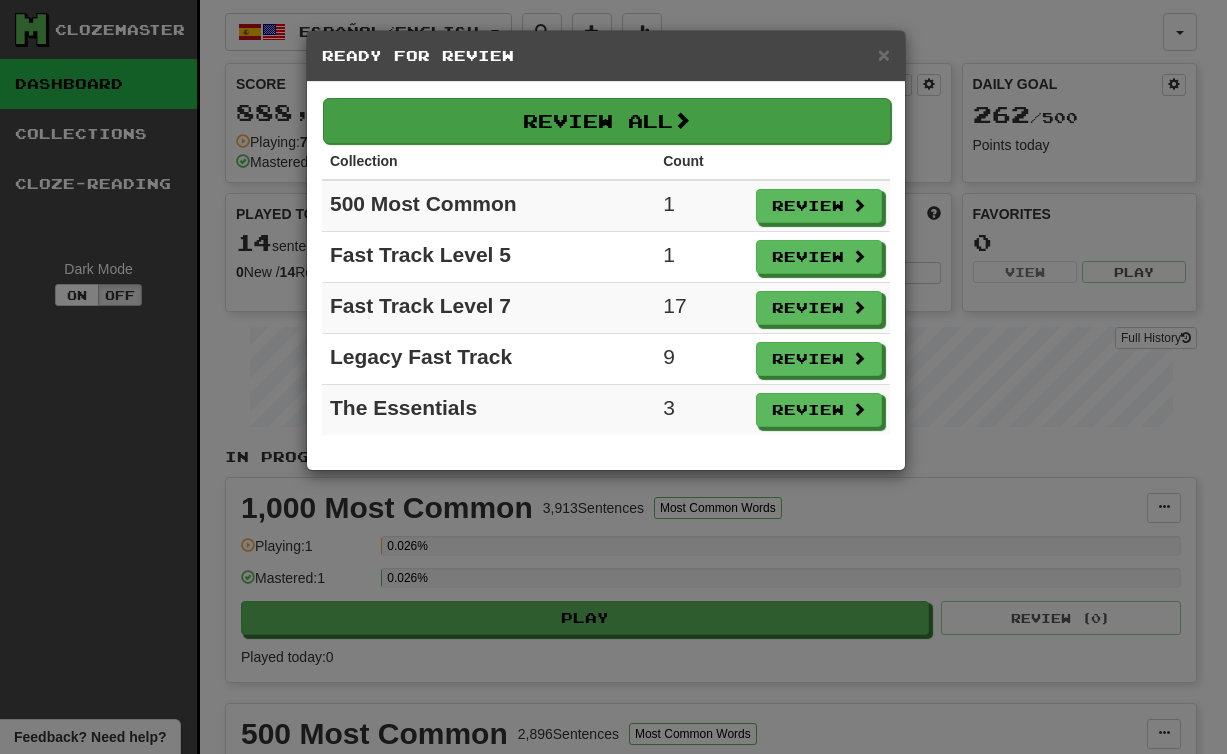 click on "Review All" at bounding box center [607, 121] 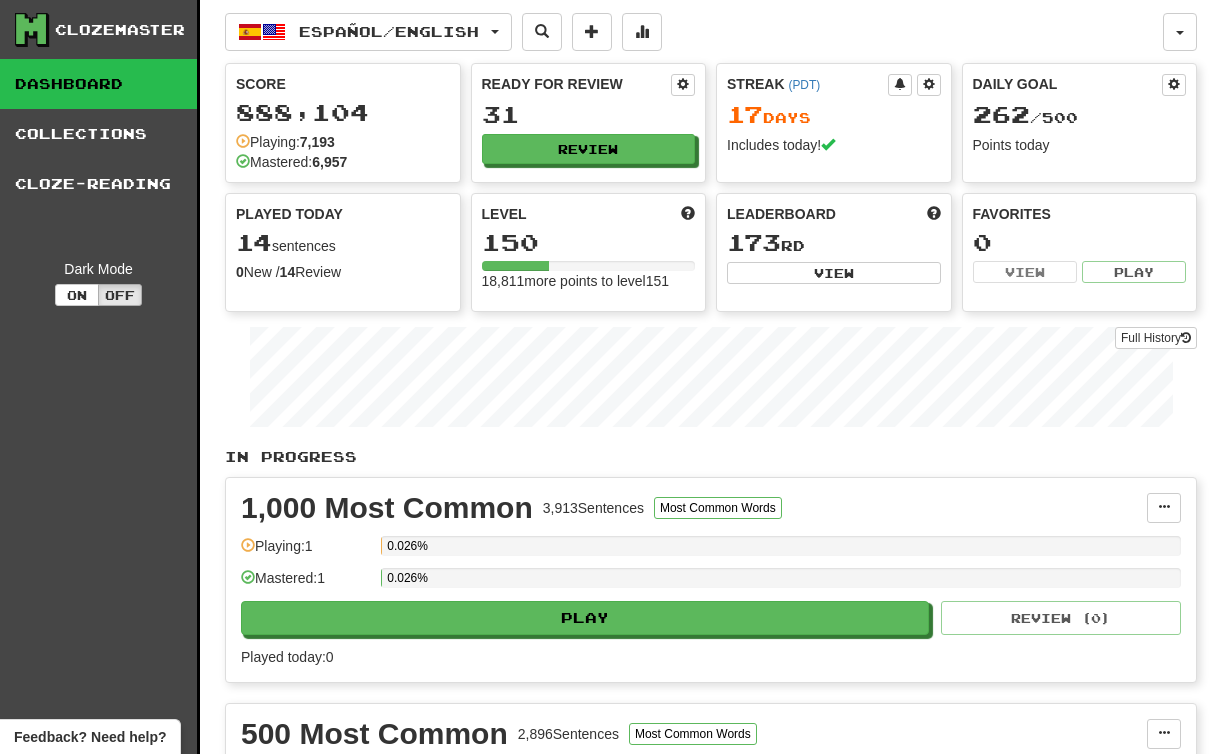 select on "********" 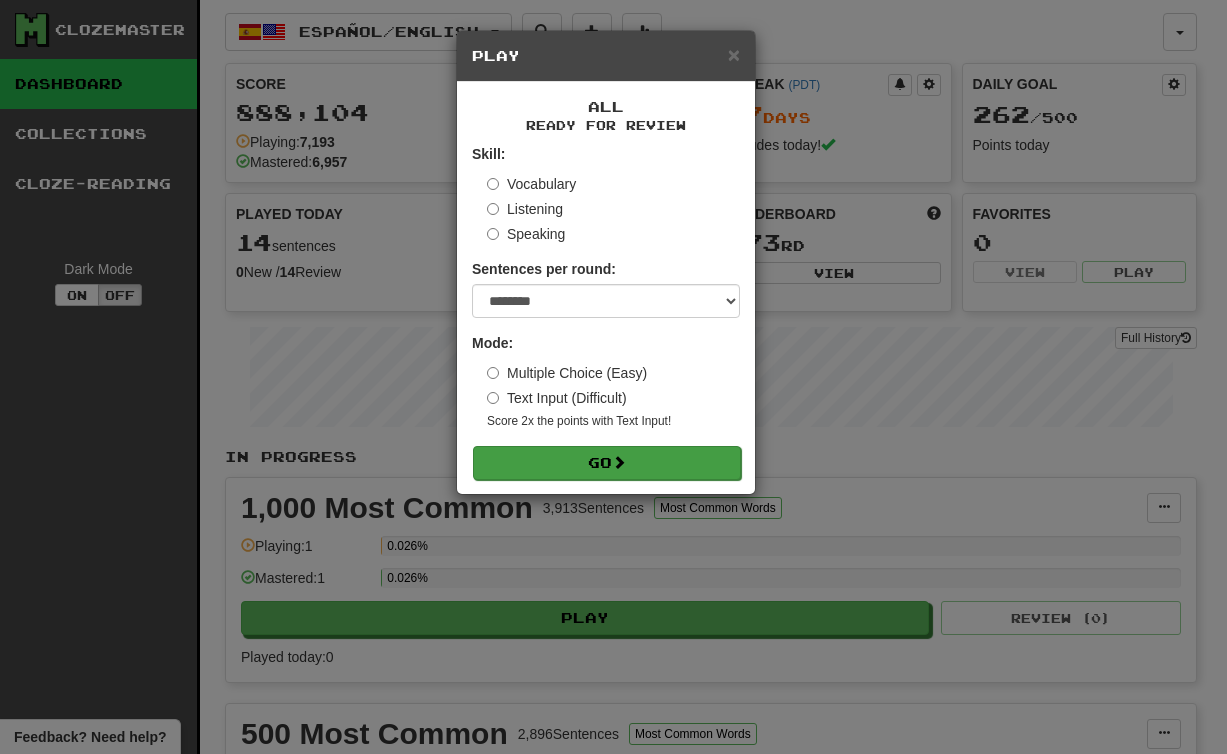 click on "Go" at bounding box center [607, 463] 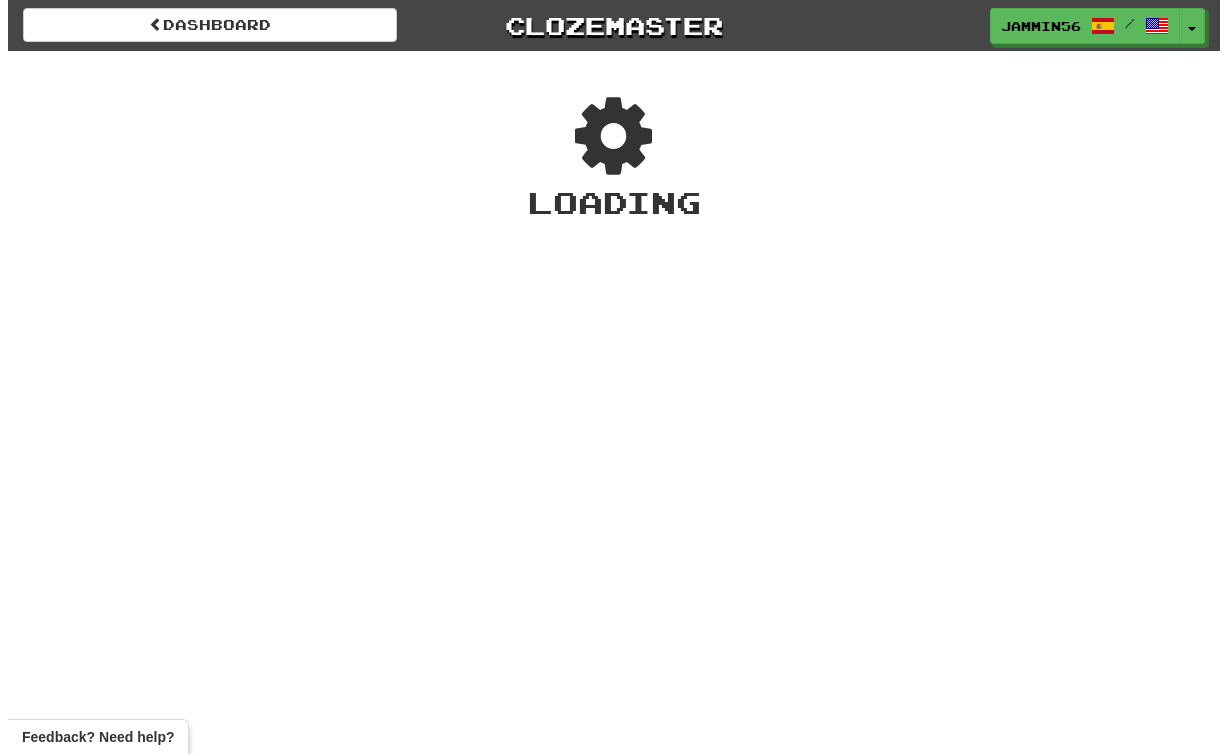 scroll, scrollTop: 0, scrollLeft: 0, axis: both 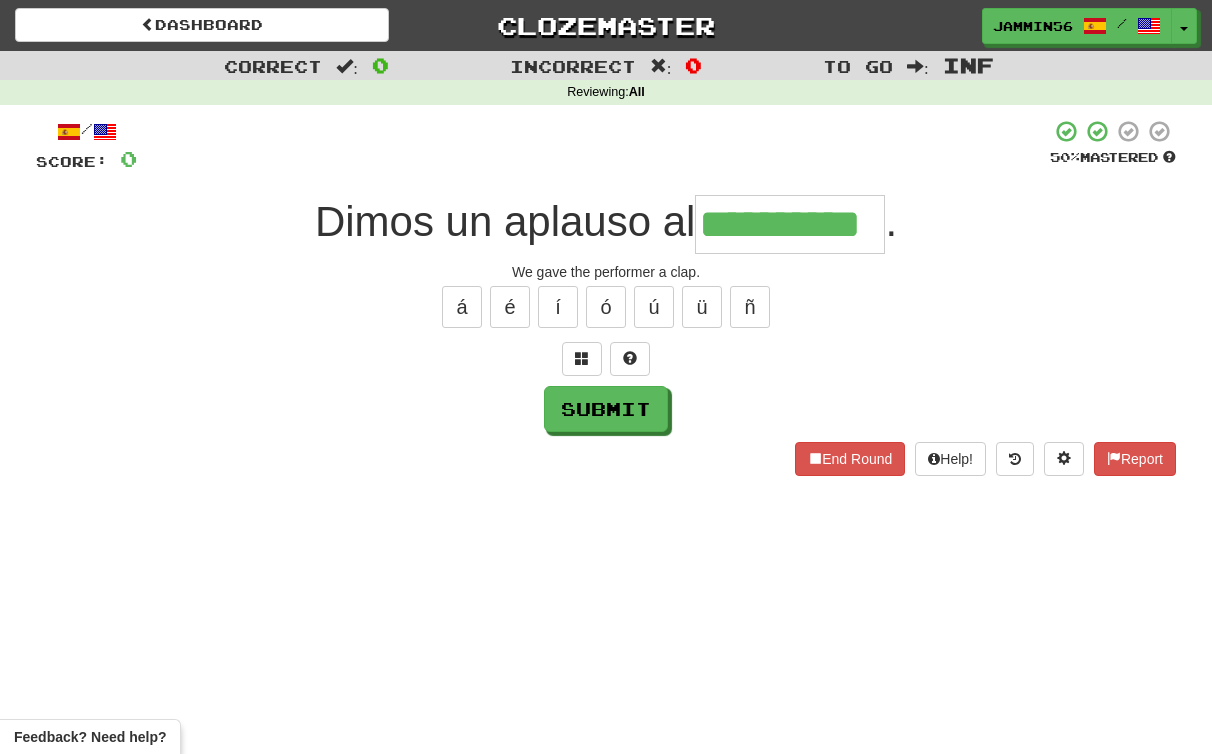 type on "**********" 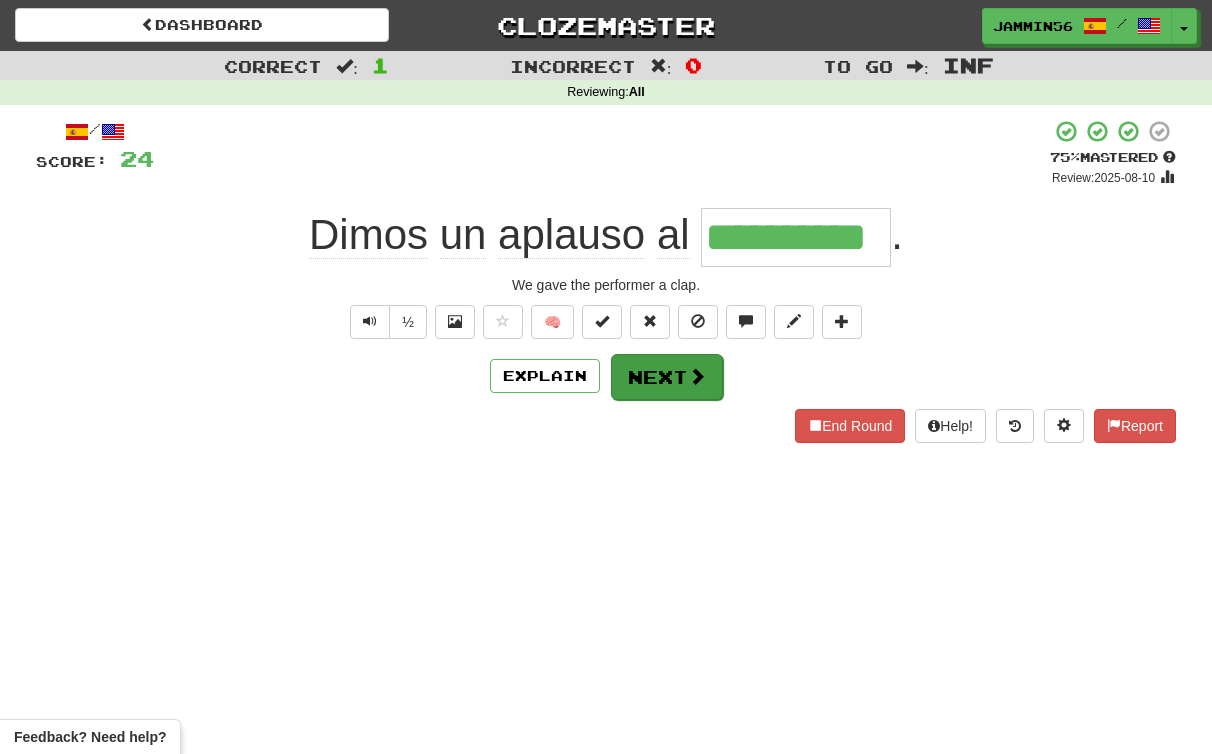click on "Next" at bounding box center (667, 377) 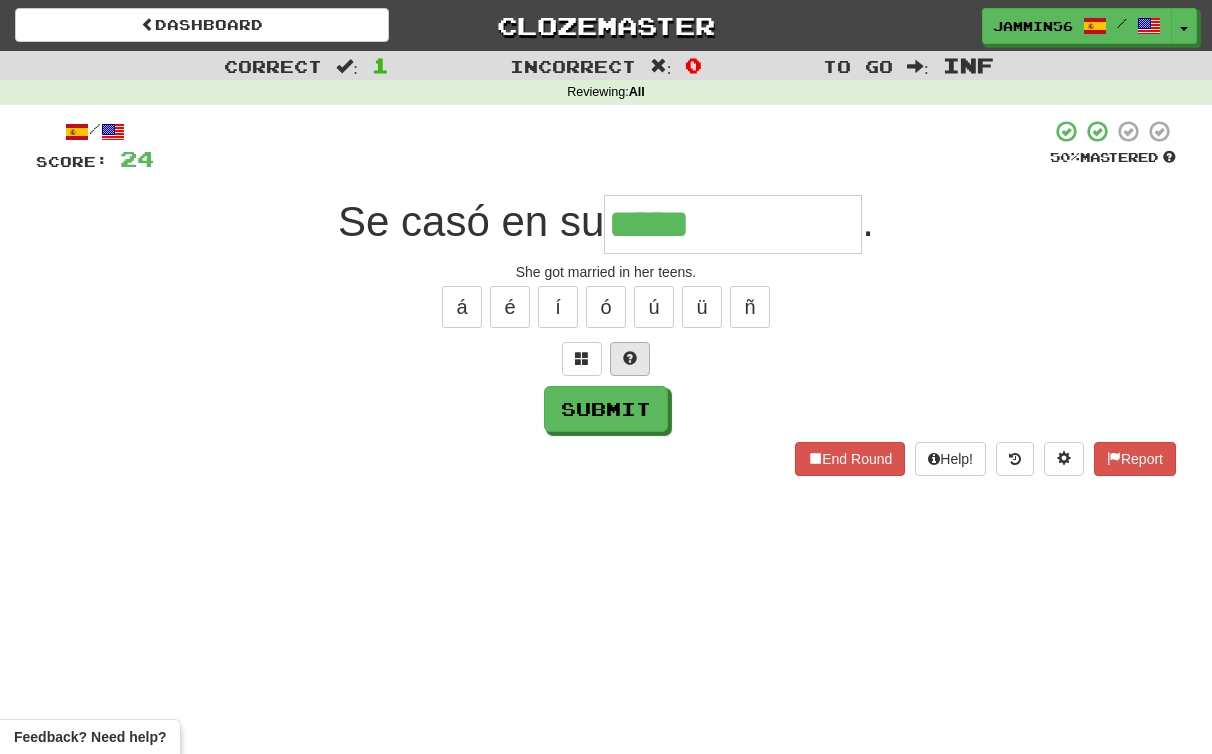 click at bounding box center [630, 359] 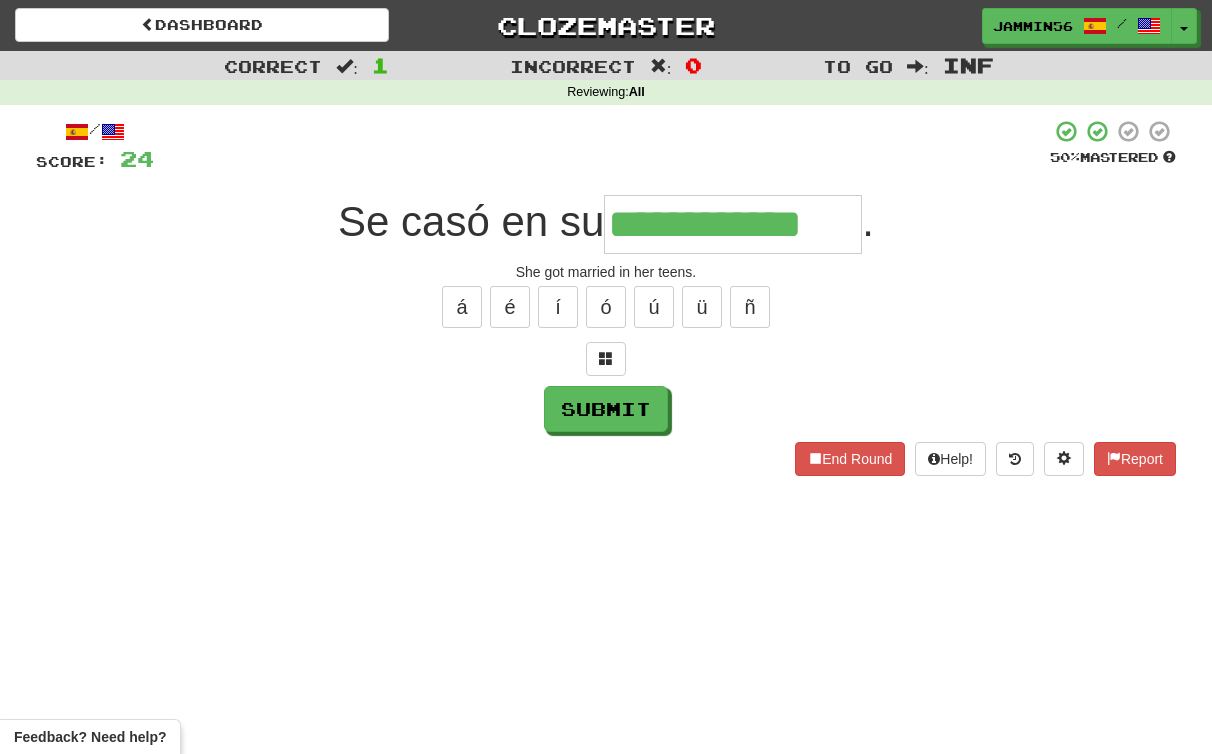 type on "**********" 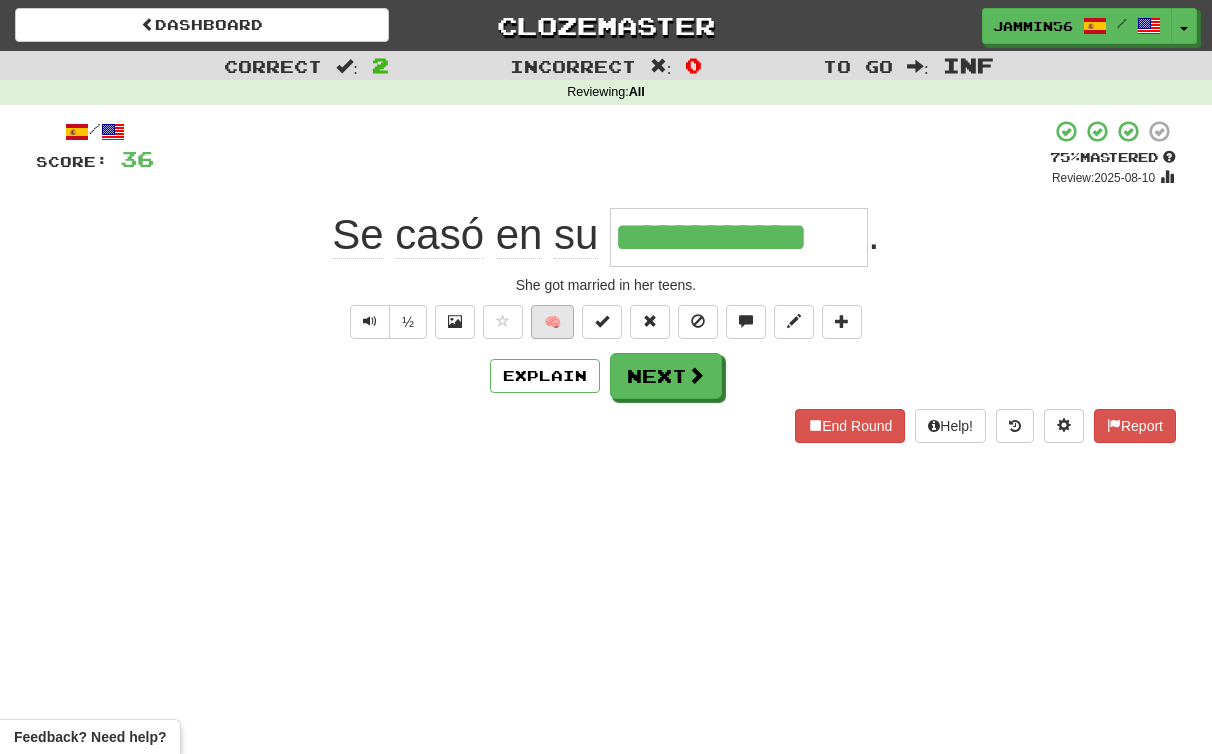 click on "🧠" at bounding box center [552, 322] 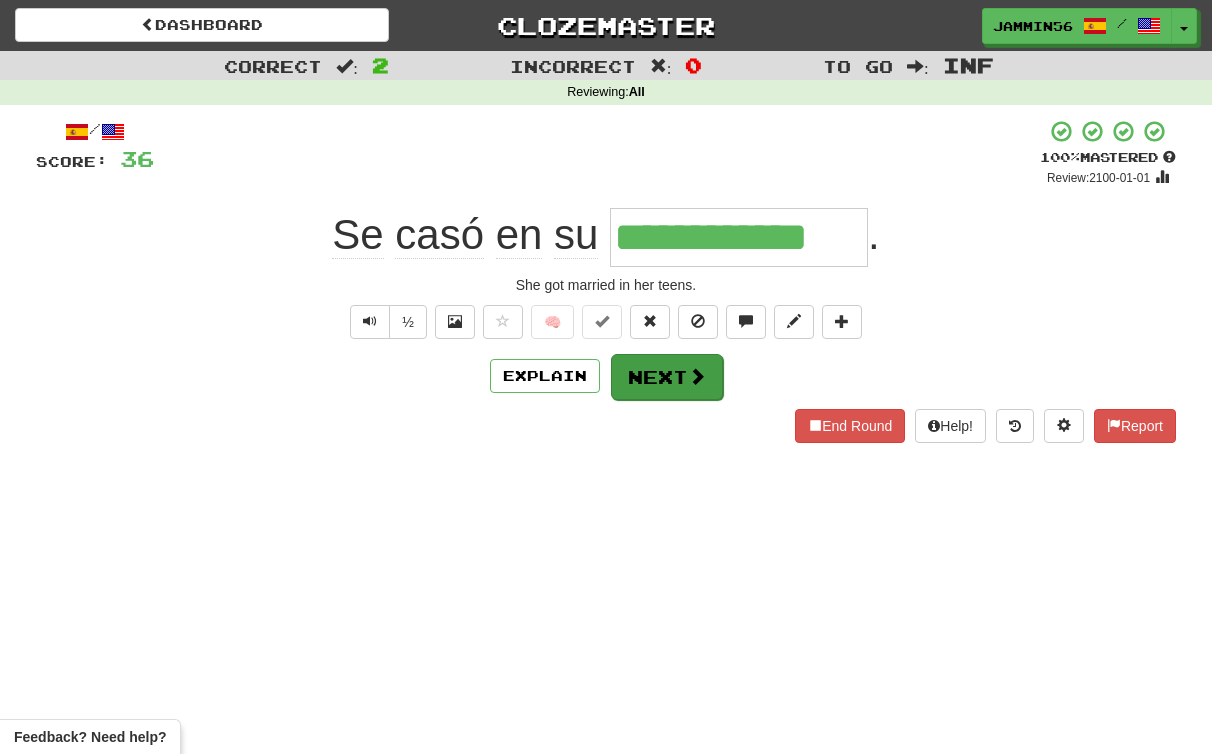 click on "Next" at bounding box center (667, 377) 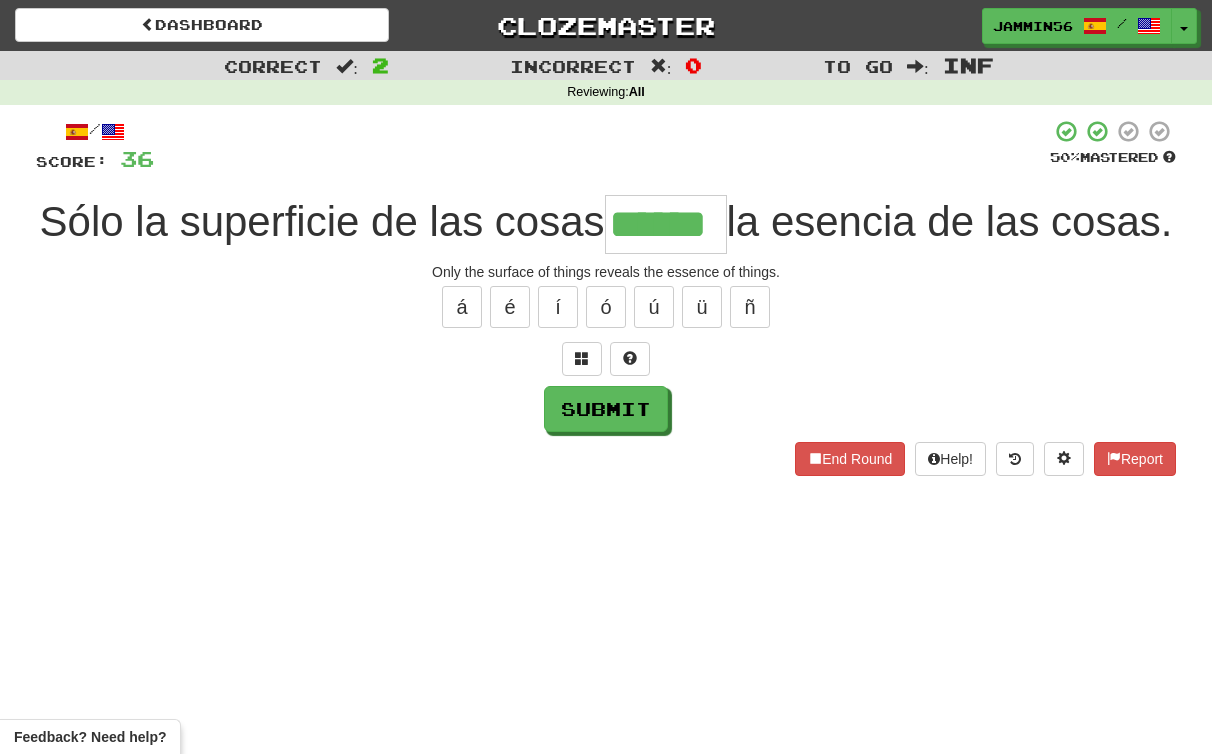 type on "******" 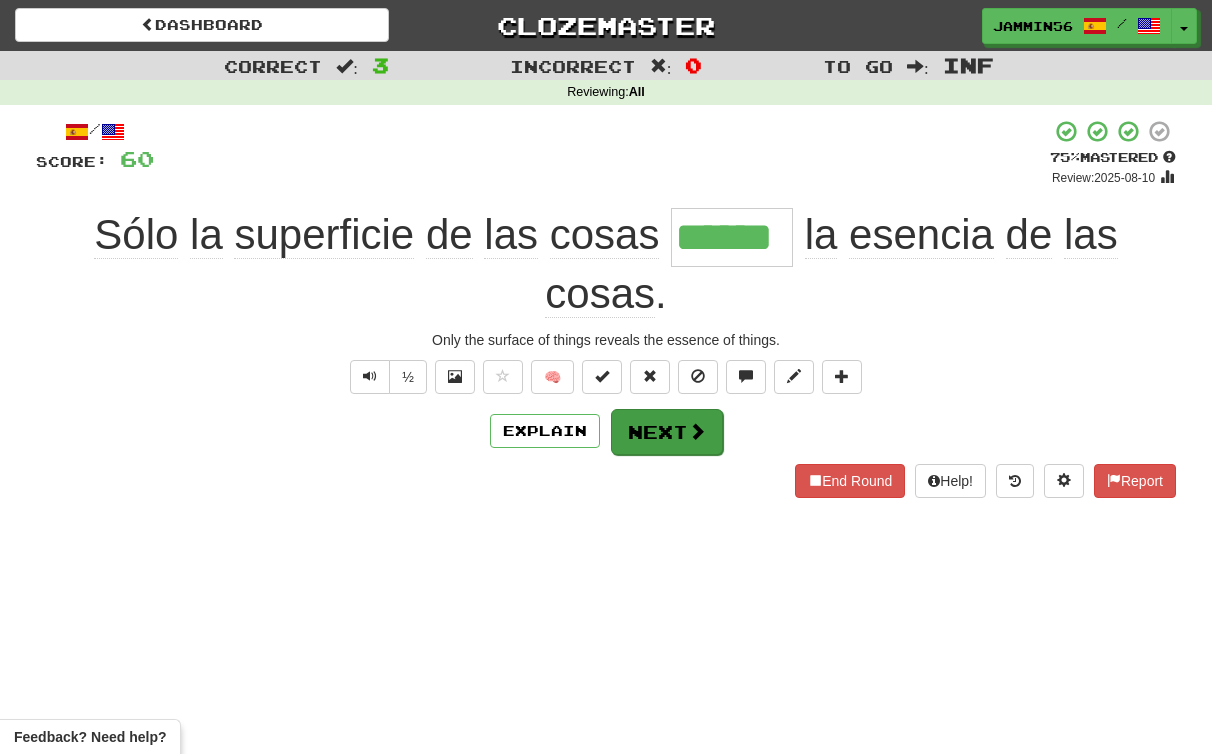 click on "Next" at bounding box center (667, 432) 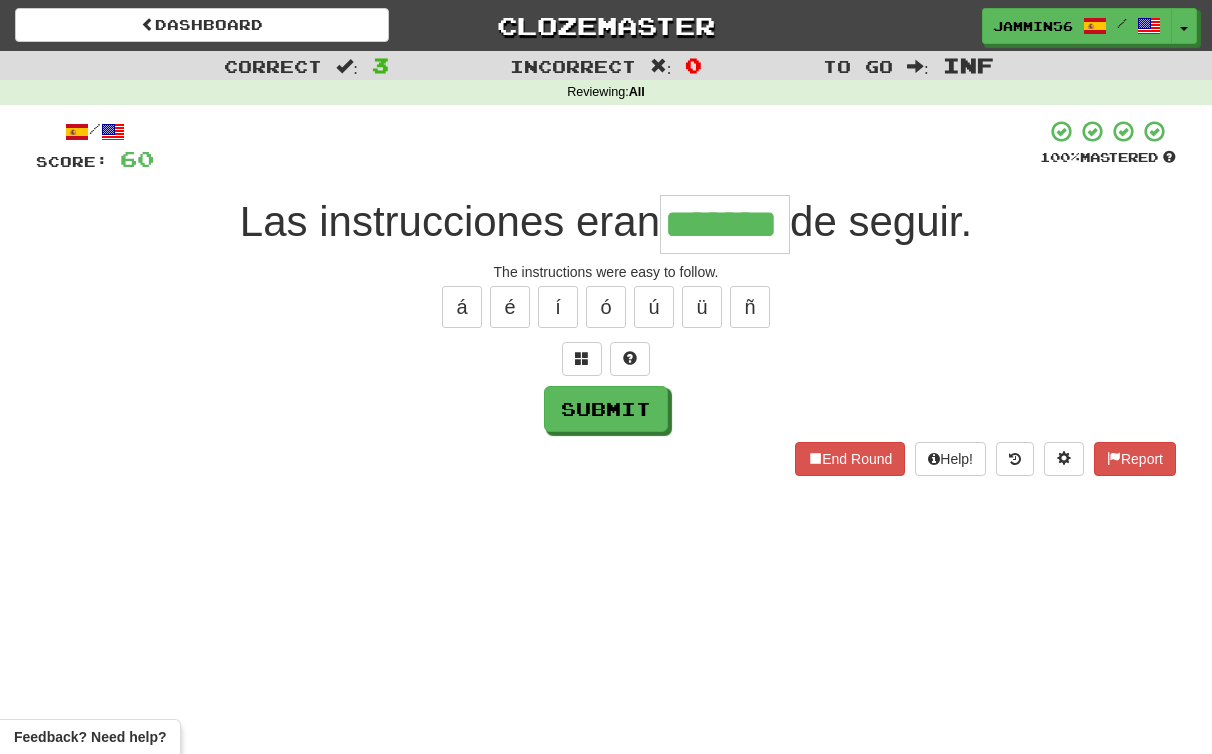 type on "*******" 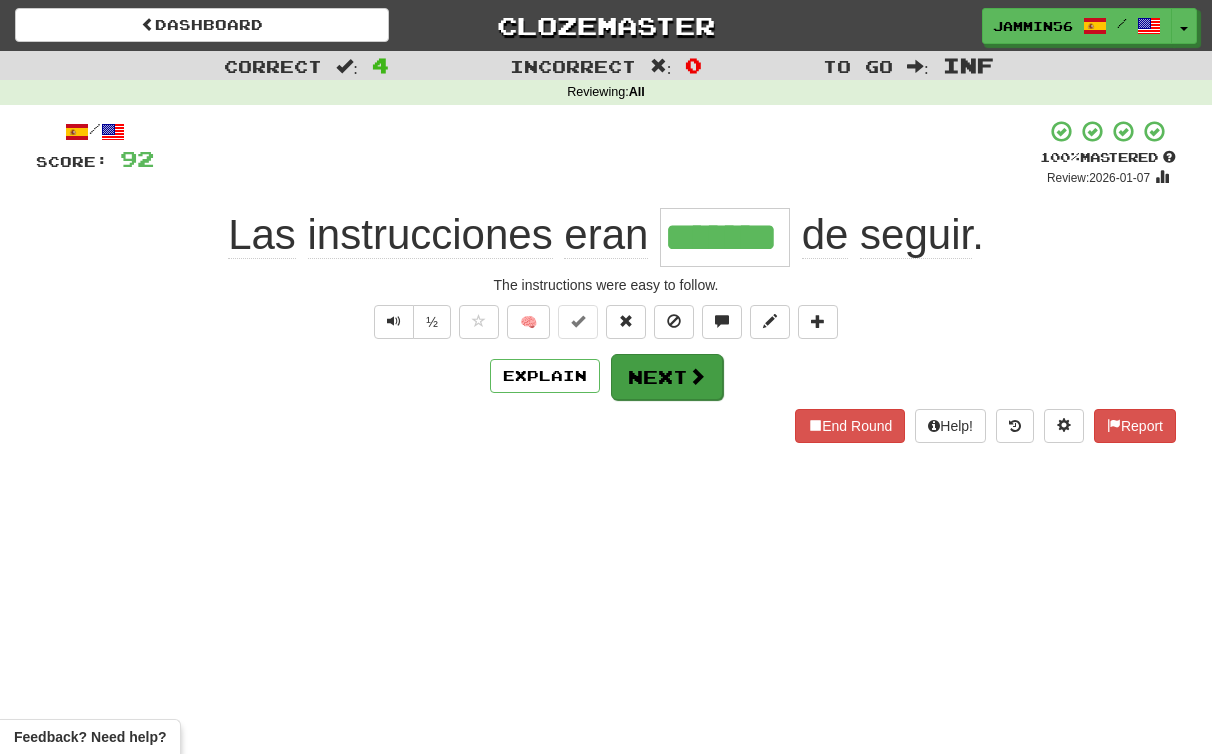 click on "Next" at bounding box center [667, 377] 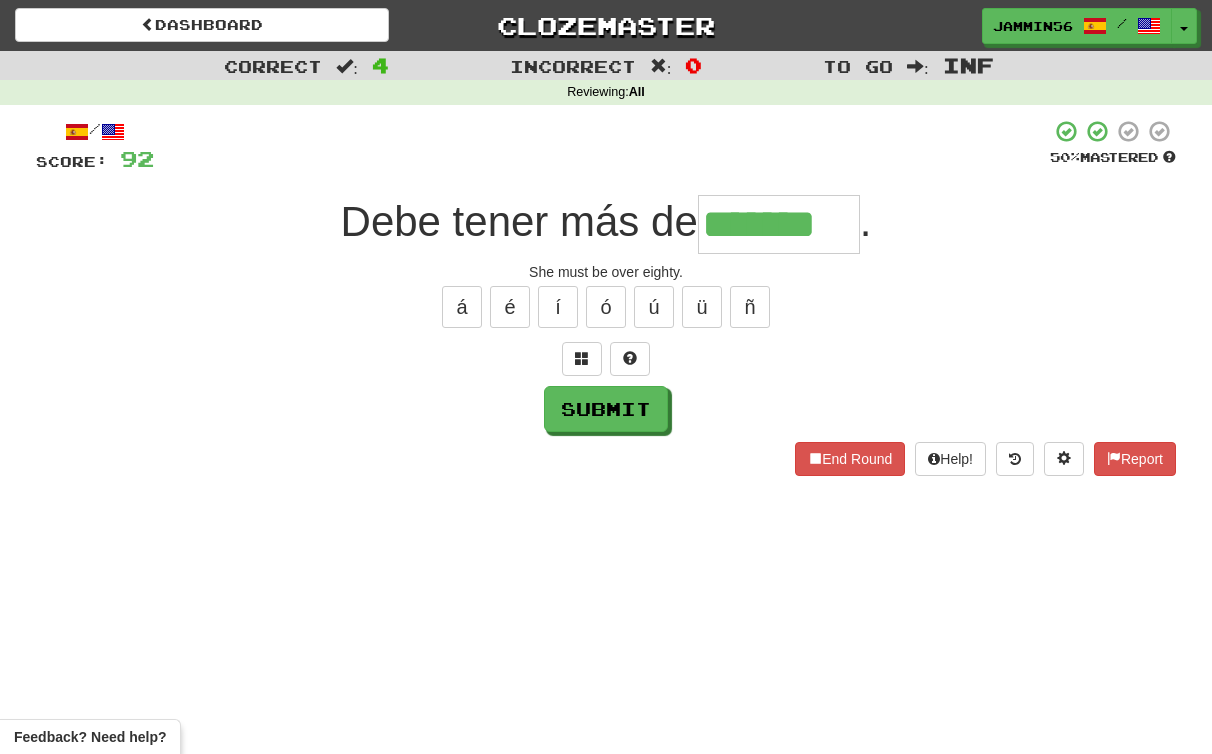 type on "*******" 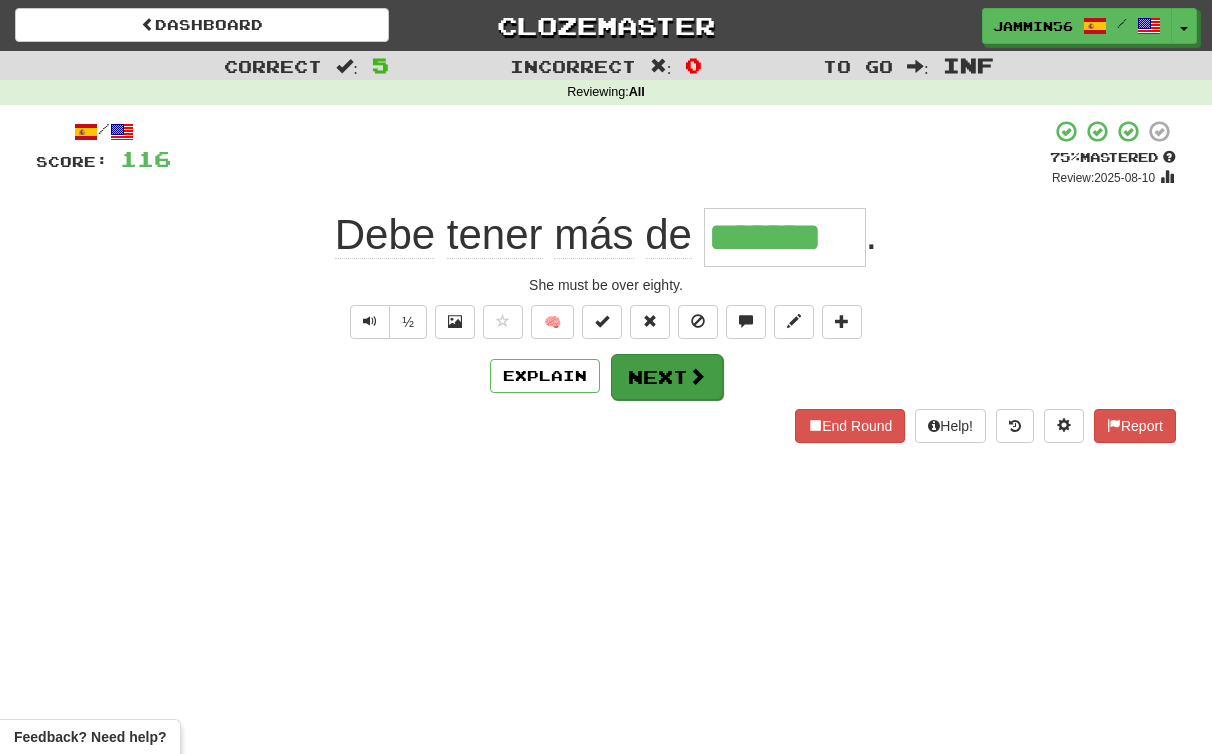 click on "Next" at bounding box center (667, 377) 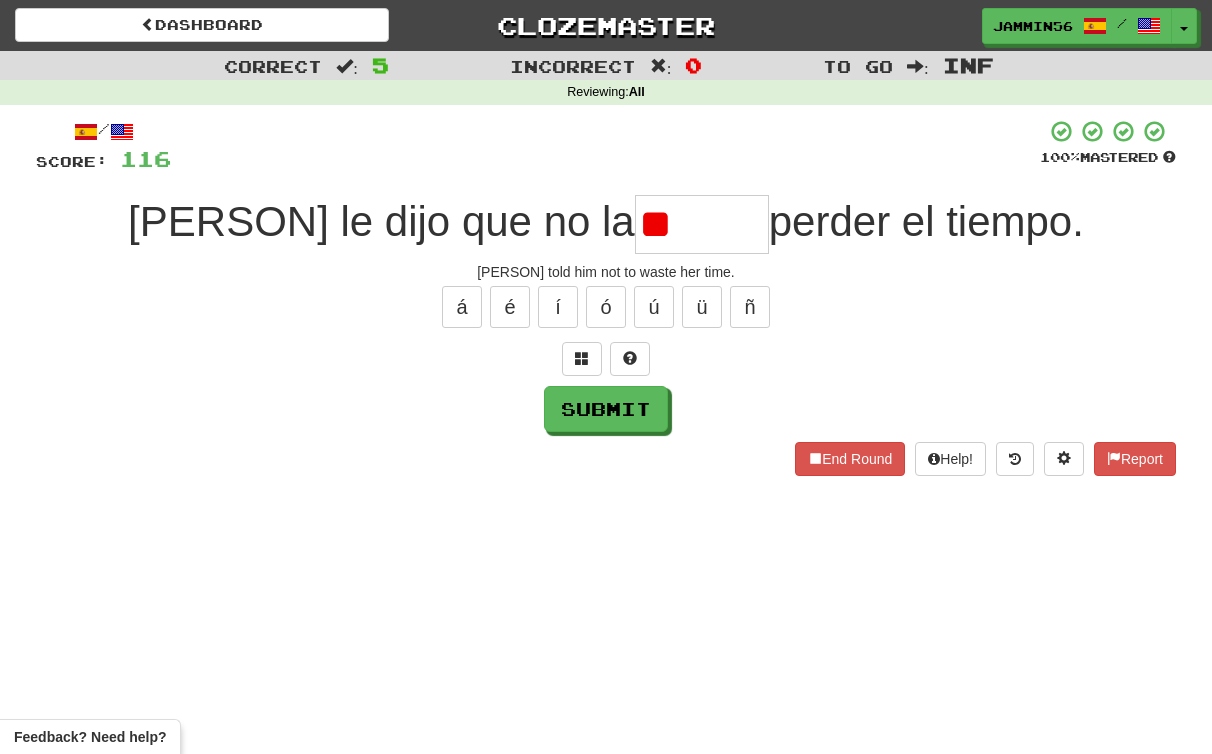 type on "*" 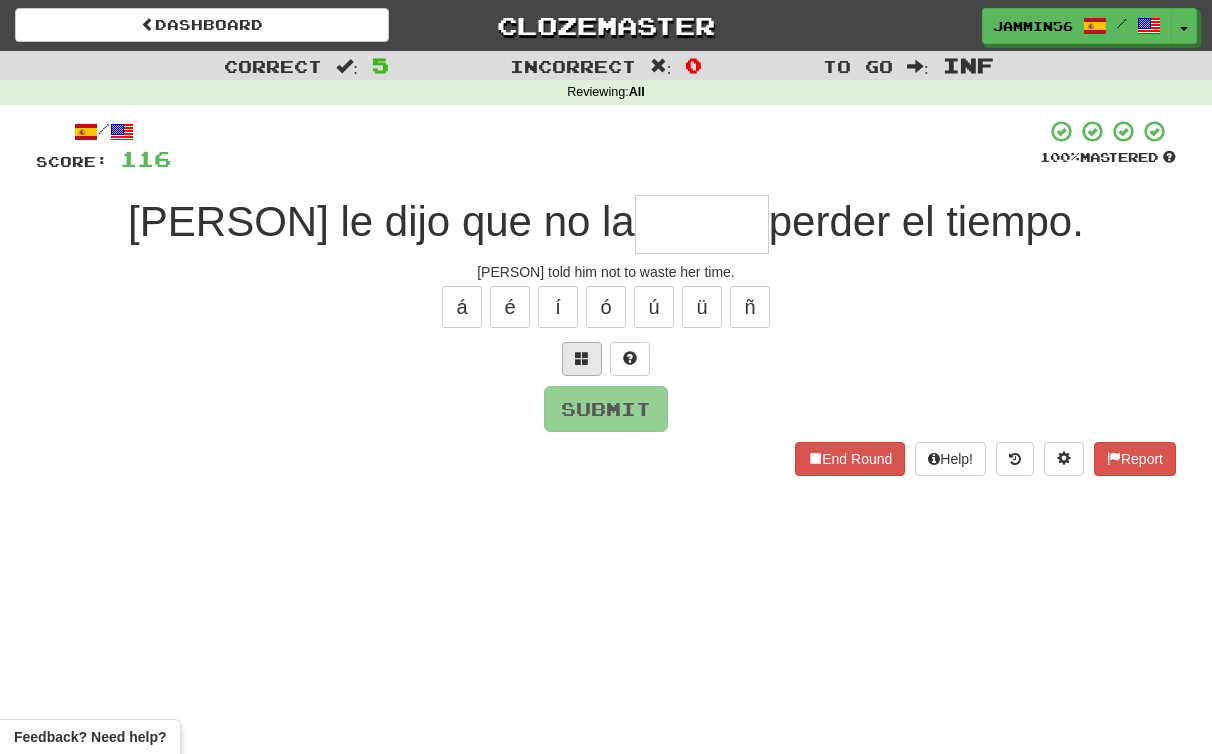 click at bounding box center (582, 359) 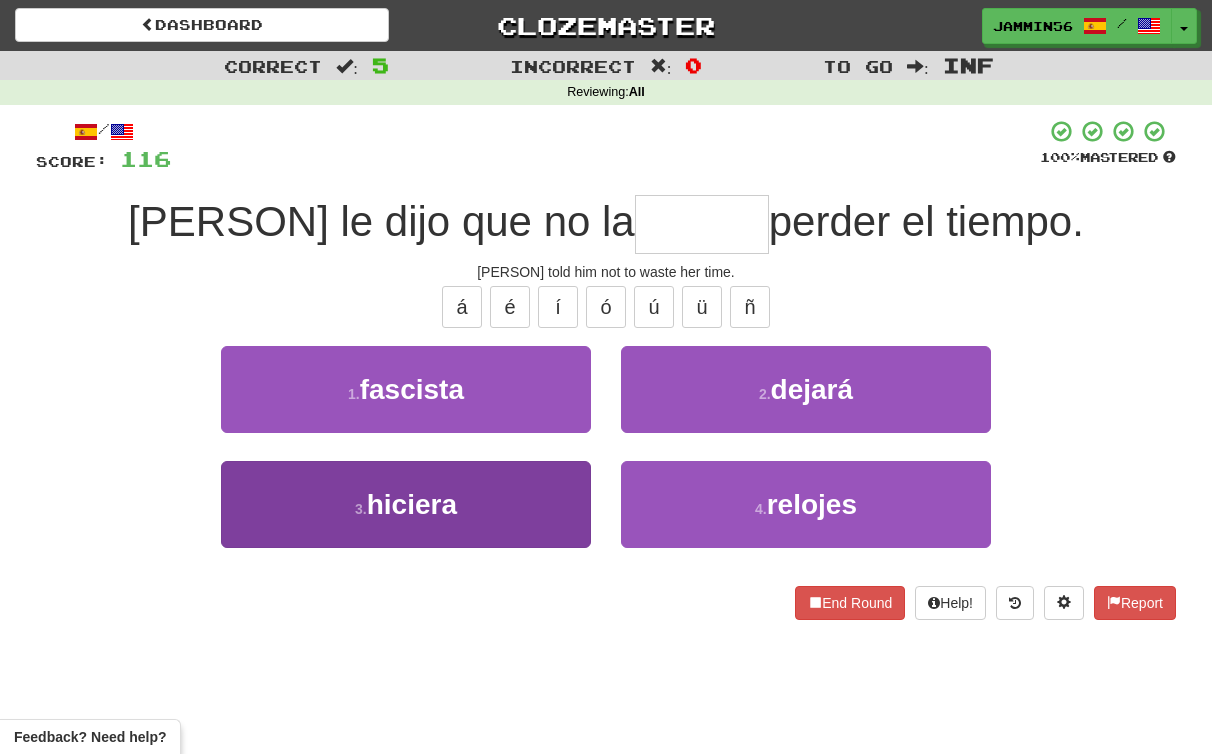 click on "3 .  hiciera" at bounding box center (406, 504) 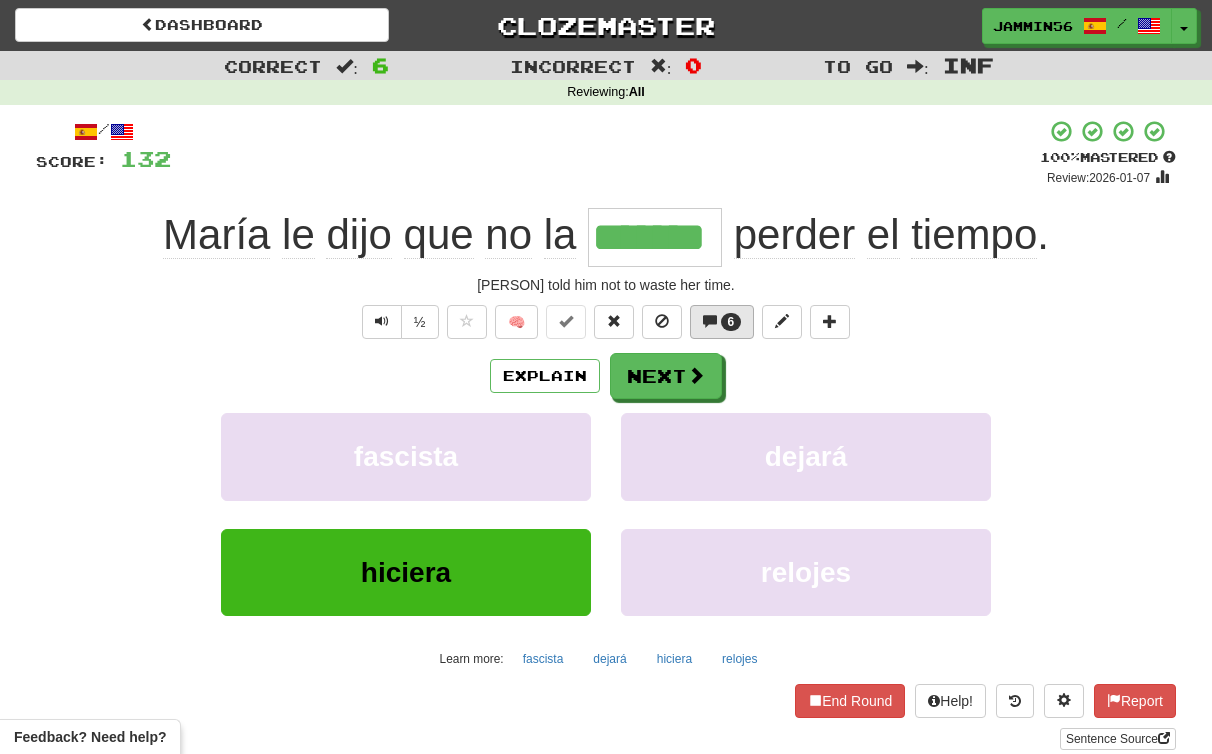 click on "6" at bounding box center [722, 322] 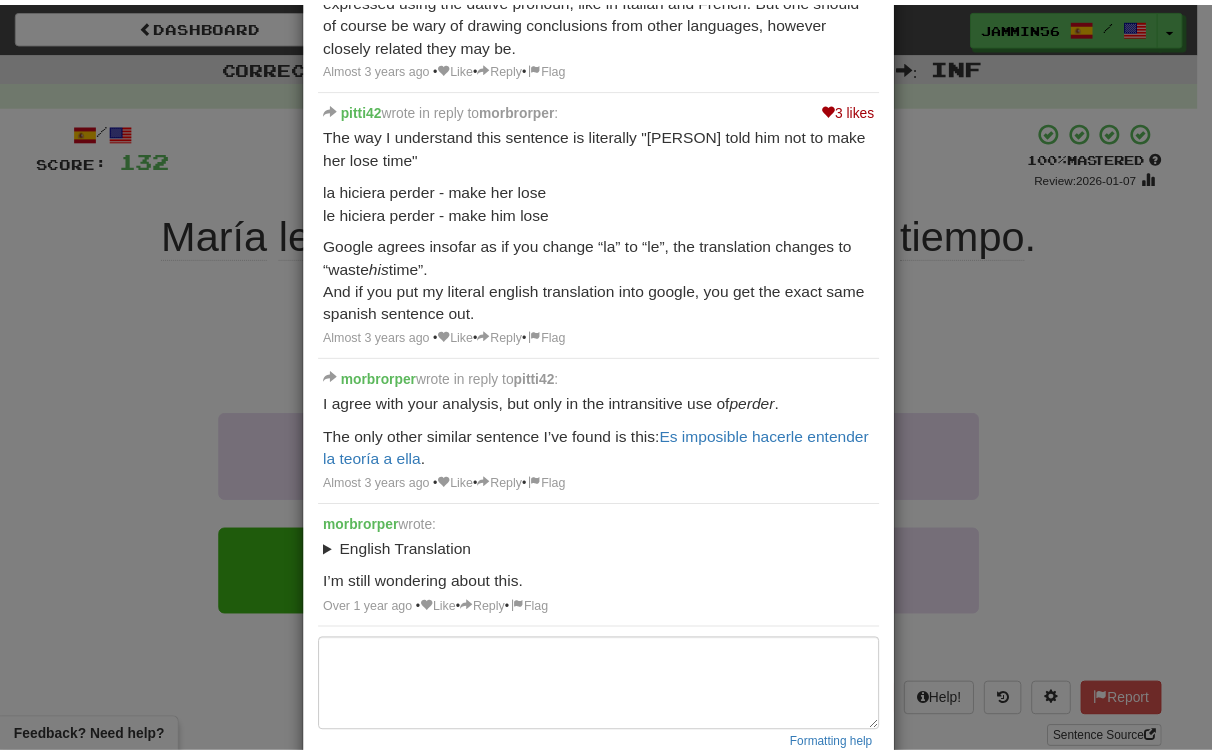 scroll, scrollTop: 0, scrollLeft: 0, axis: both 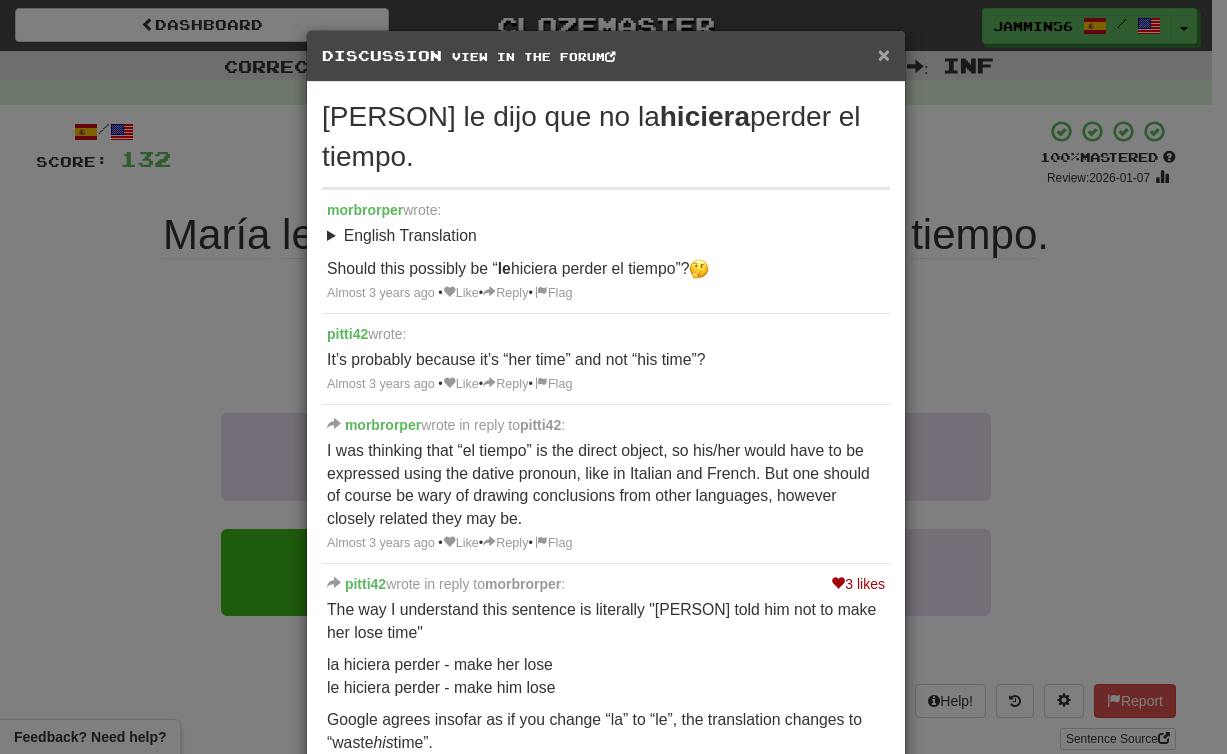 click on "×" at bounding box center [884, 54] 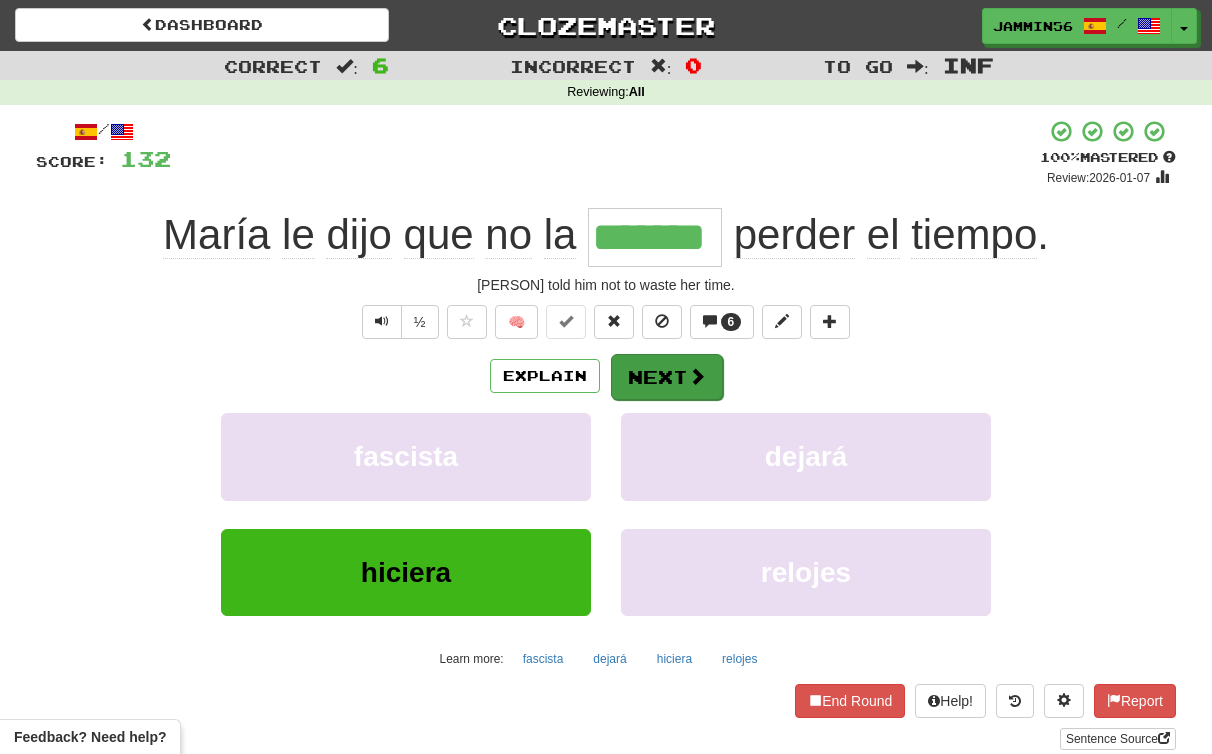 click at bounding box center [697, 376] 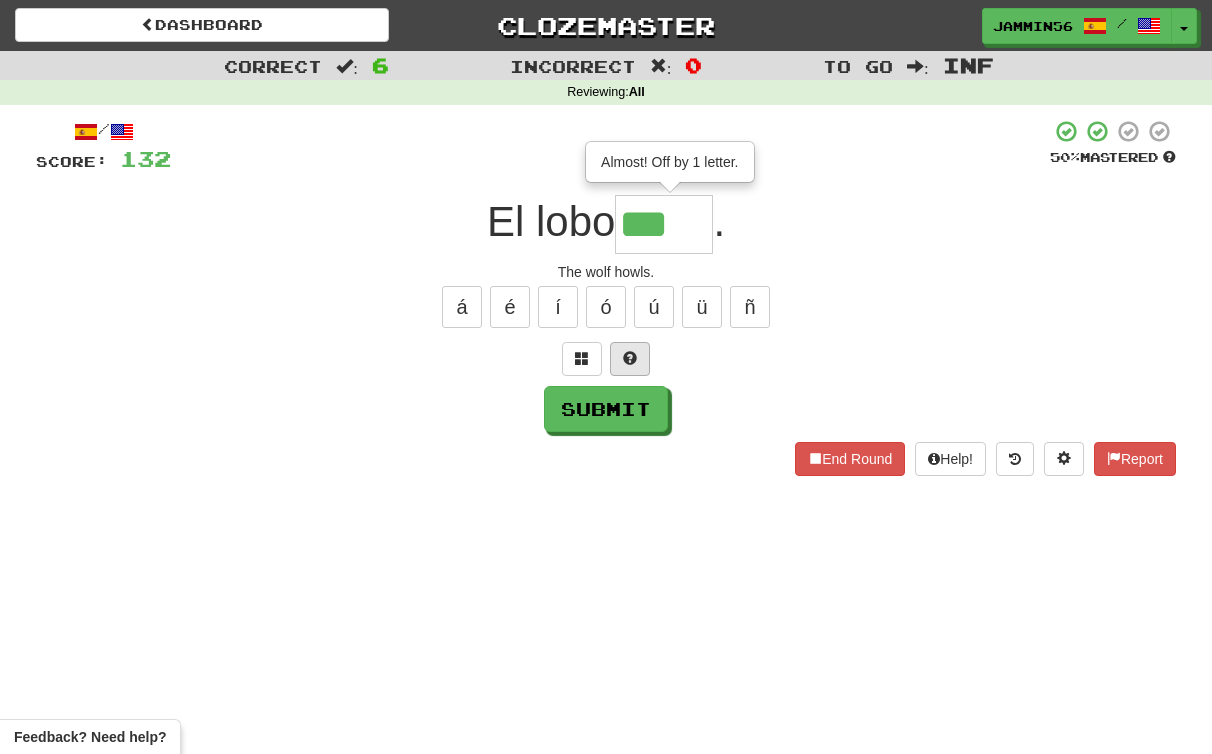 click at bounding box center [630, 359] 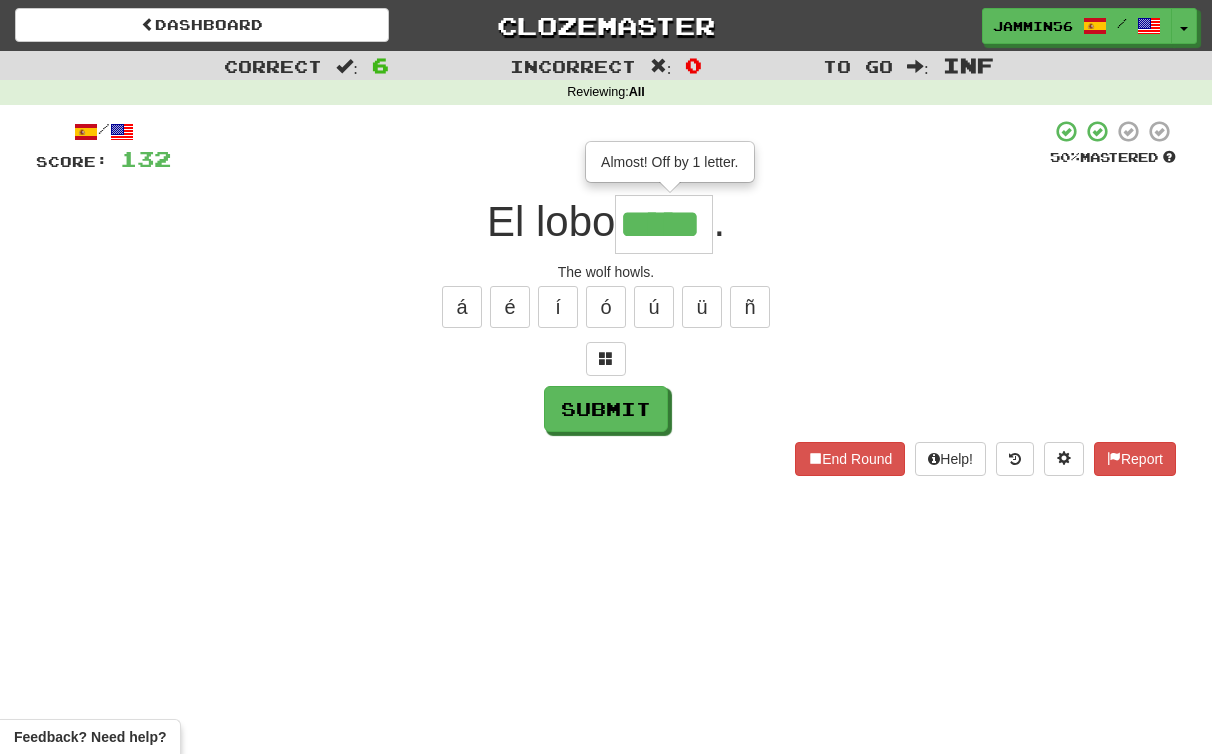 type on "*****" 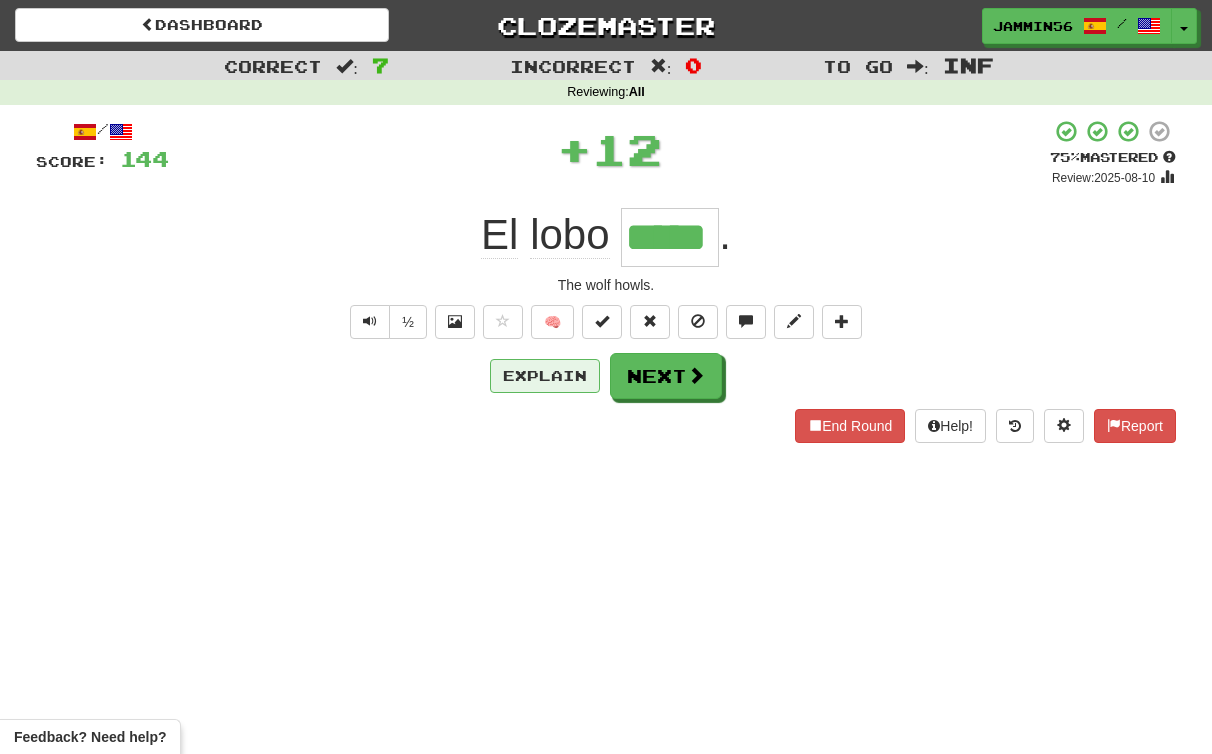 click on "Explain" at bounding box center [545, 376] 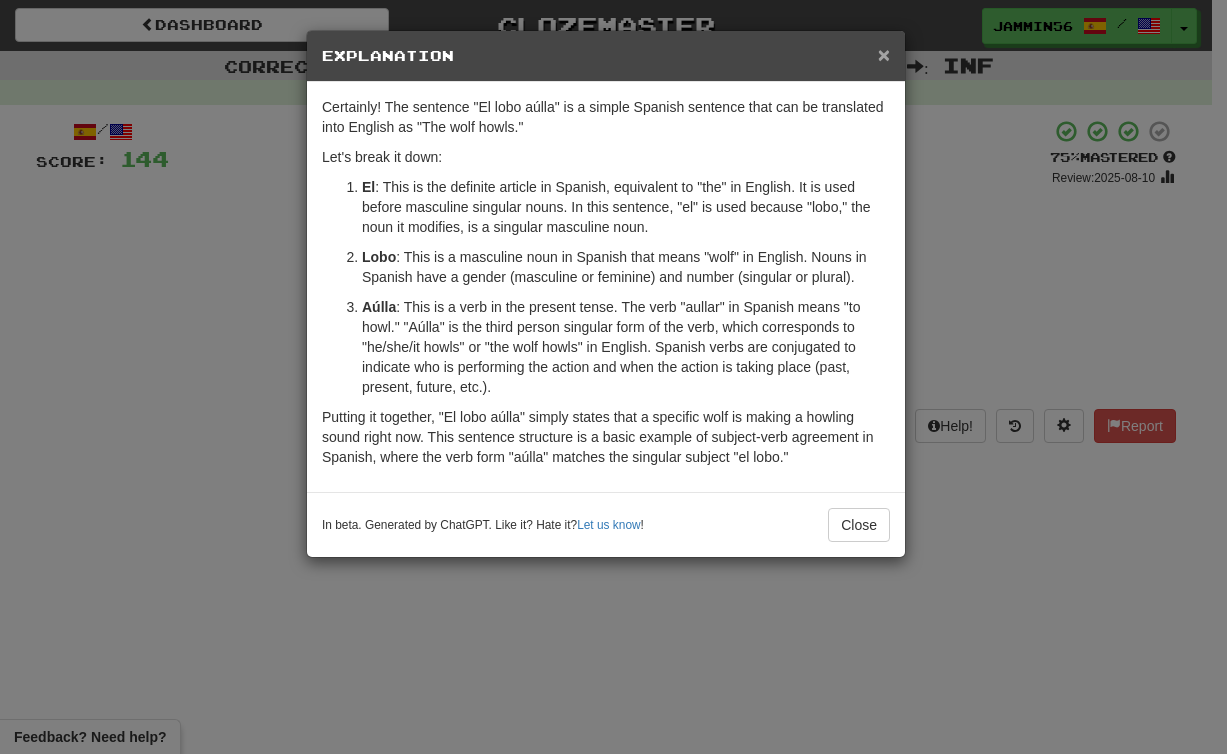 click on "×" at bounding box center (884, 54) 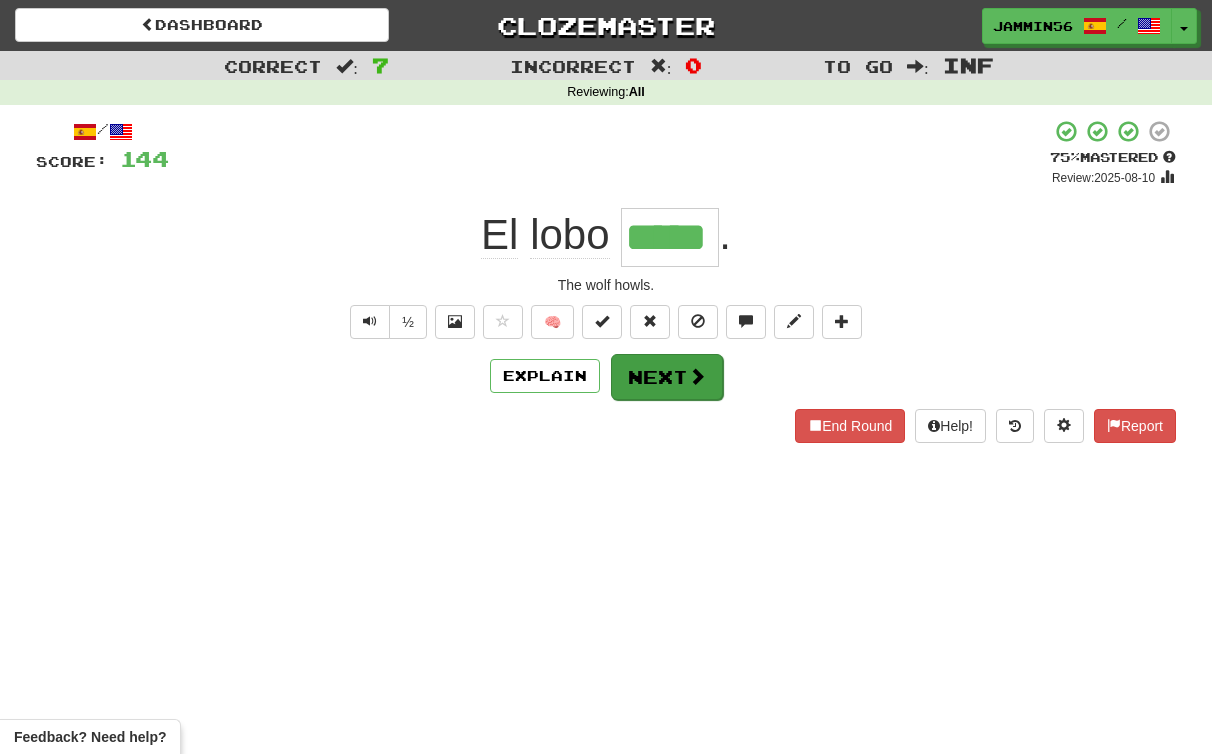 click on "Next" at bounding box center (667, 377) 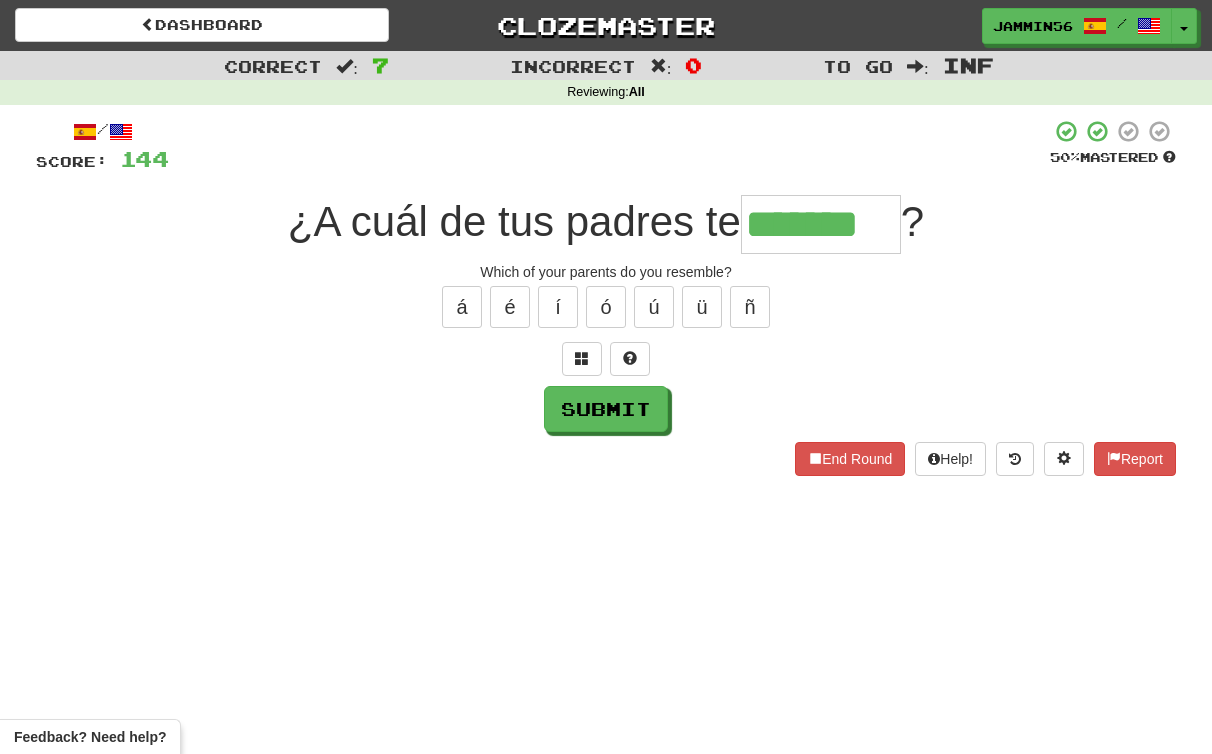 type on "*******" 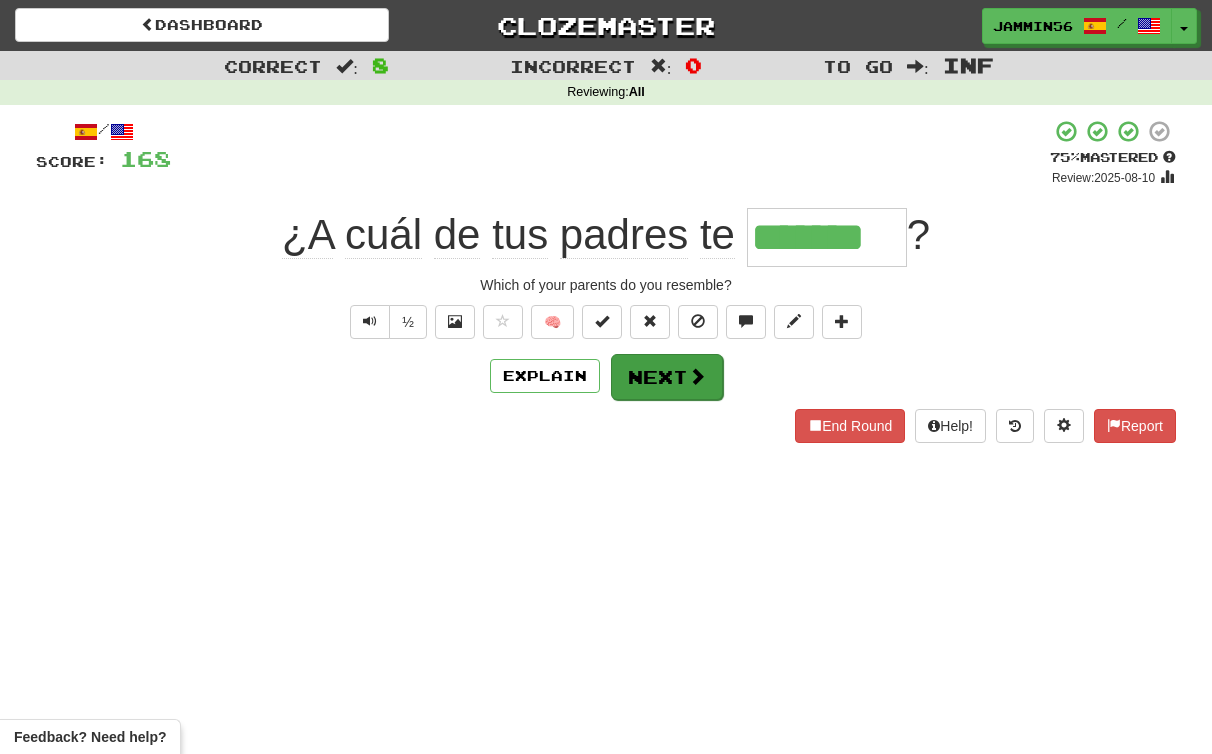 click on "Next" at bounding box center (667, 377) 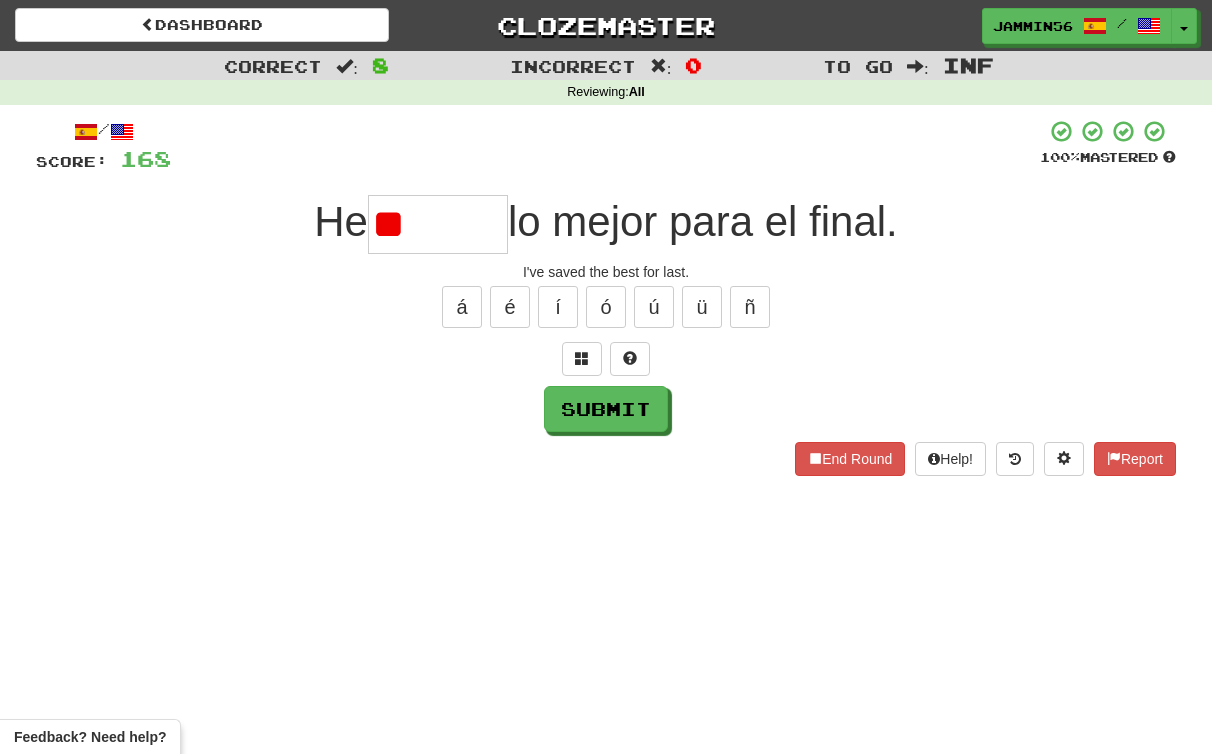 type on "*" 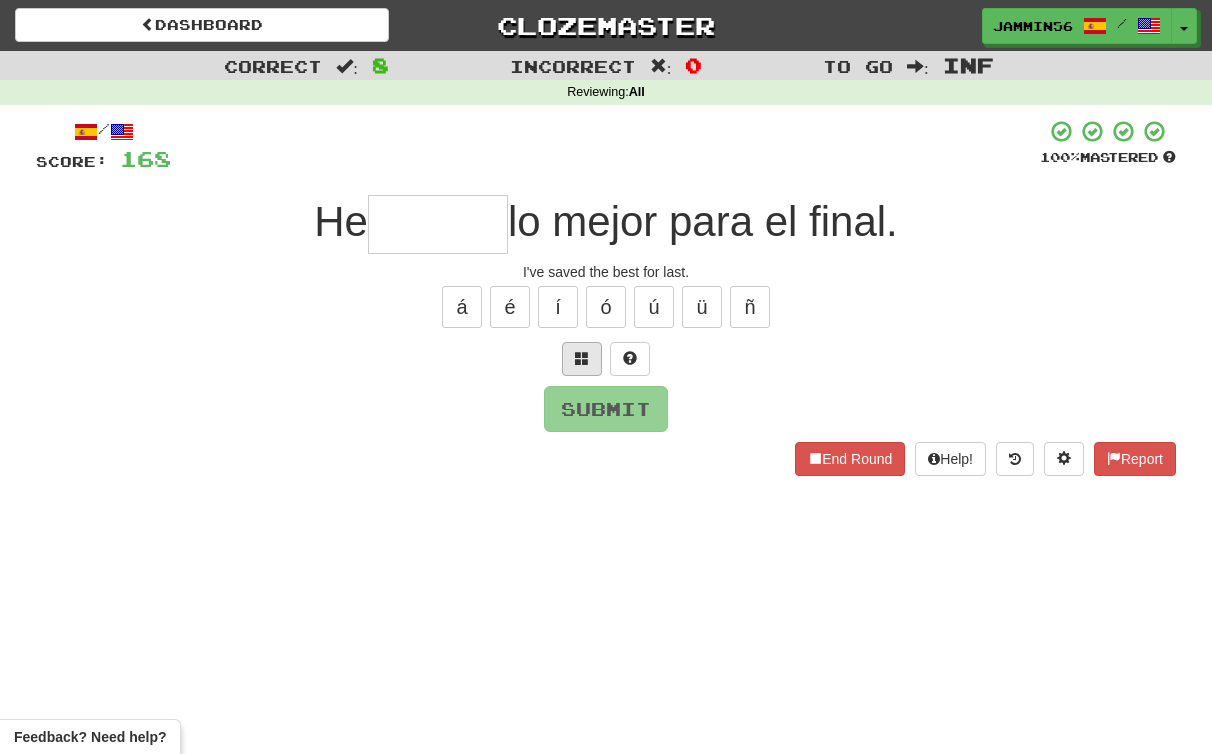 click at bounding box center (582, 358) 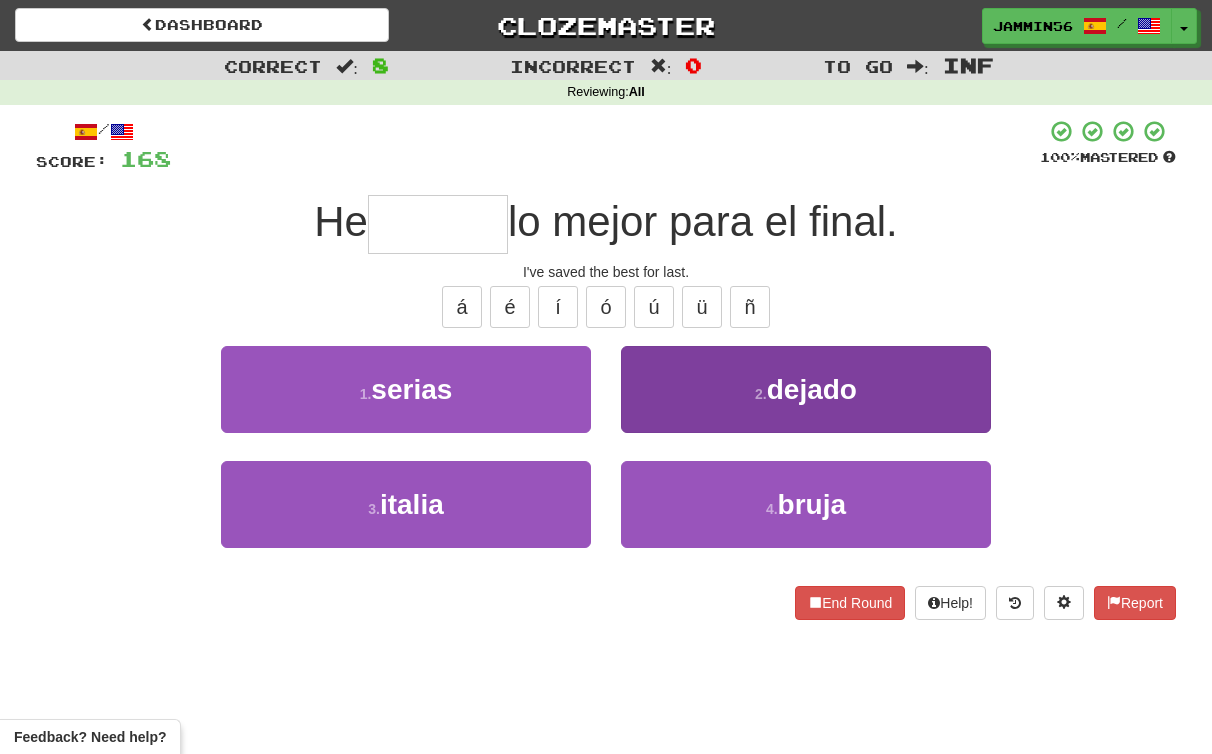 click on "dejado" at bounding box center [812, 389] 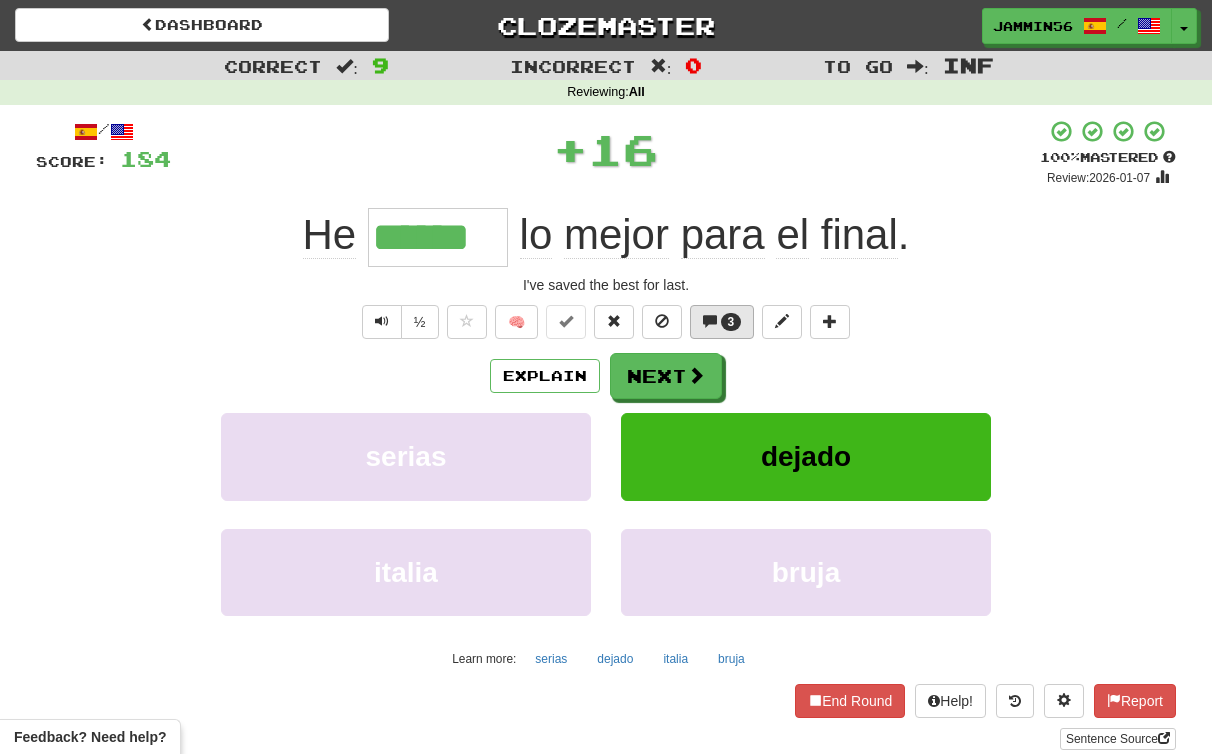 click at bounding box center (710, 321) 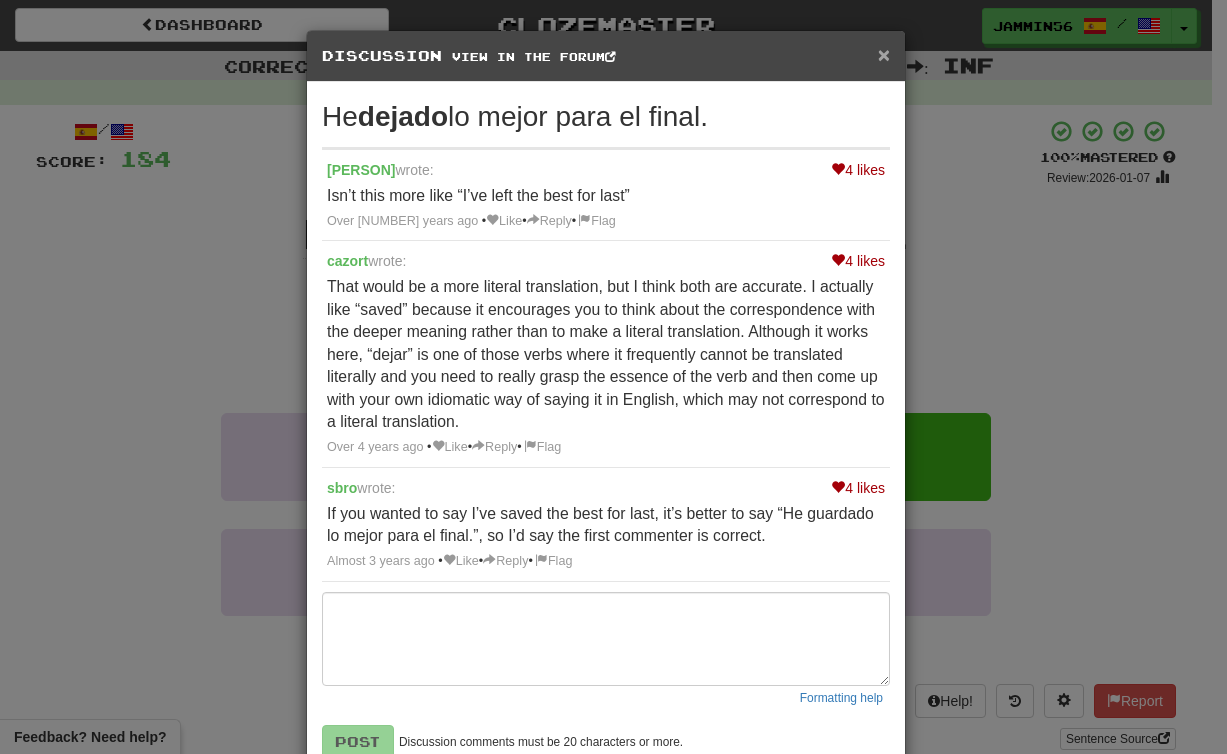 click on "×" at bounding box center (884, 54) 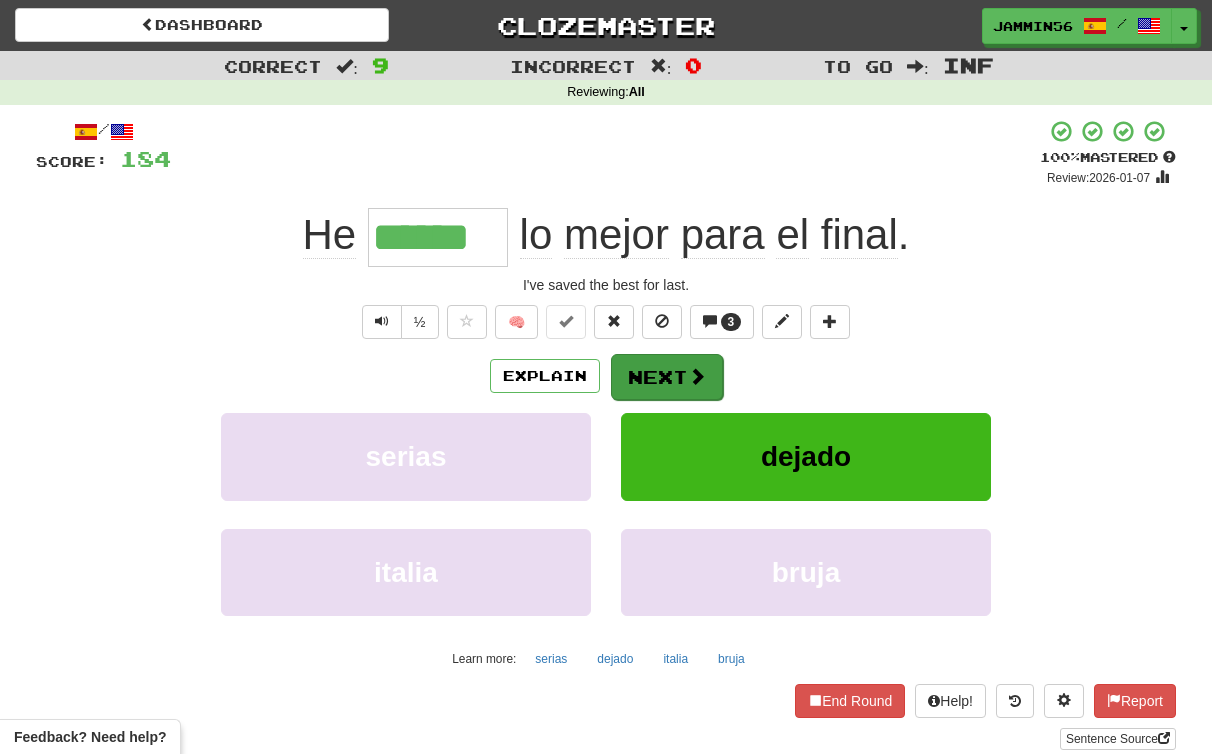 click at bounding box center (697, 376) 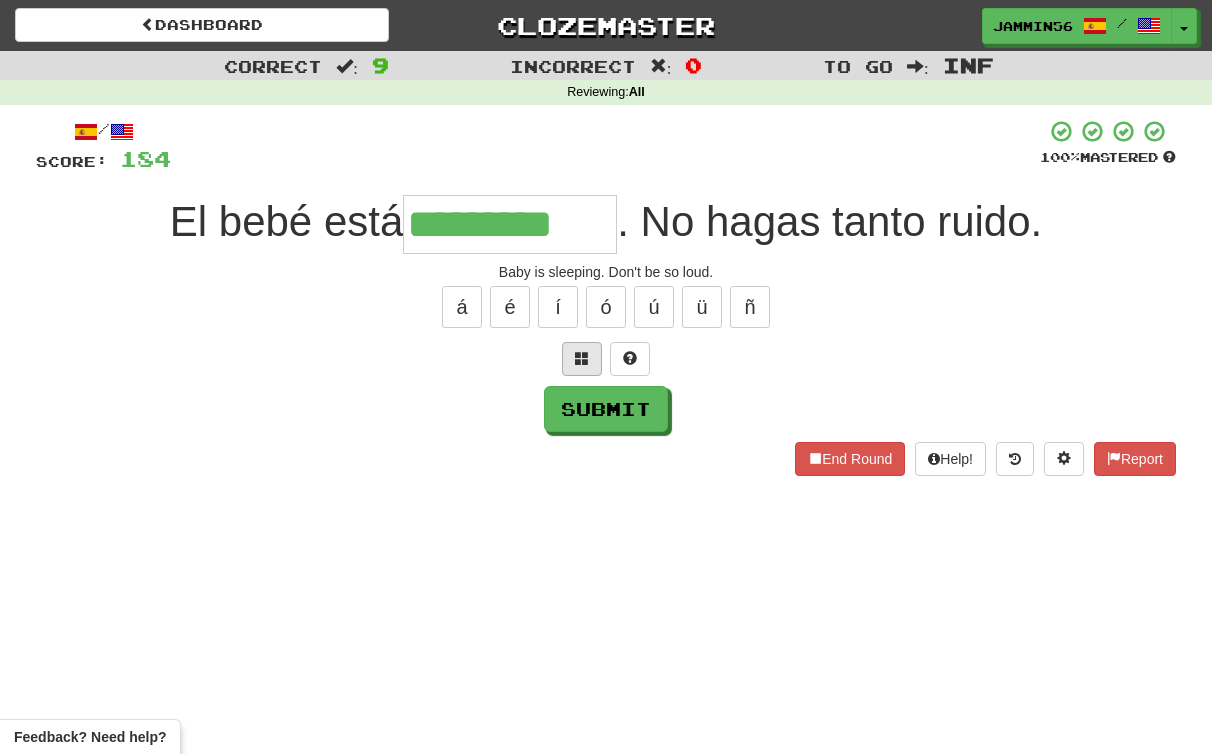 type on "*********" 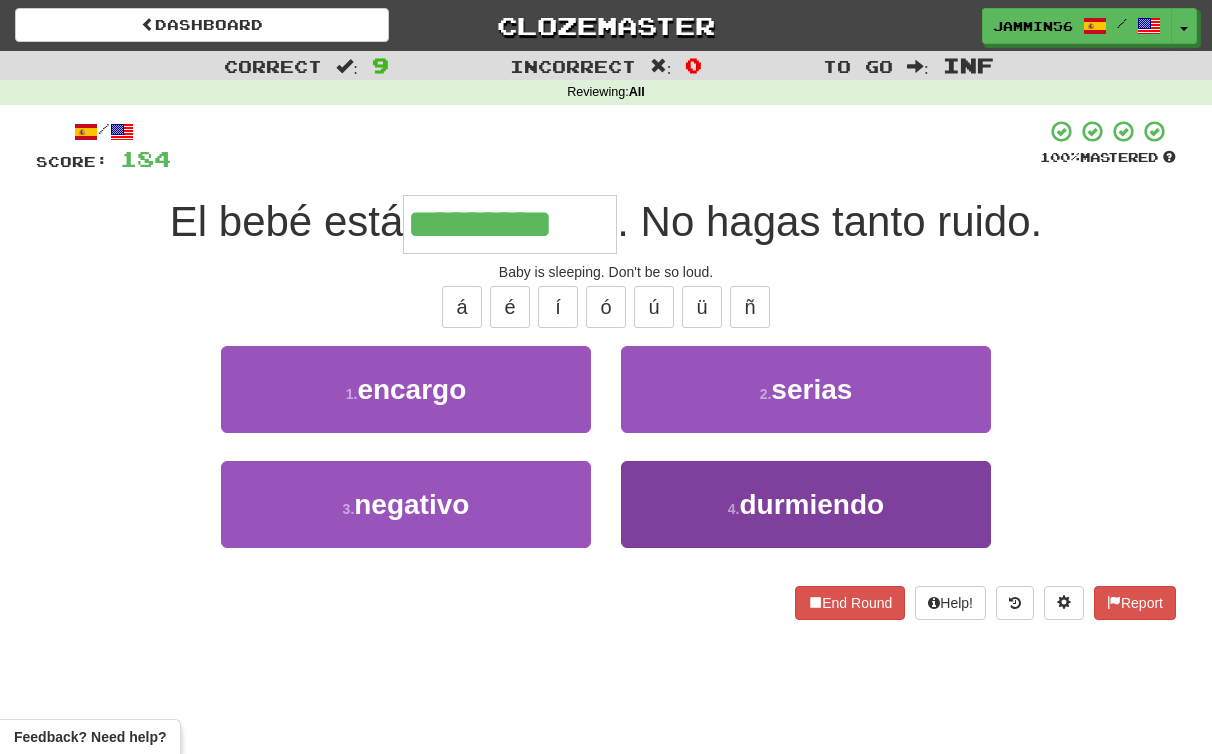 click on "[NUMBER] . durmiendo" at bounding box center [806, 504] 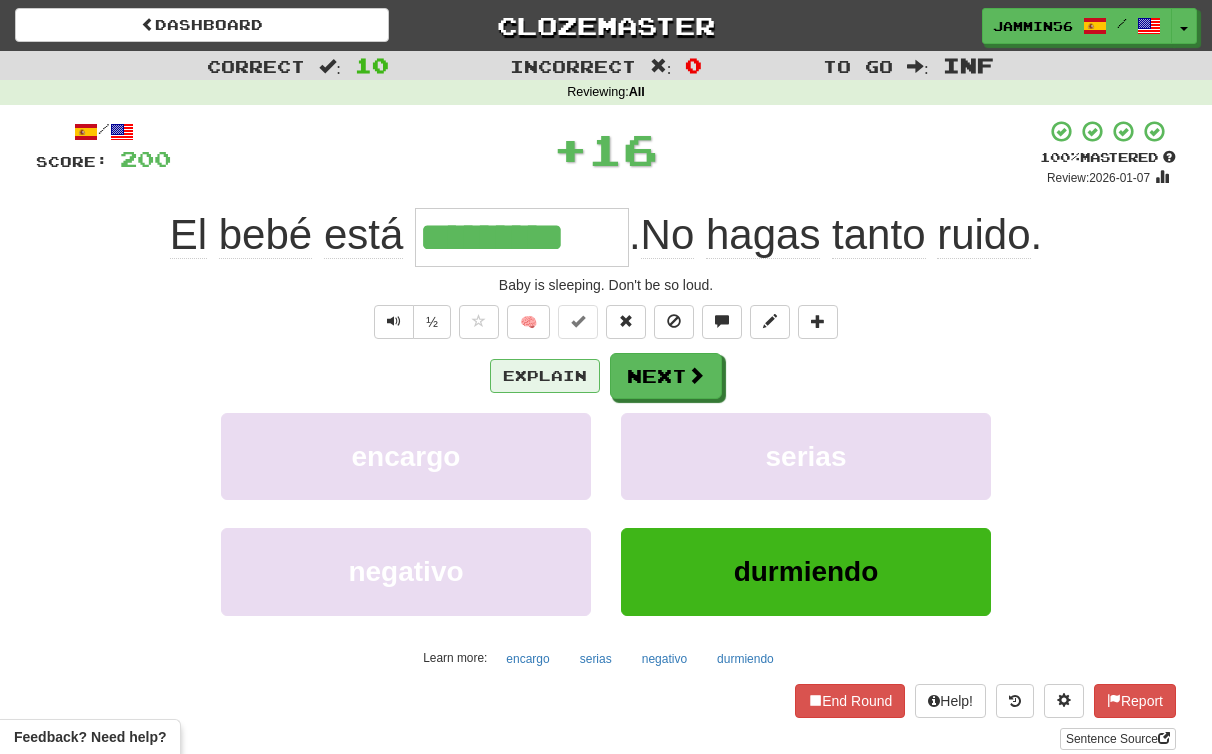 click on "Explain" at bounding box center (545, 376) 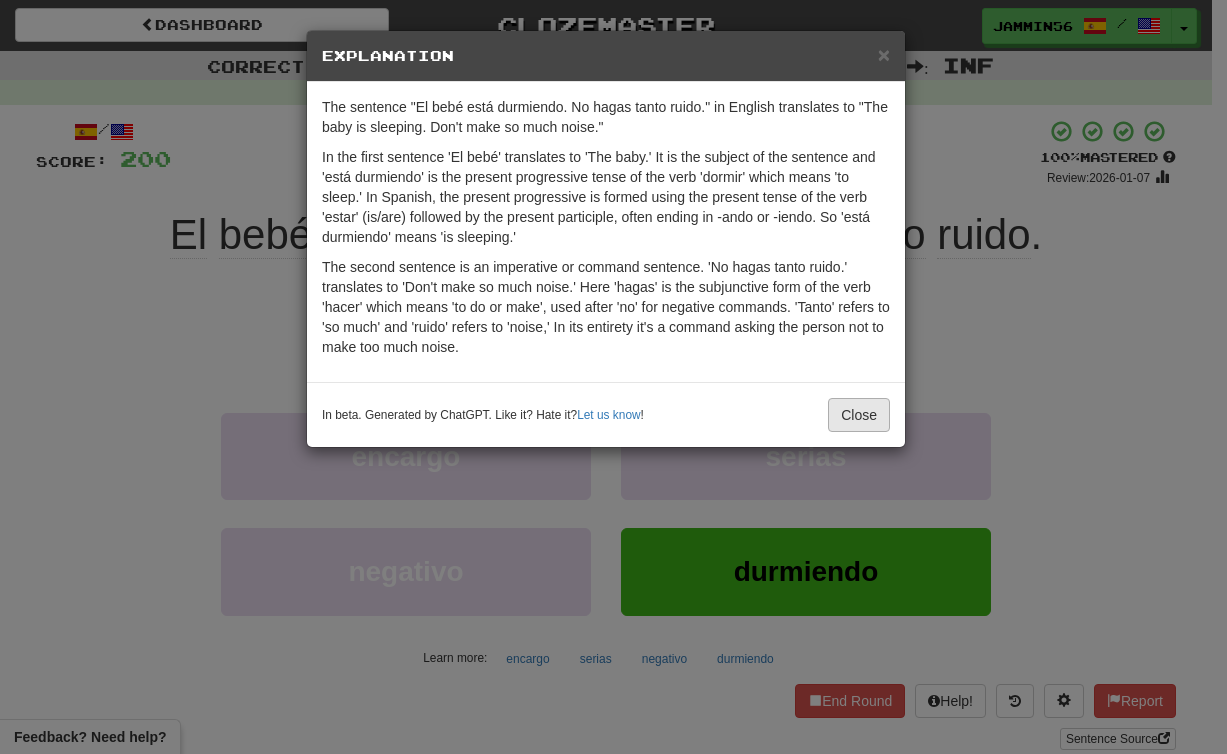 click on "Close" at bounding box center (859, 415) 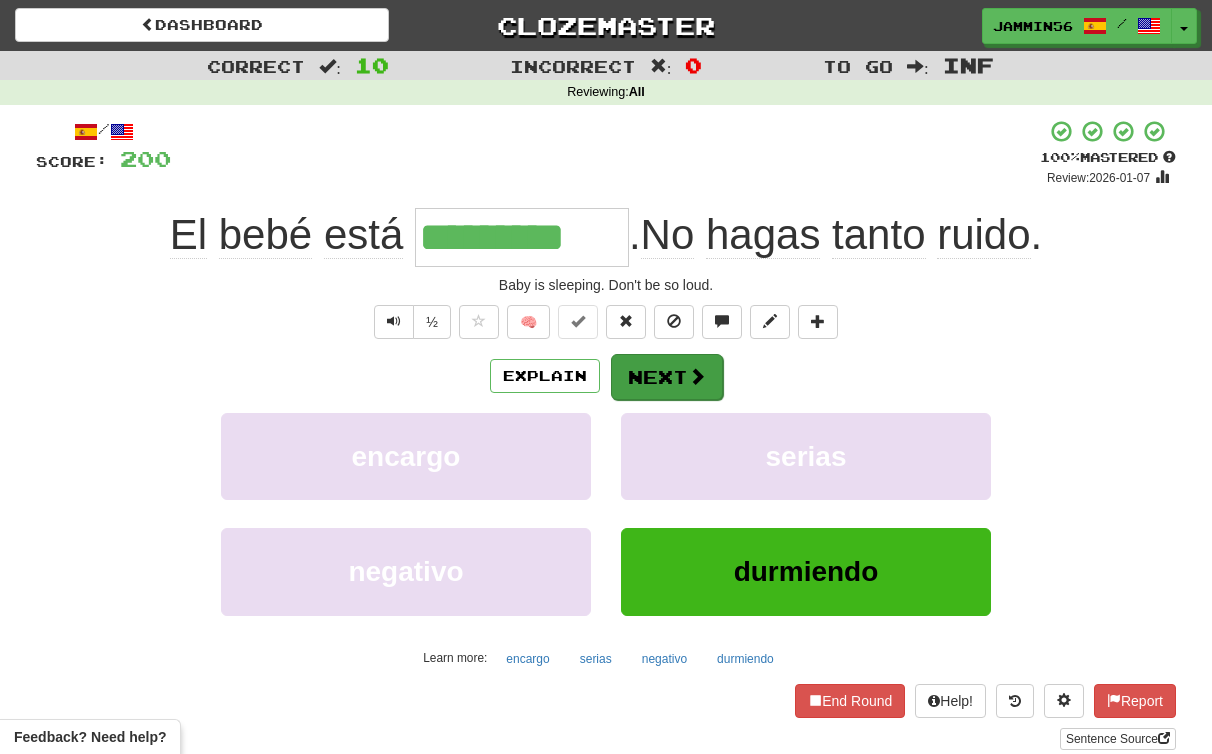 click on "Next" at bounding box center [667, 377] 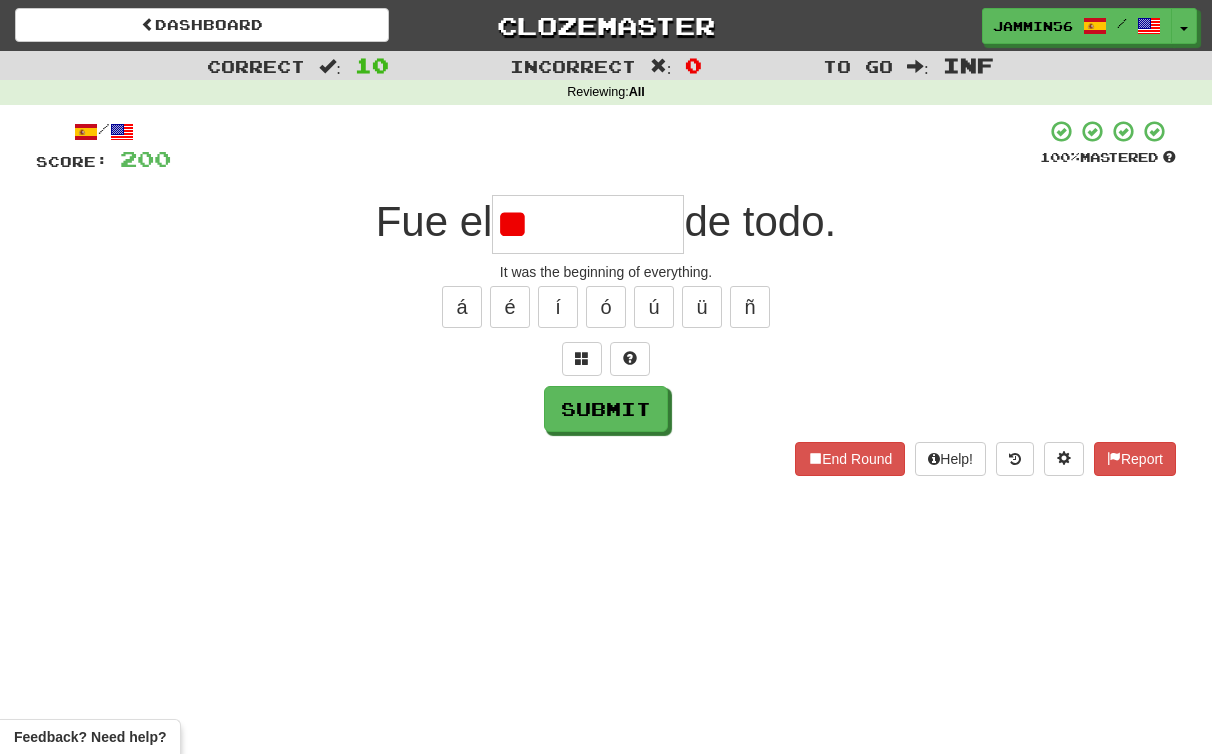 type on "*" 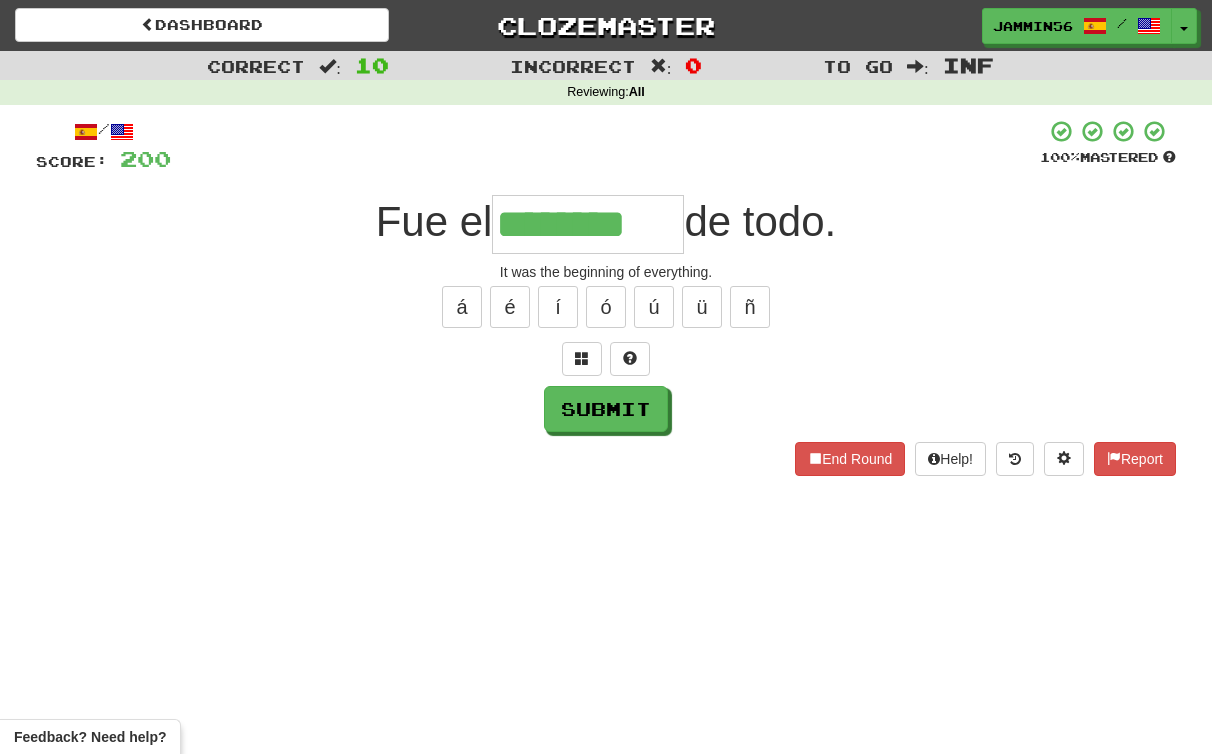type on "********" 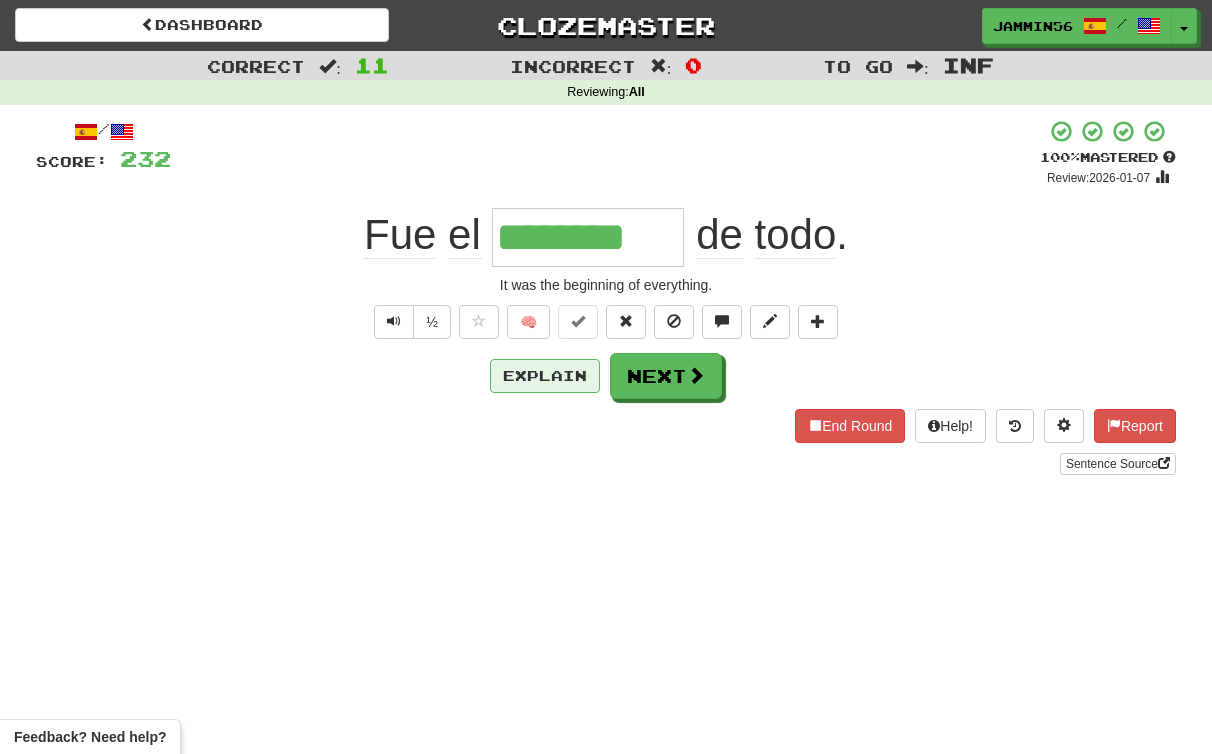 click on "Explain" at bounding box center [545, 376] 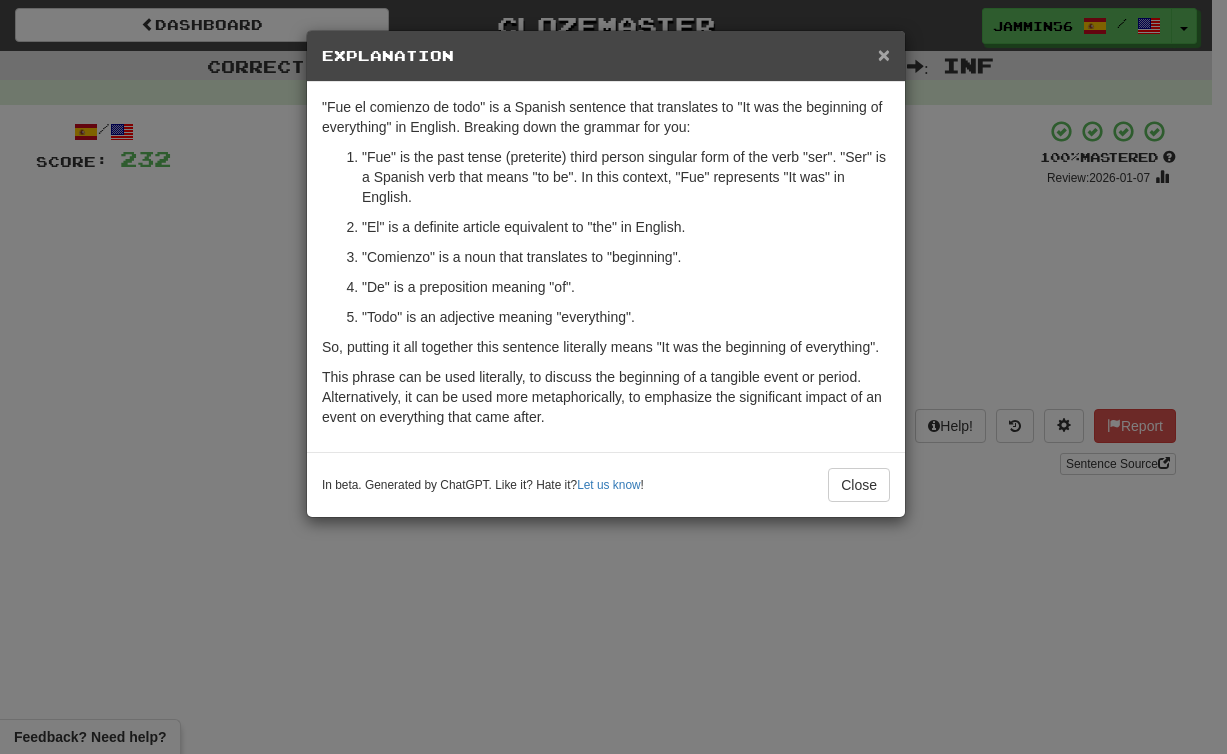 click on "×" at bounding box center [884, 54] 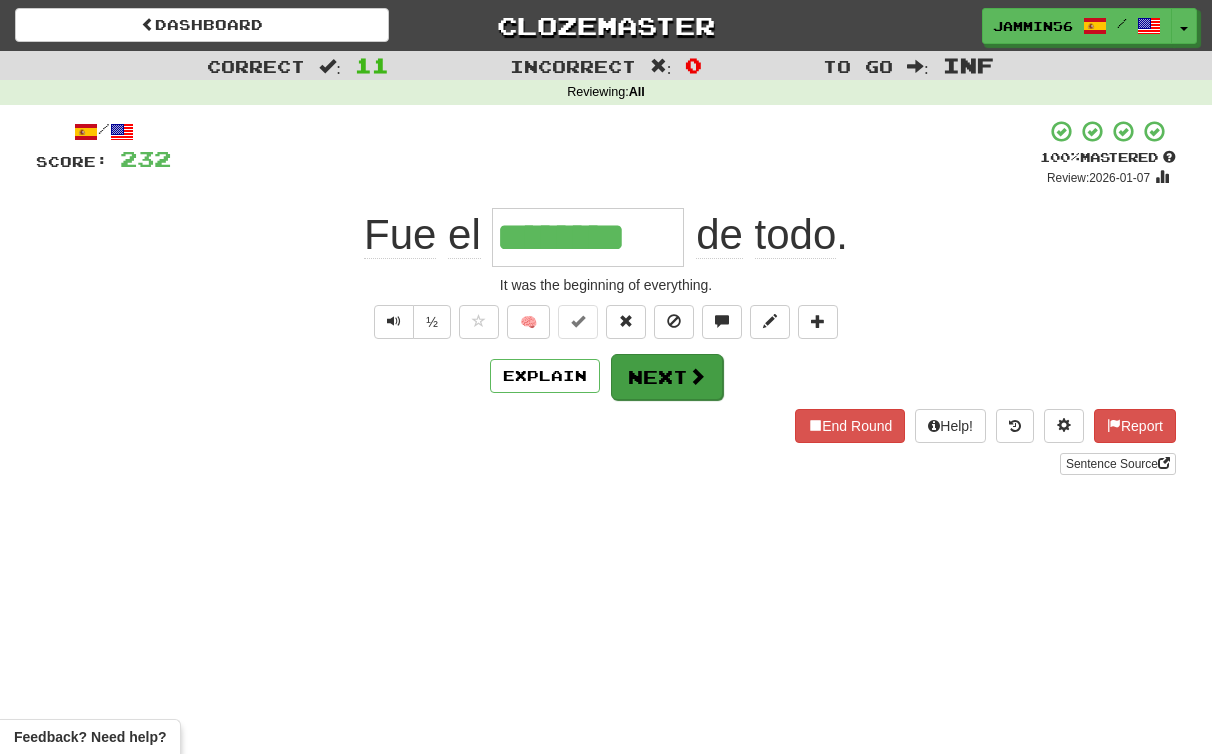 click on "Next" at bounding box center (667, 377) 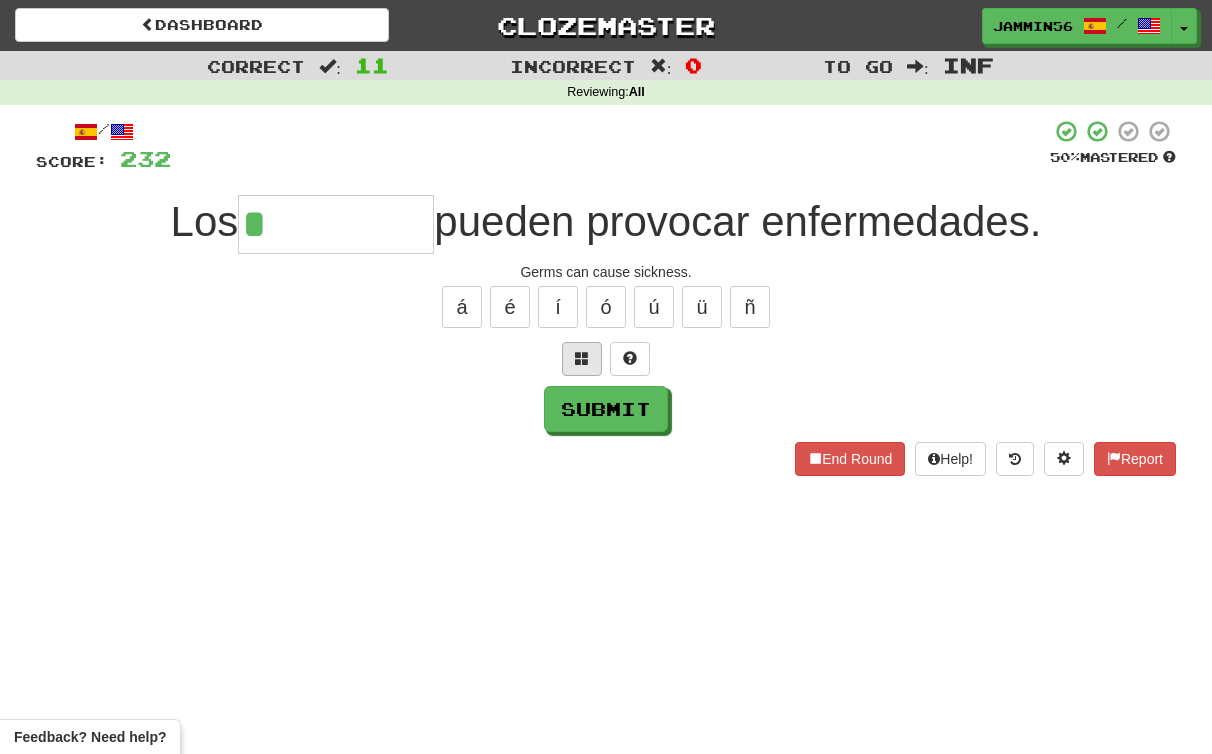 click at bounding box center (582, 358) 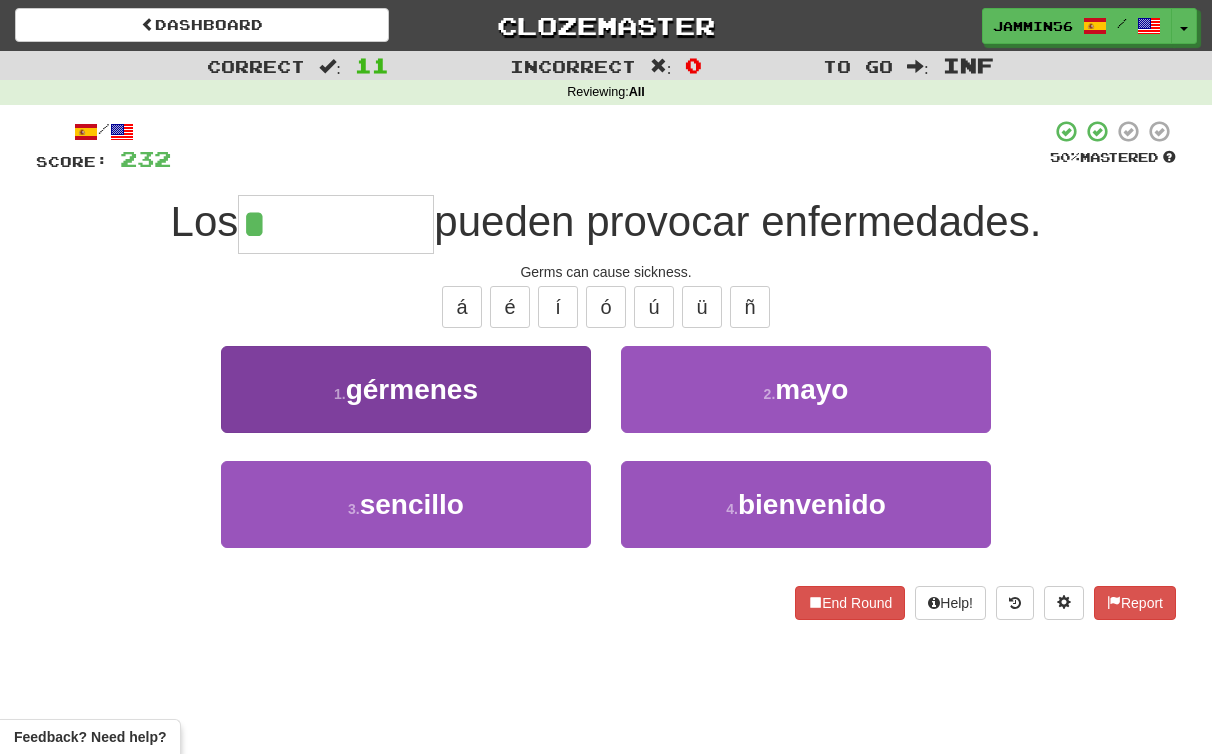click on "[NUMBER] . gérmenes" at bounding box center (406, 389) 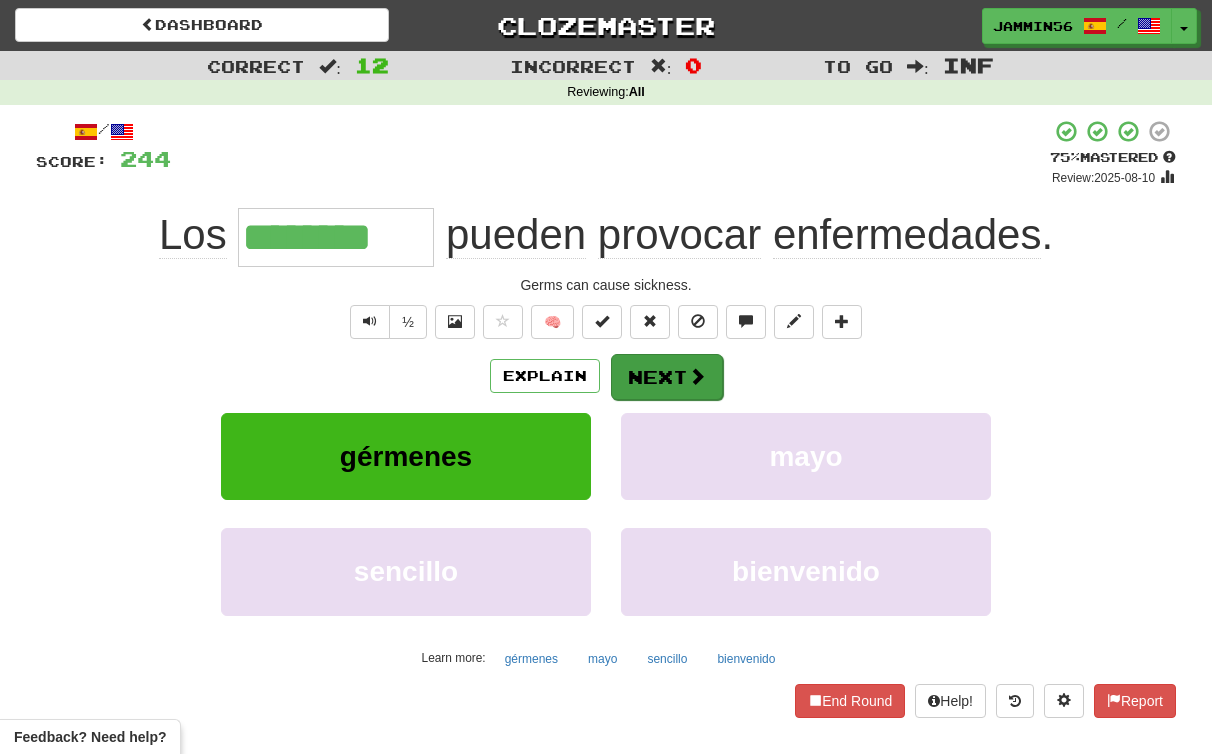 click on "Next" at bounding box center [667, 377] 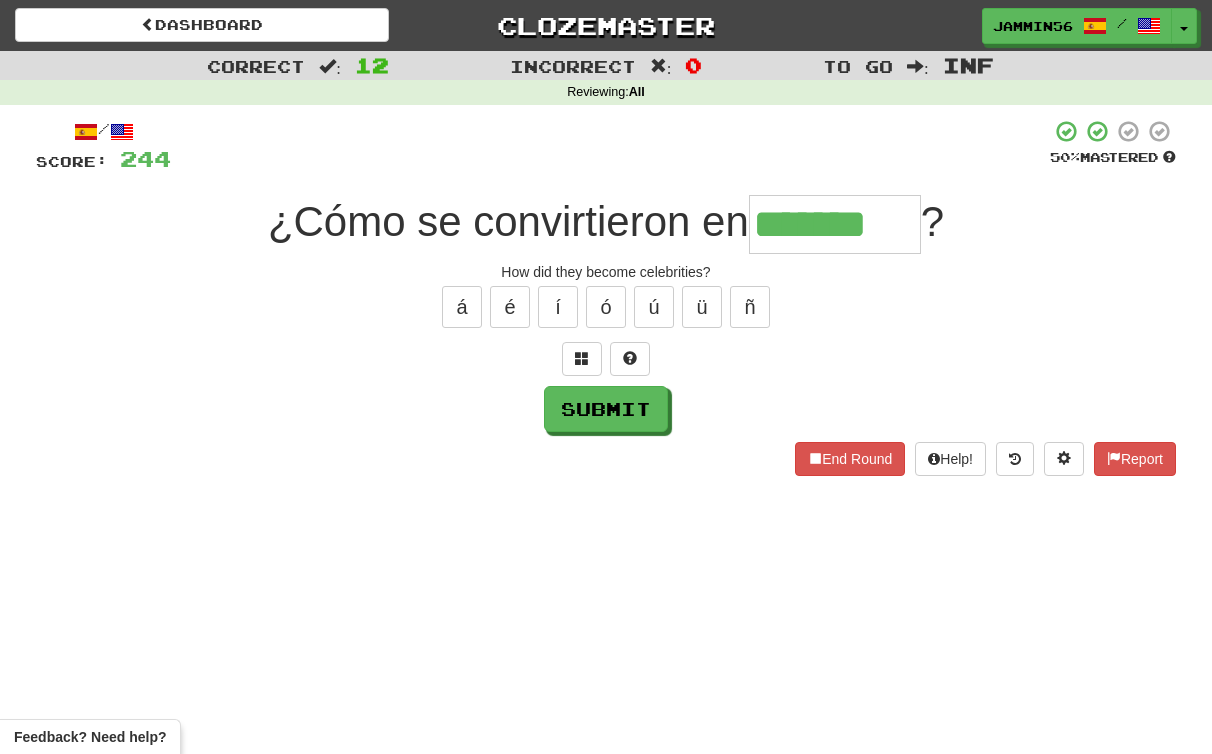type on "*******" 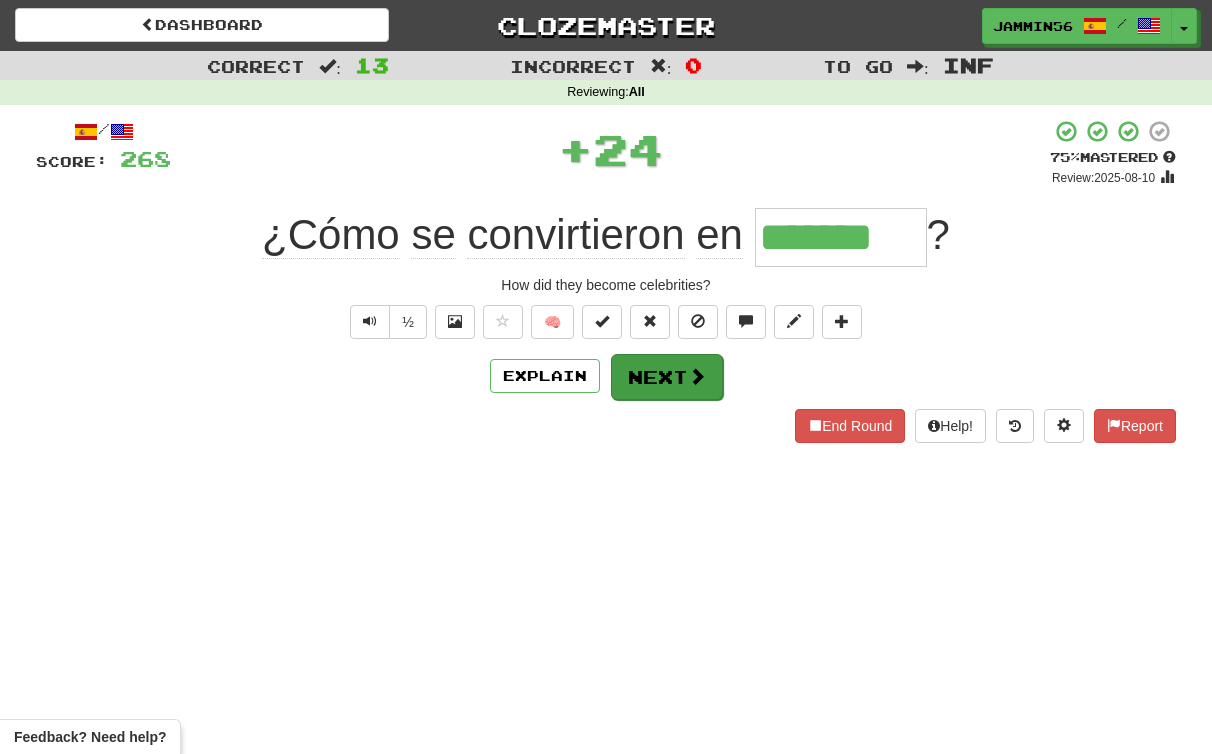 click on "Next" at bounding box center (667, 377) 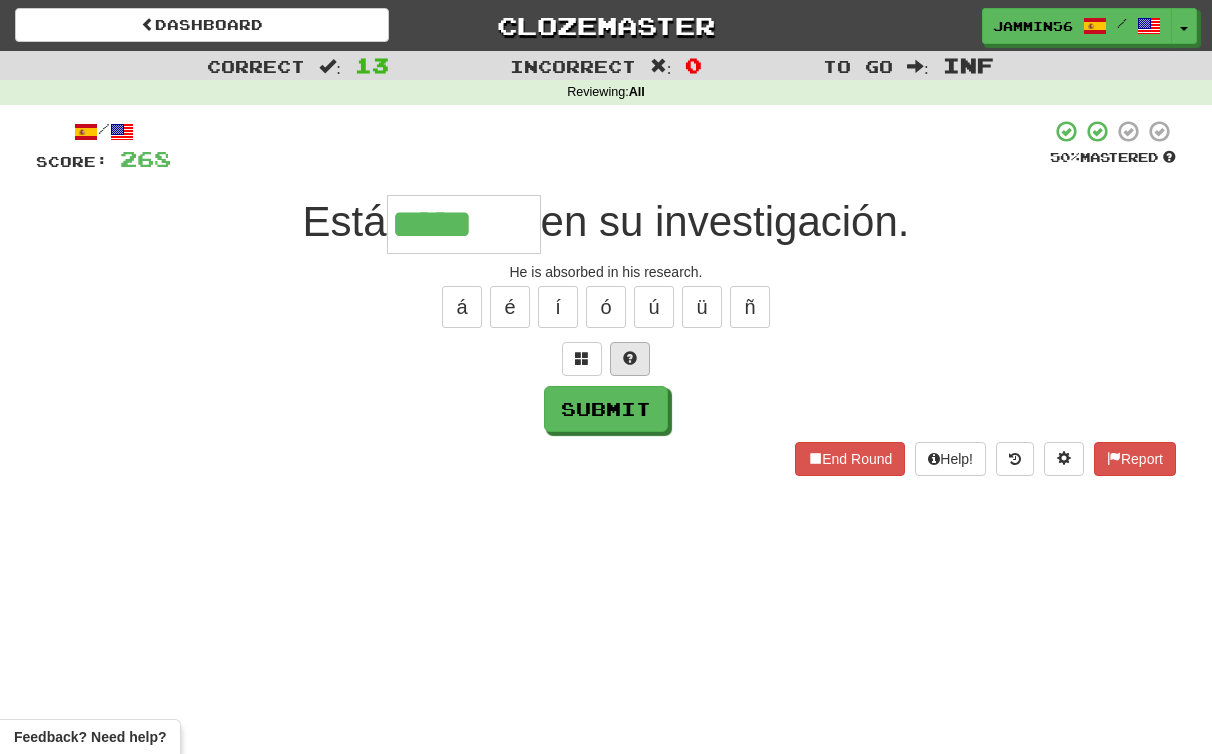 click at bounding box center (630, 358) 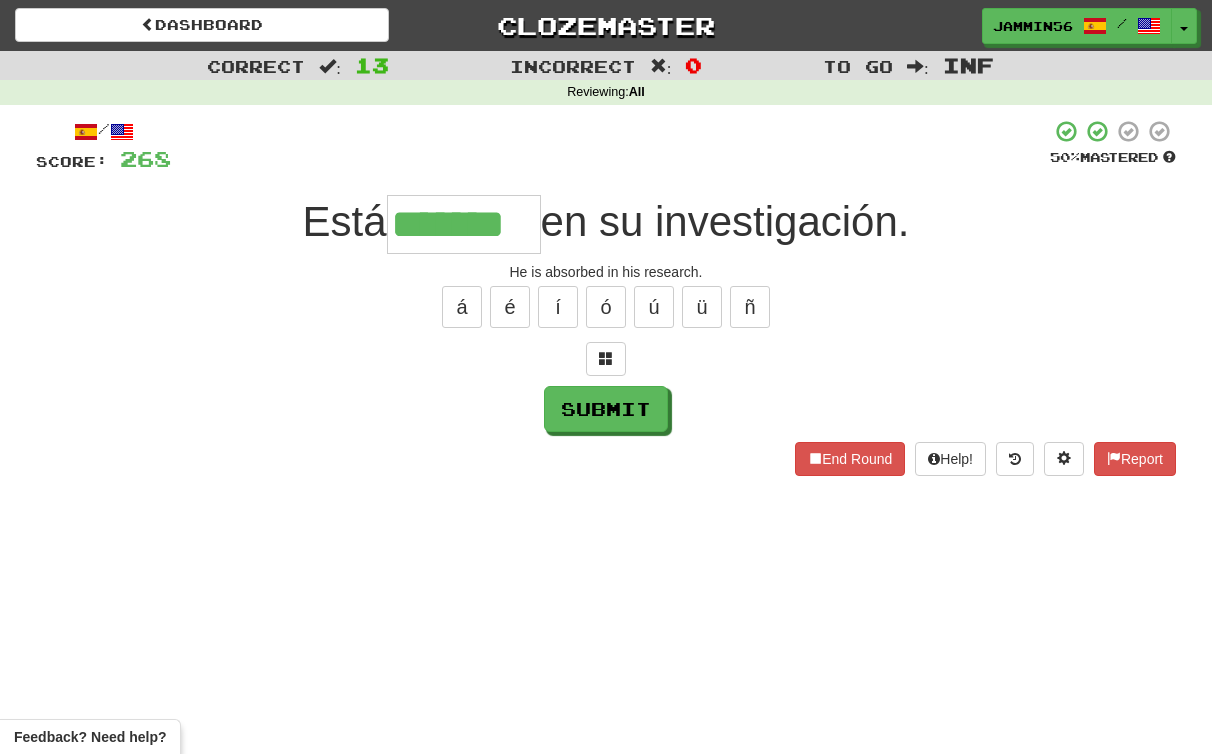 type on "*******" 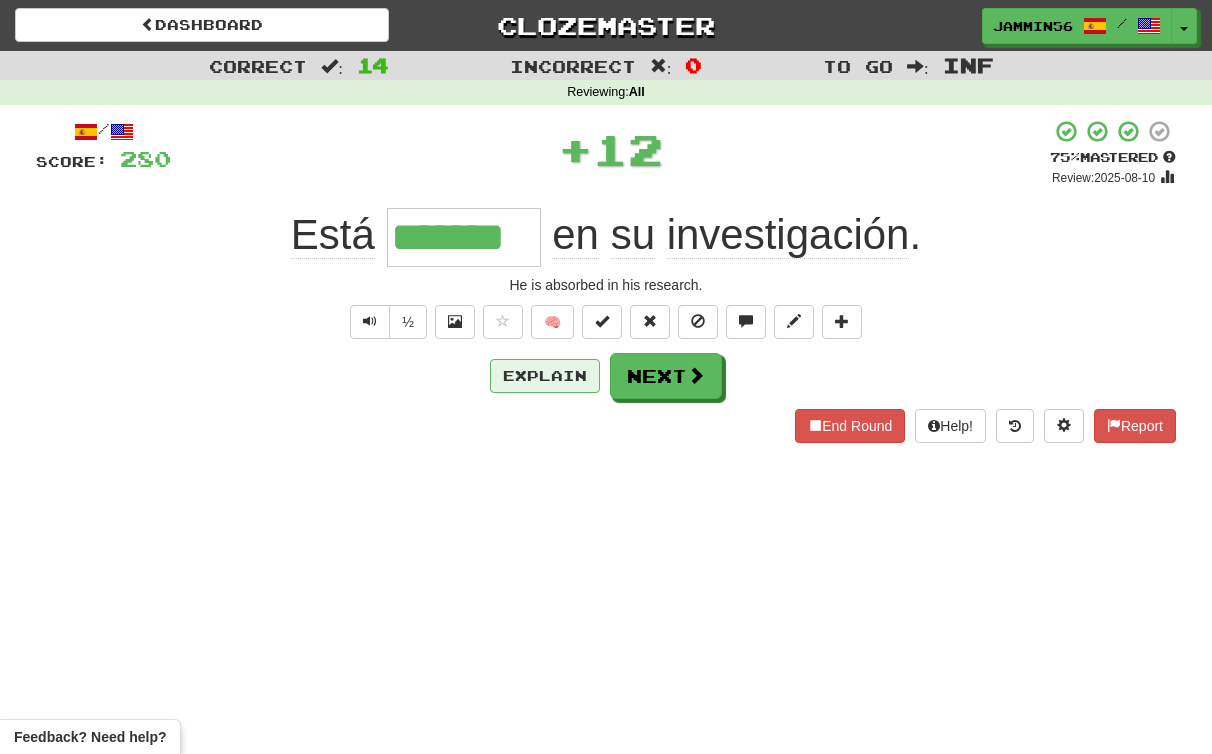 click on "Explain" at bounding box center (545, 376) 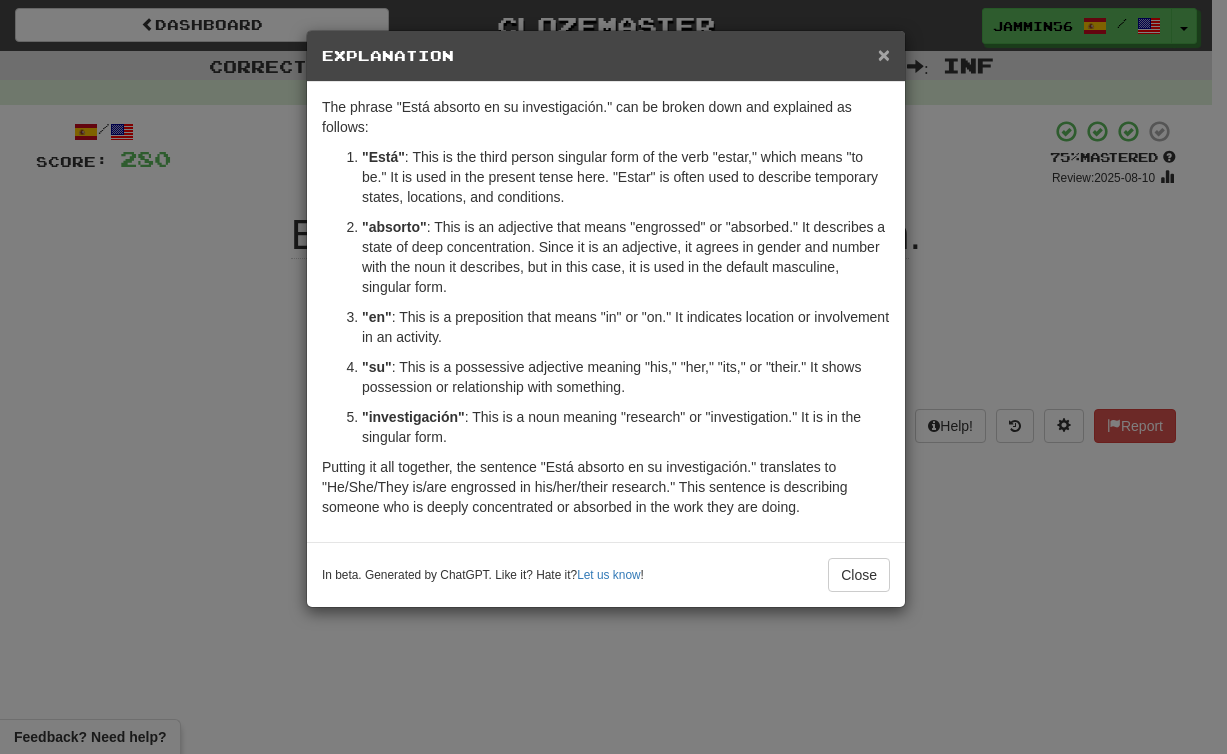 click on "×" at bounding box center [884, 54] 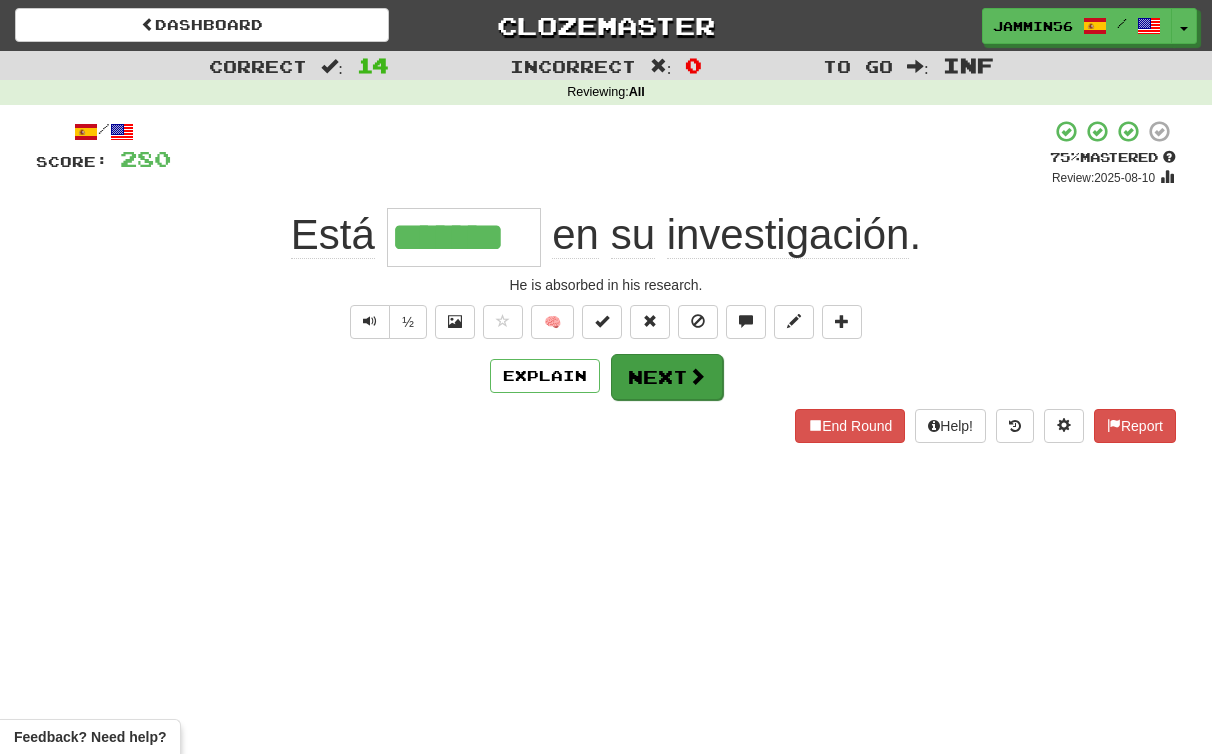 click on "Next" at bounding box center [667, 377] 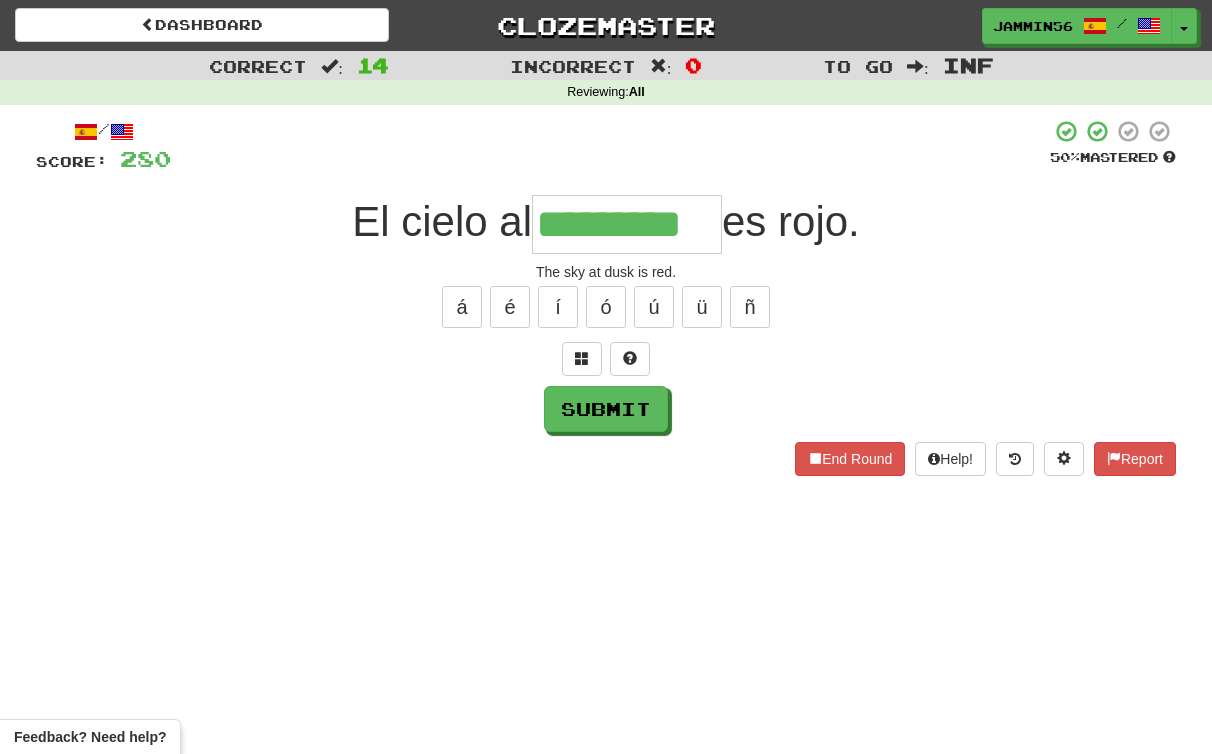 type on "*********" 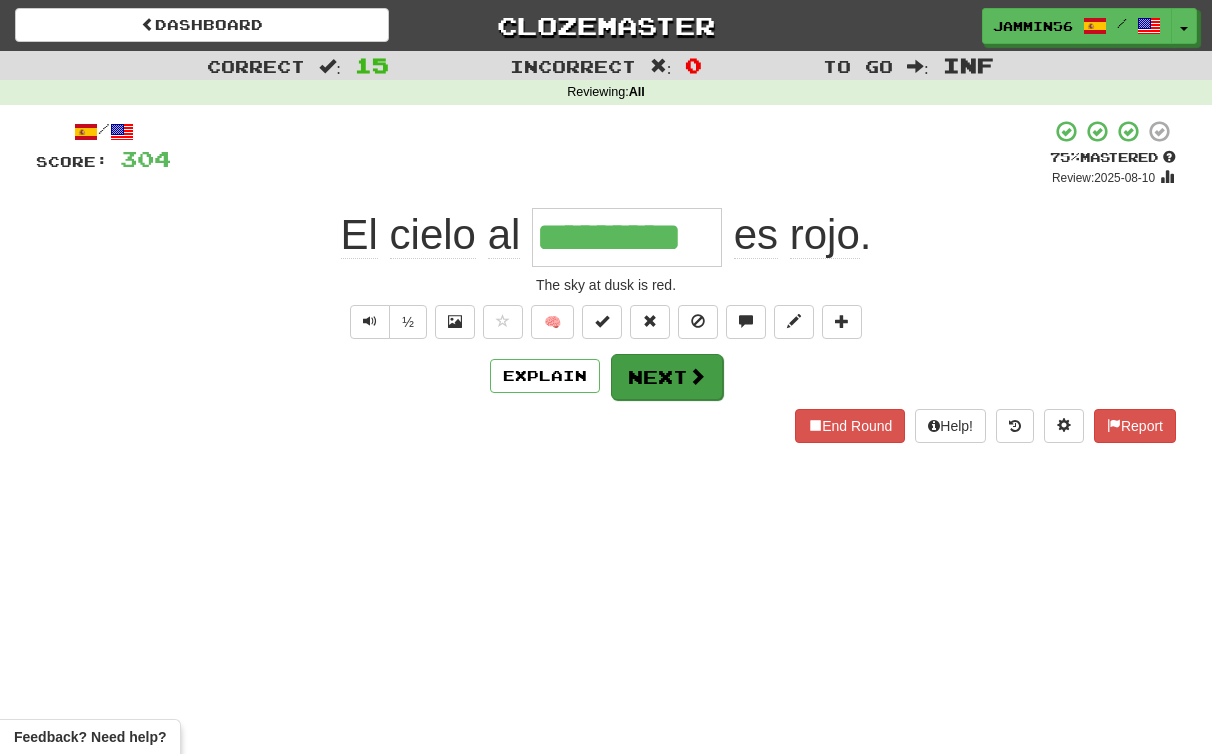 click on "Next" at bounding box center [667, 377] 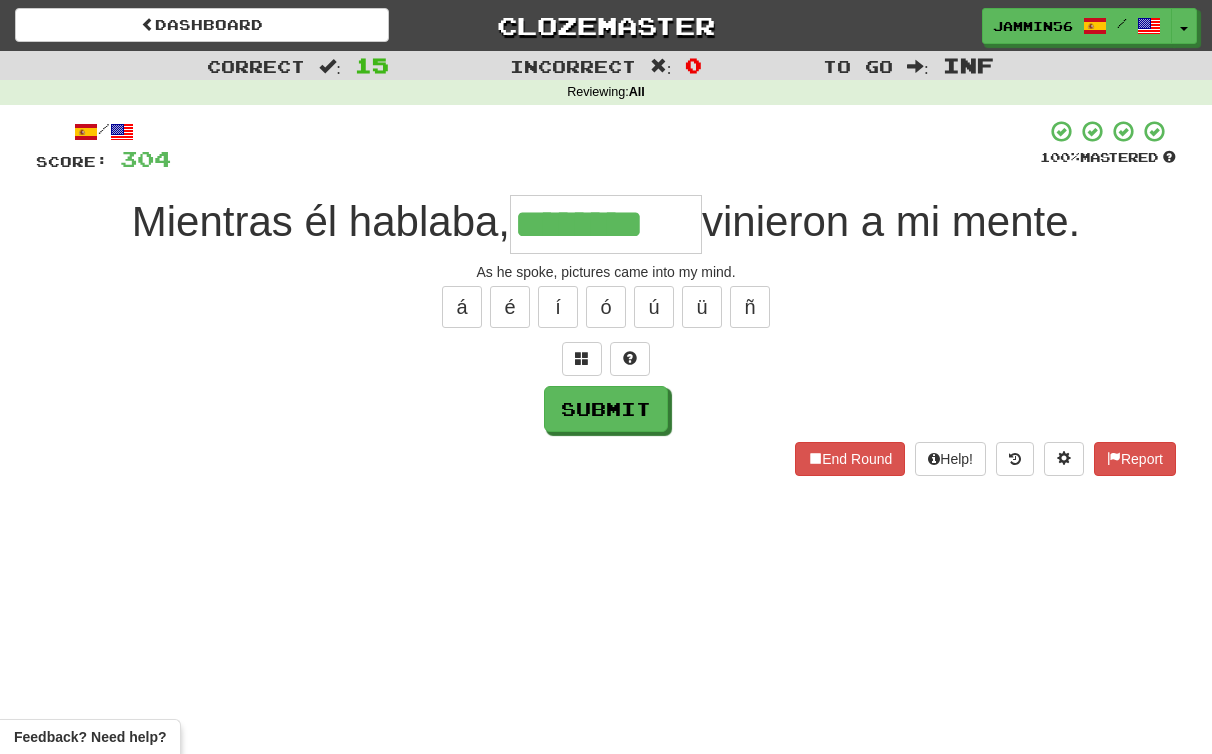 type on "********" 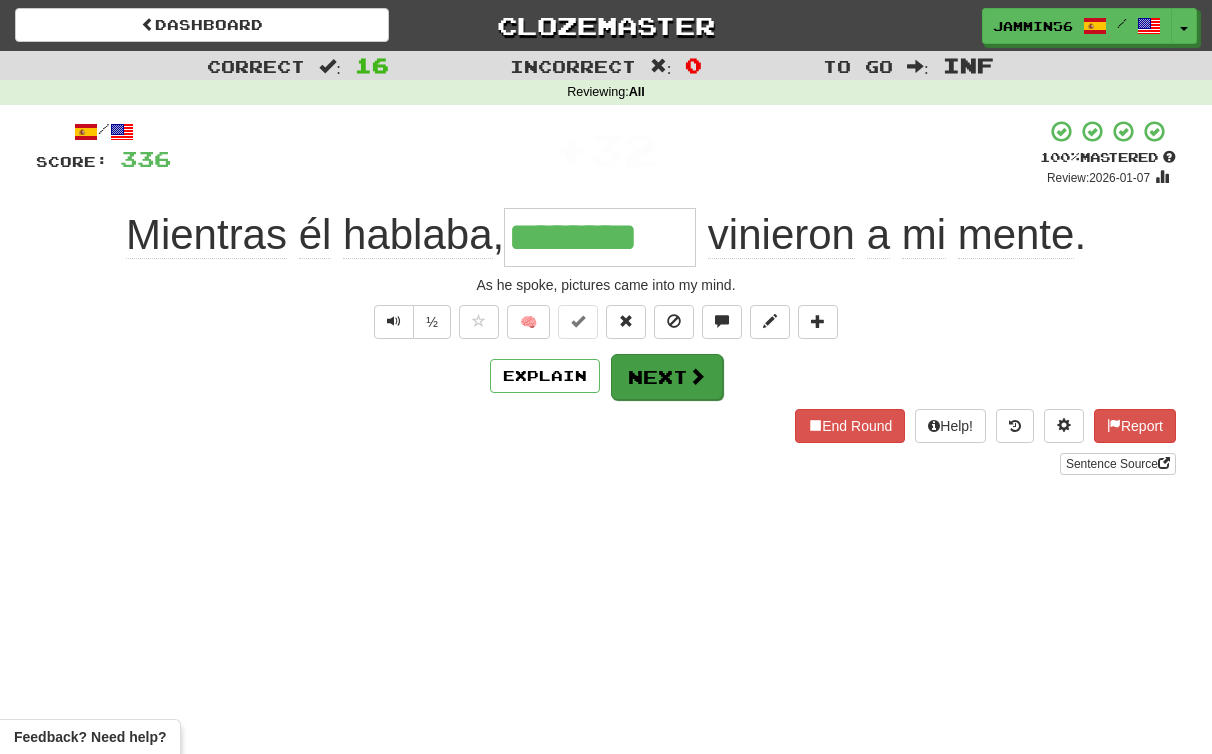 click on "Next" at bounding box center (667, 377) 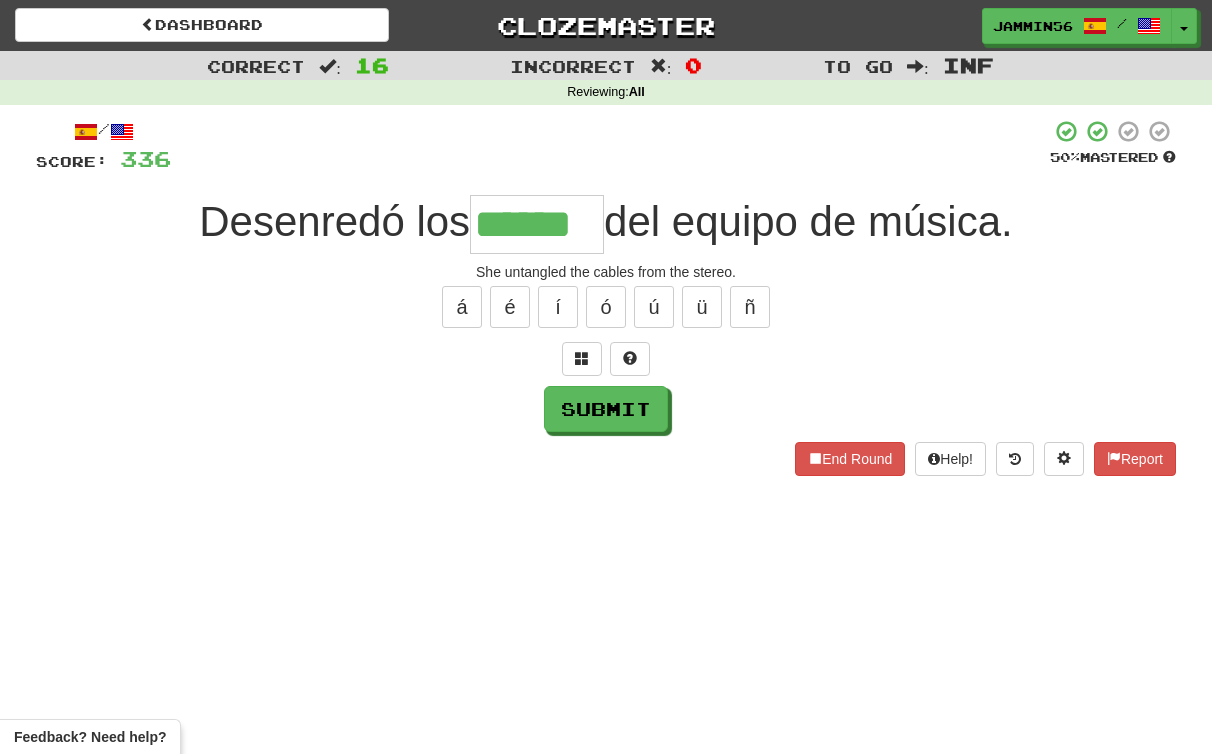 type on "******" 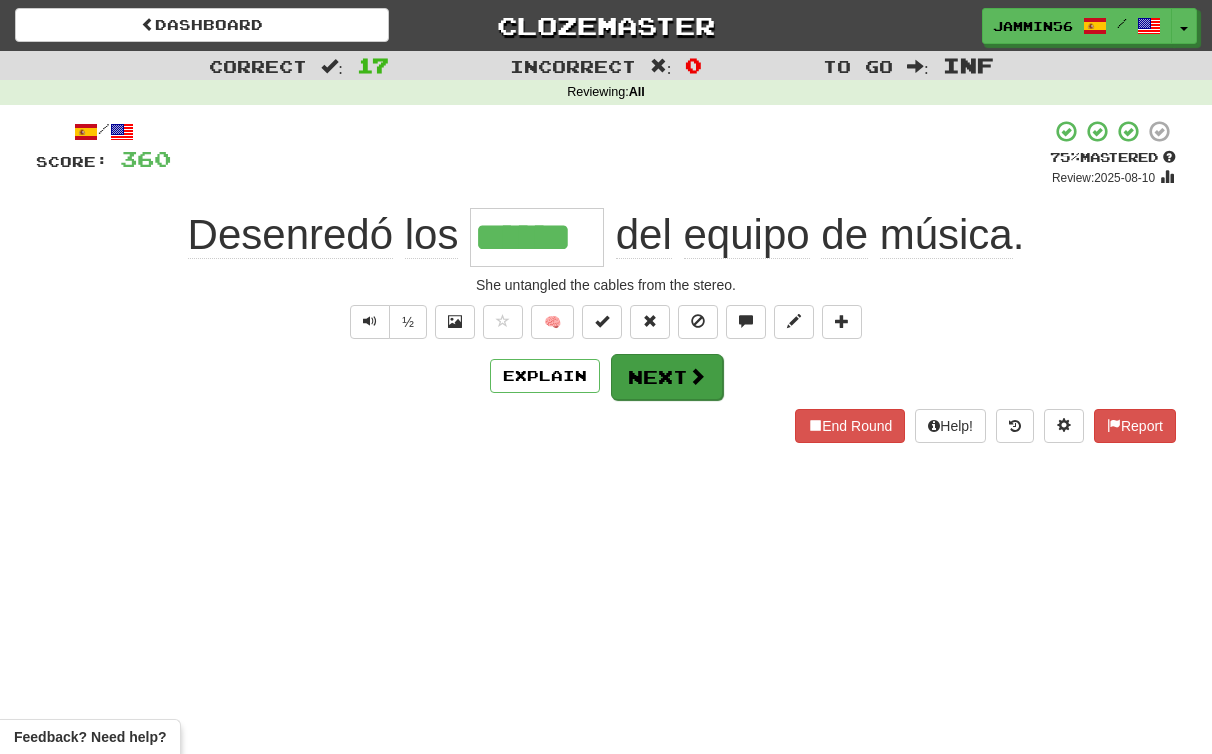 click on "Next" at bounding box center (667, 377) 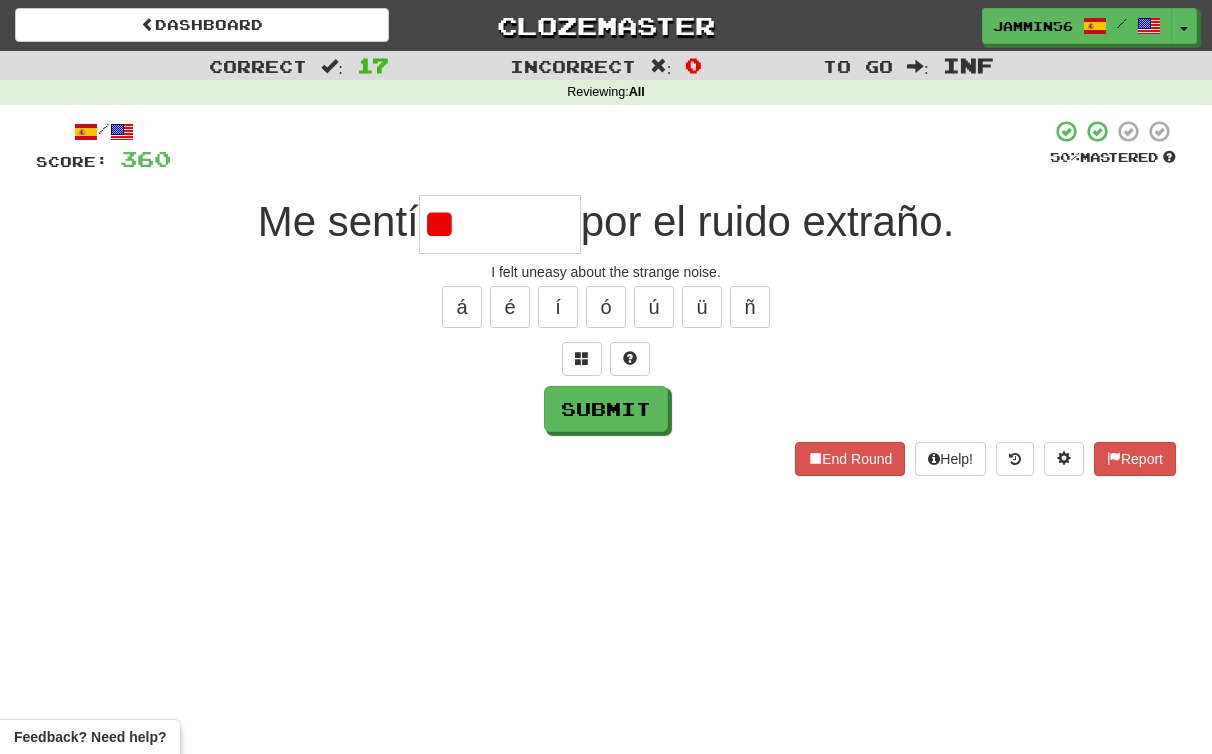 type on "*" 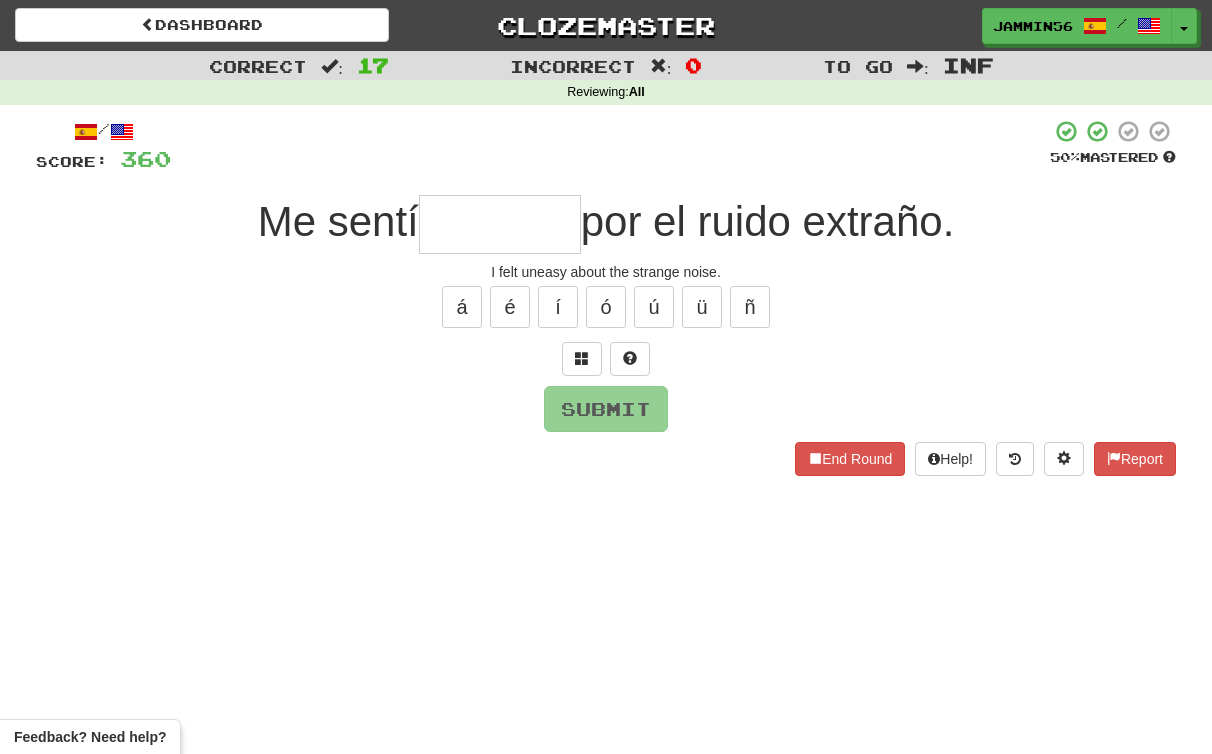 type on "*" 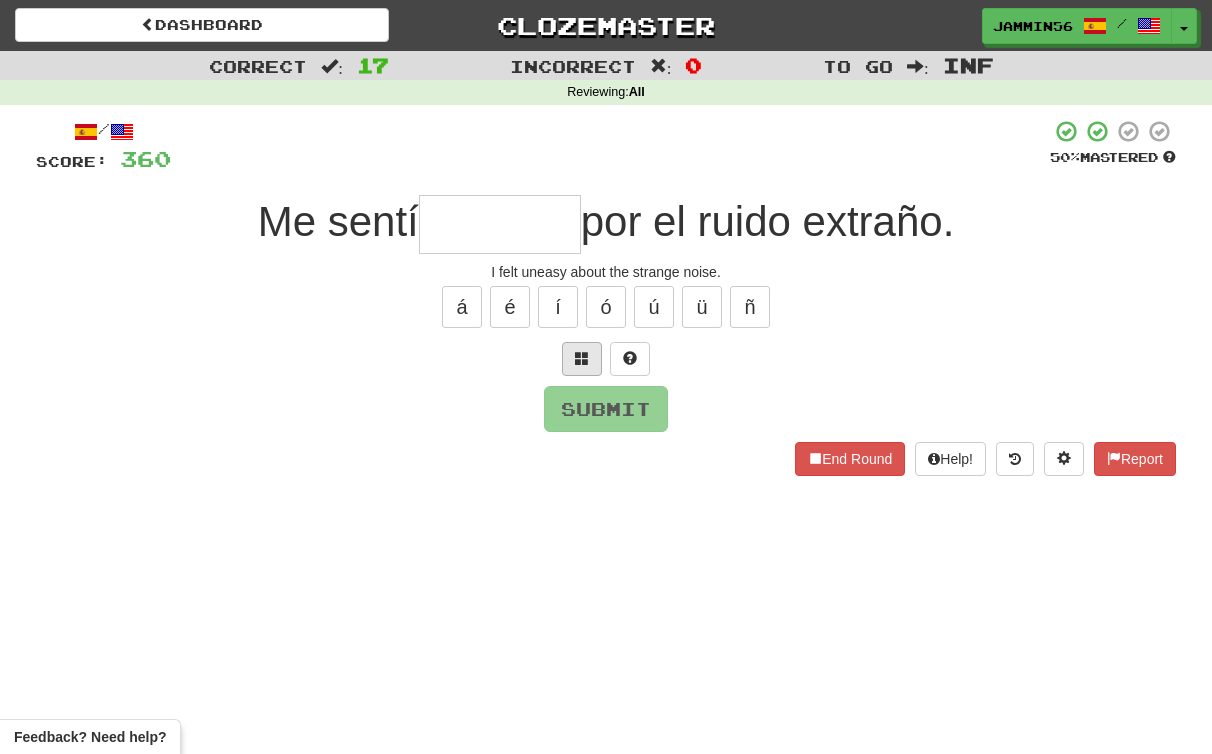 click at bounding box center [582, 359] 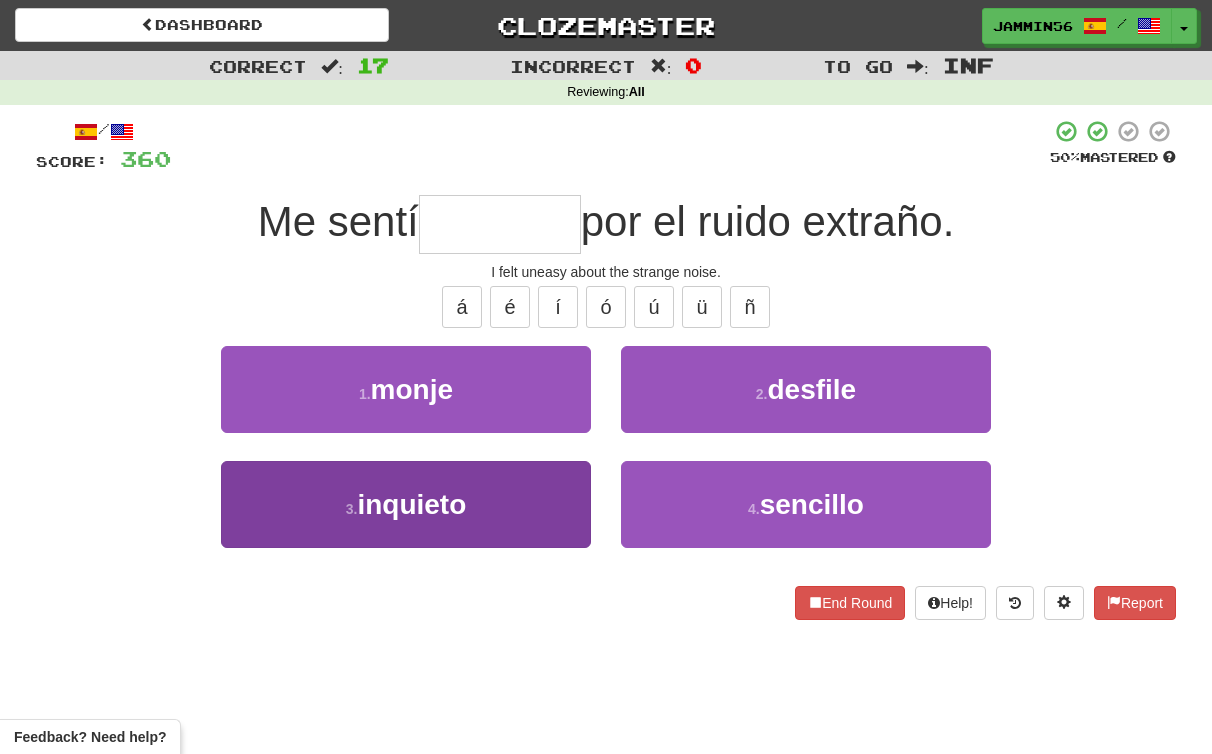 click on "[NUMBER] . inquieto" at bounding box center [406, 504] 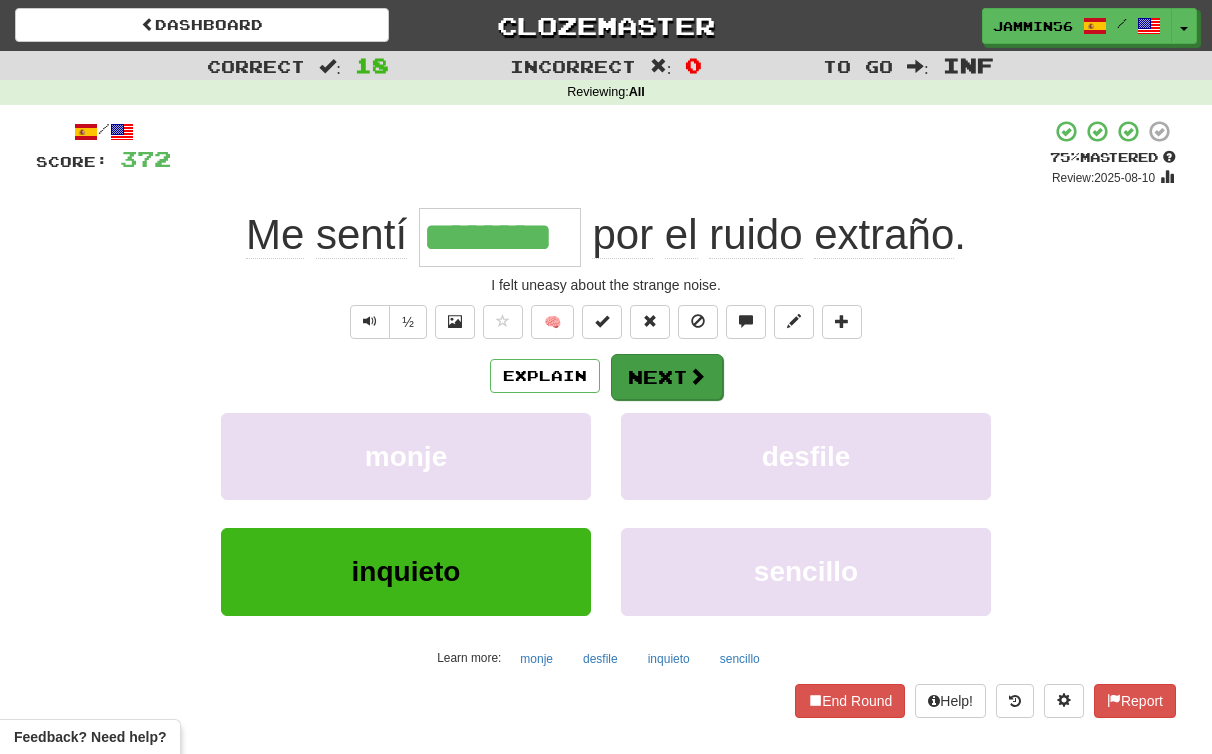 click on "Next" at bounding box center [667, 377] 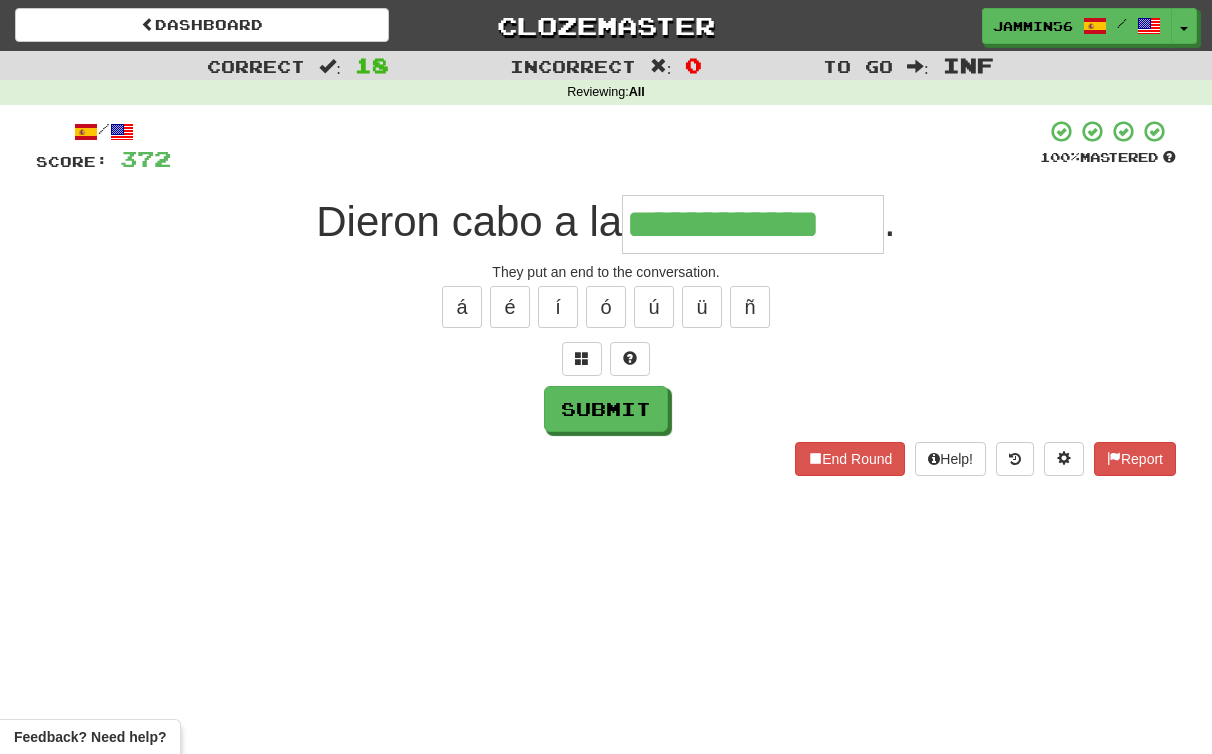 type on "**********" 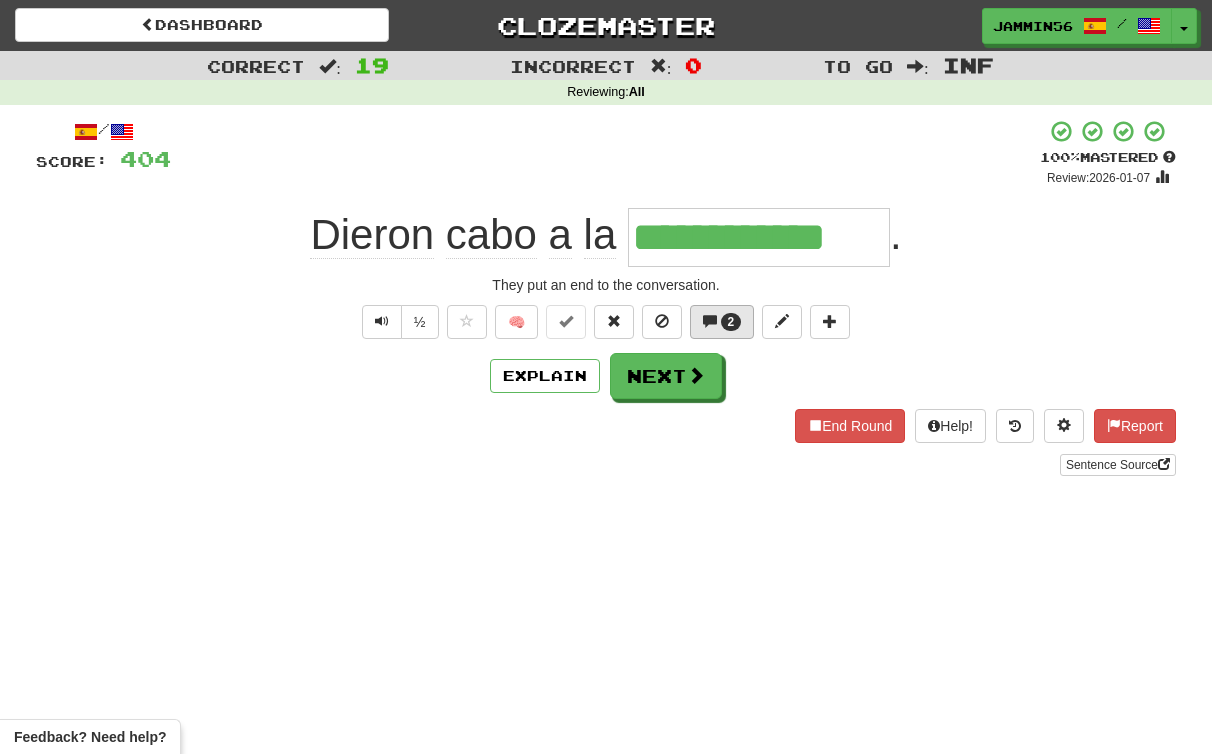 click on "2" at bounding box center (722, 322) 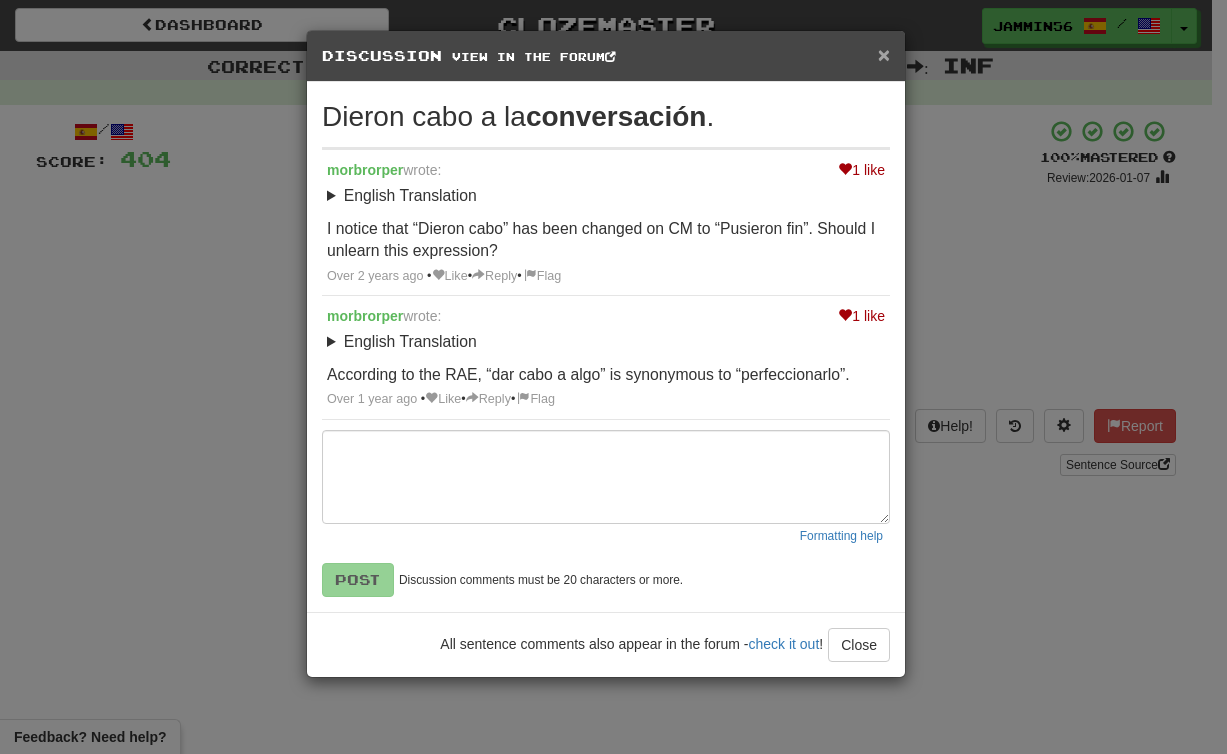 click on "×" at bounding box center [884, 54] 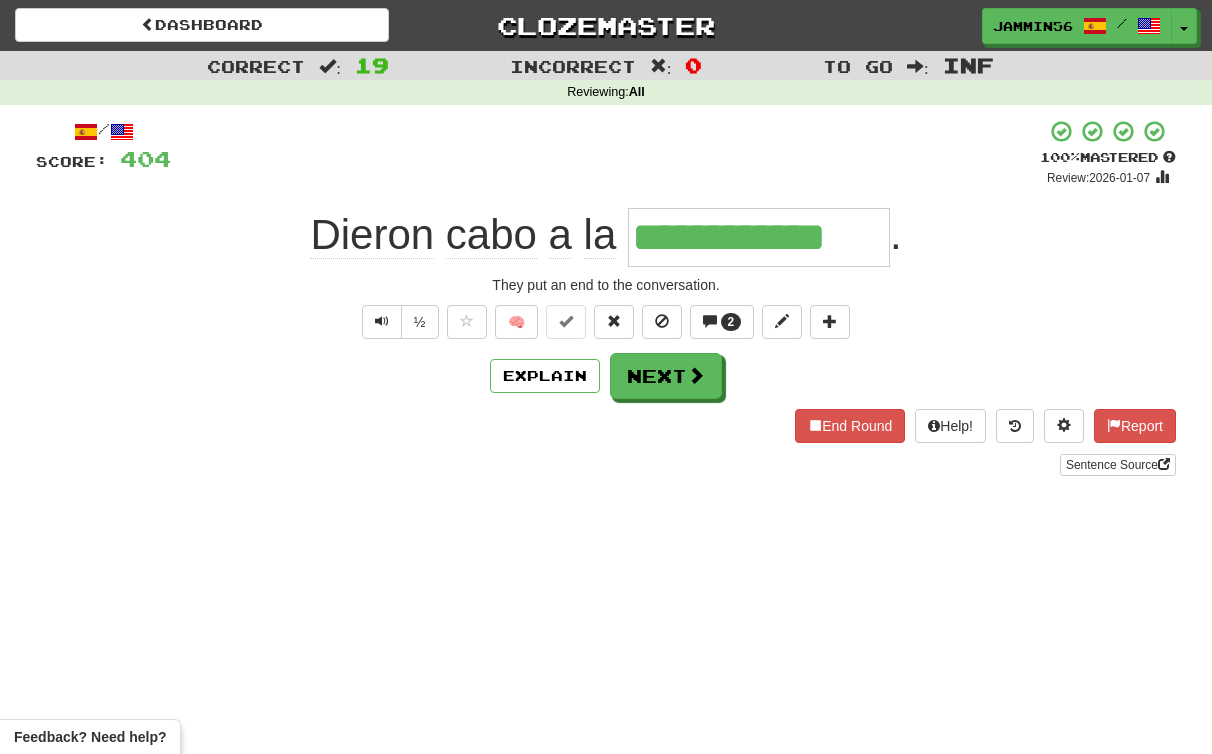 click on "Next" at bounding box center (666, 376) 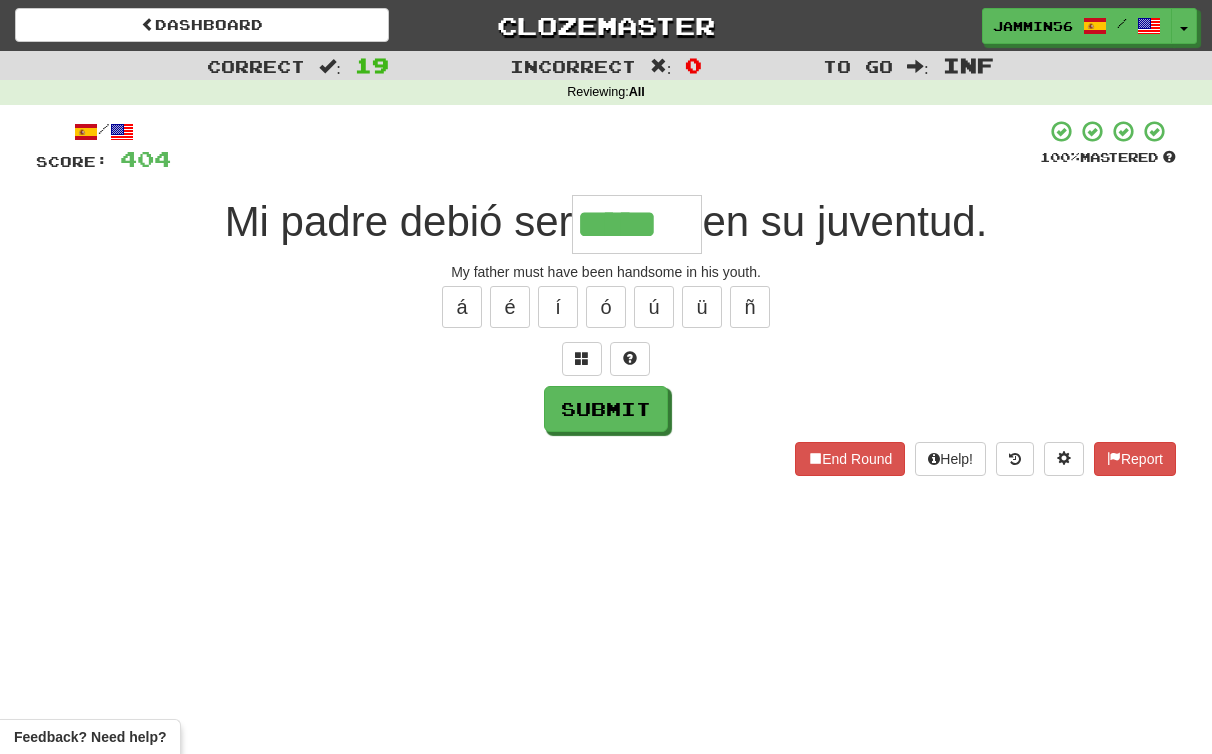 type on "*****" 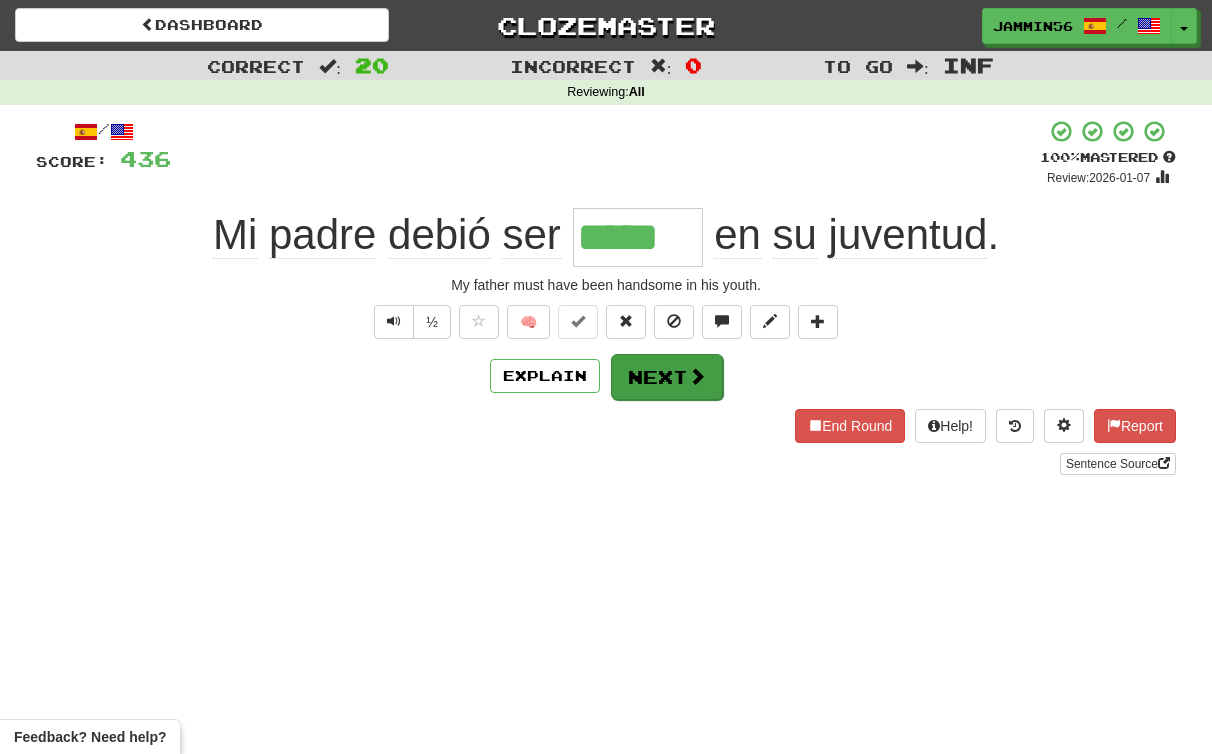 click on "Next" at bounding box center [667, 377] 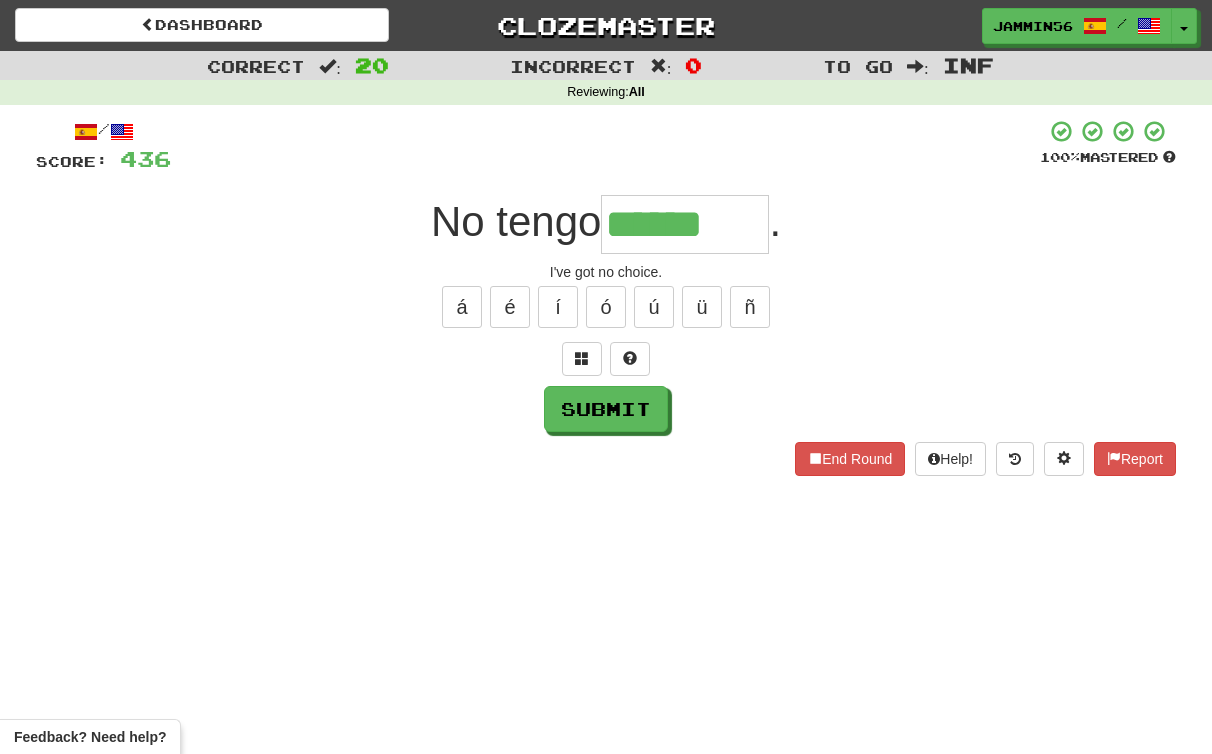 type on "********" 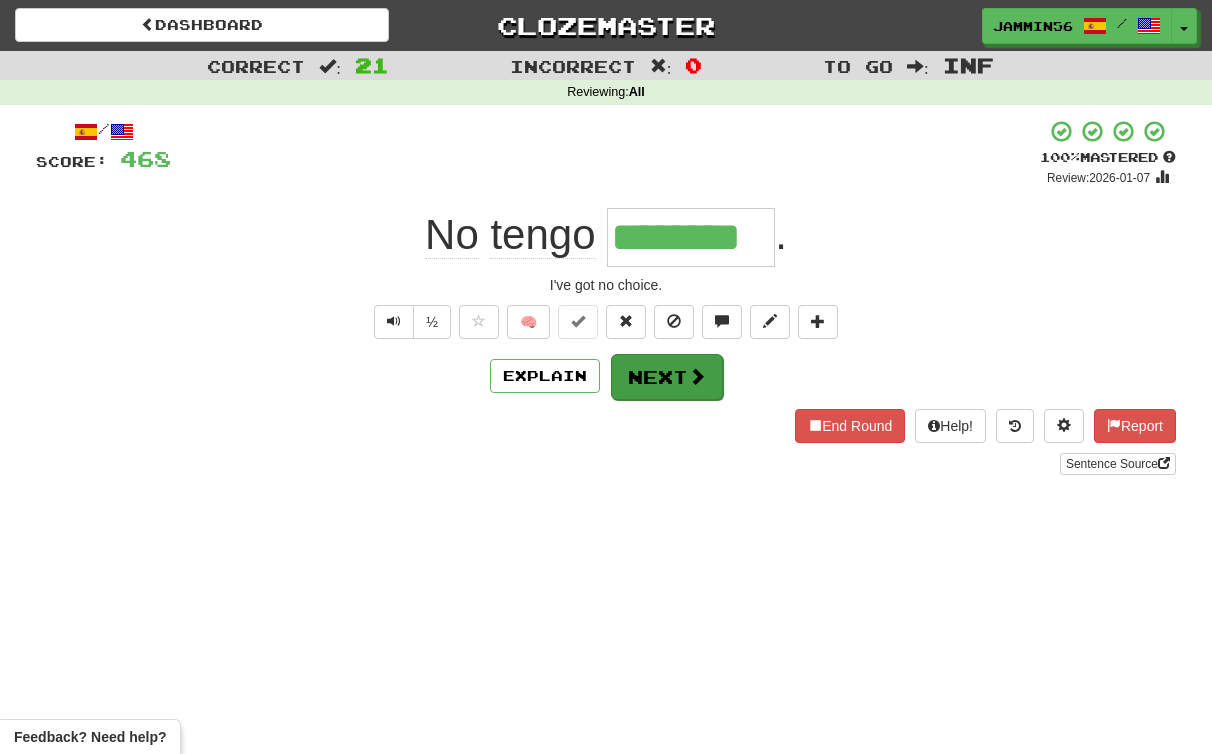click on "Next" at bounding box center (667, 377) 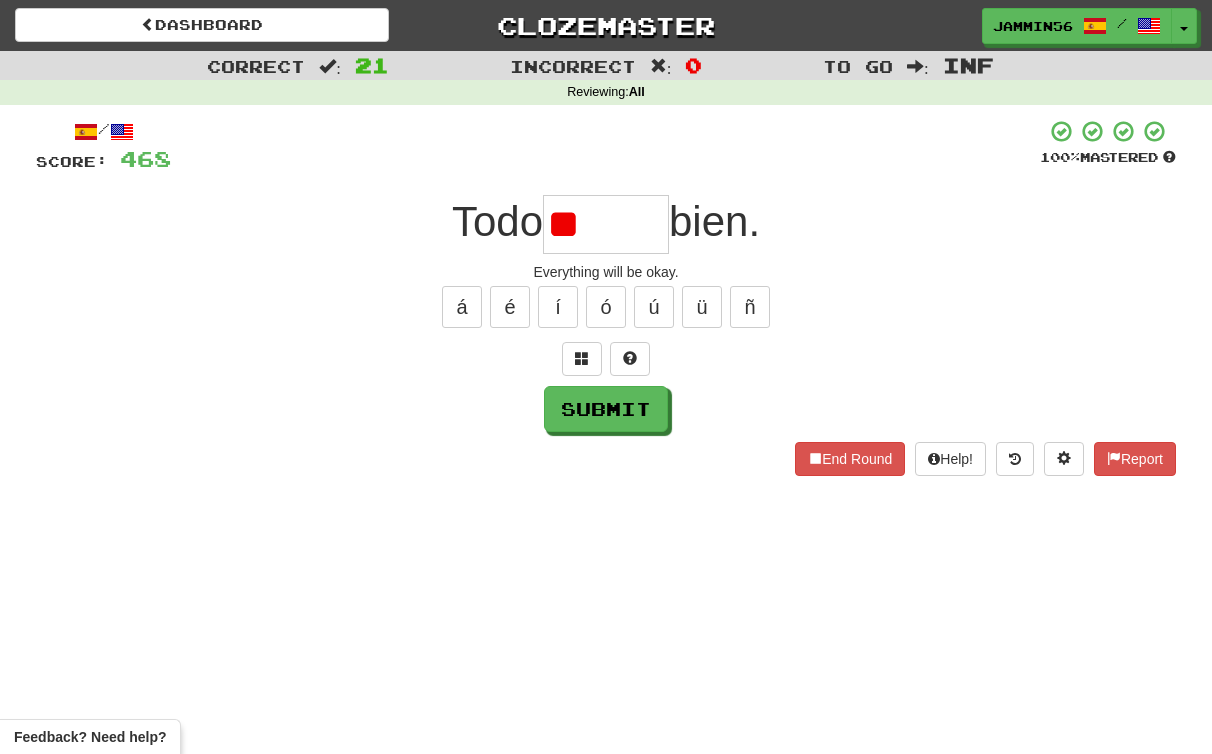 type on "*" 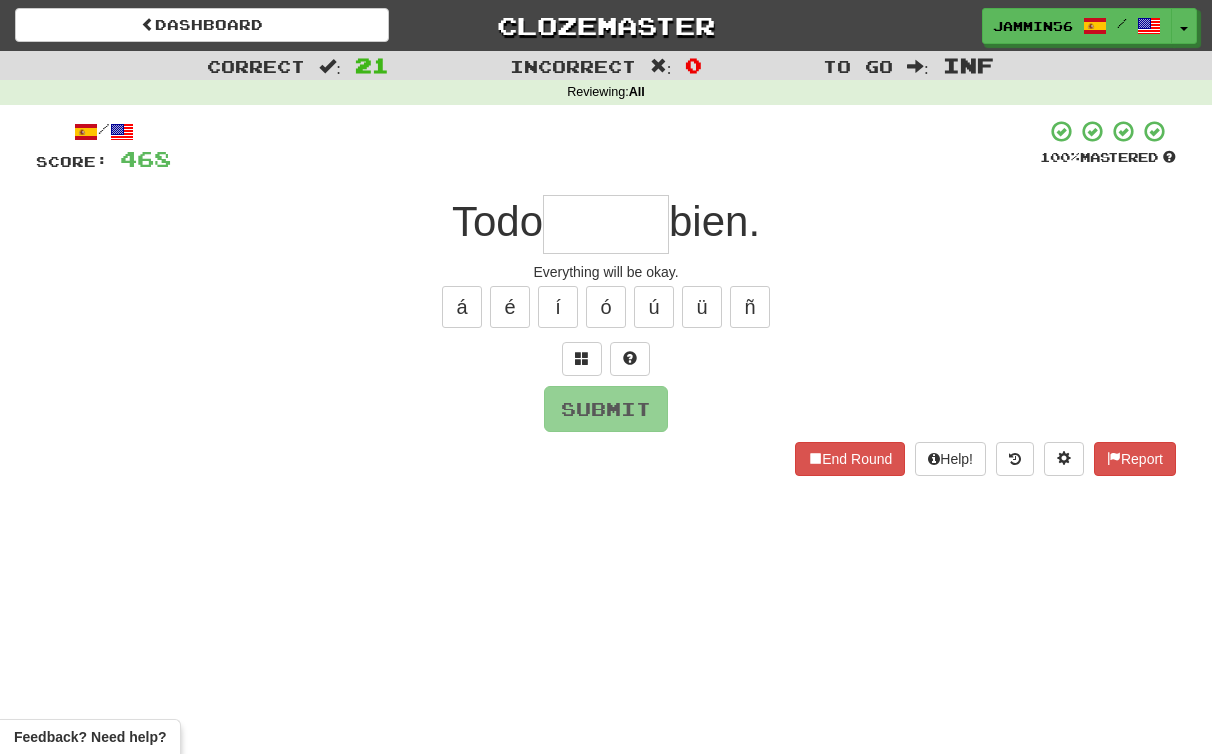 type on "*" 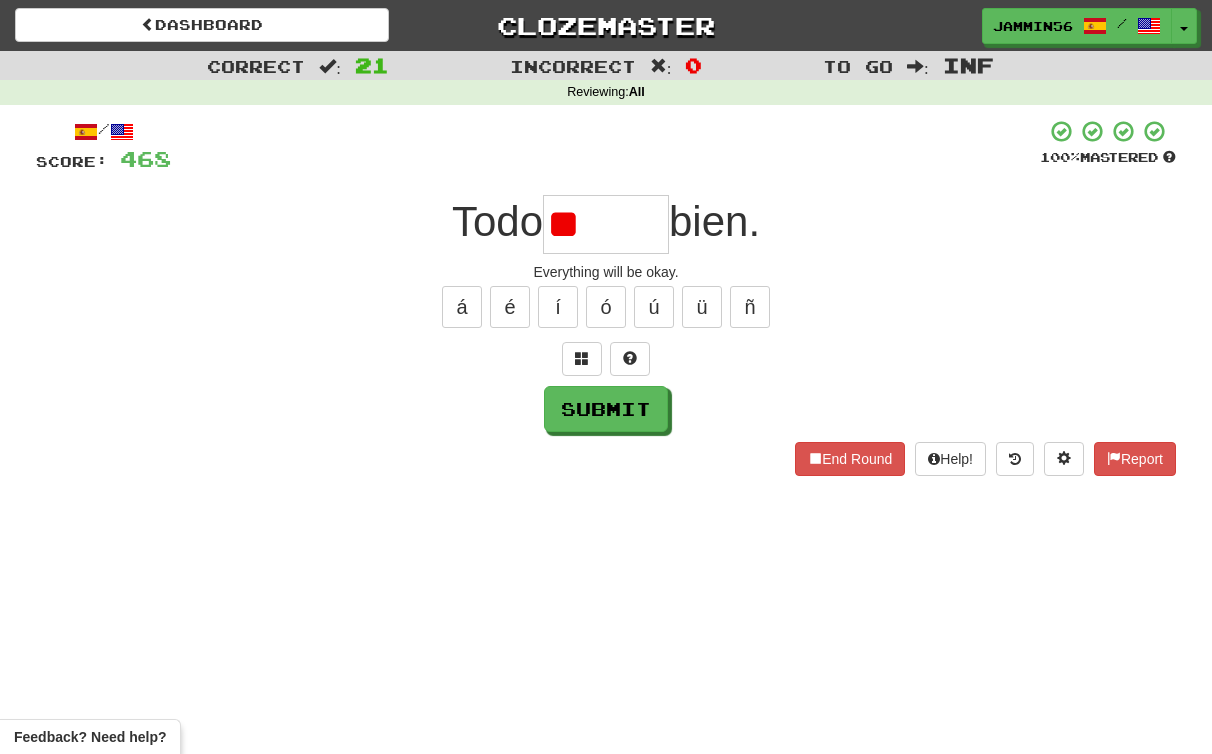 type on "*" 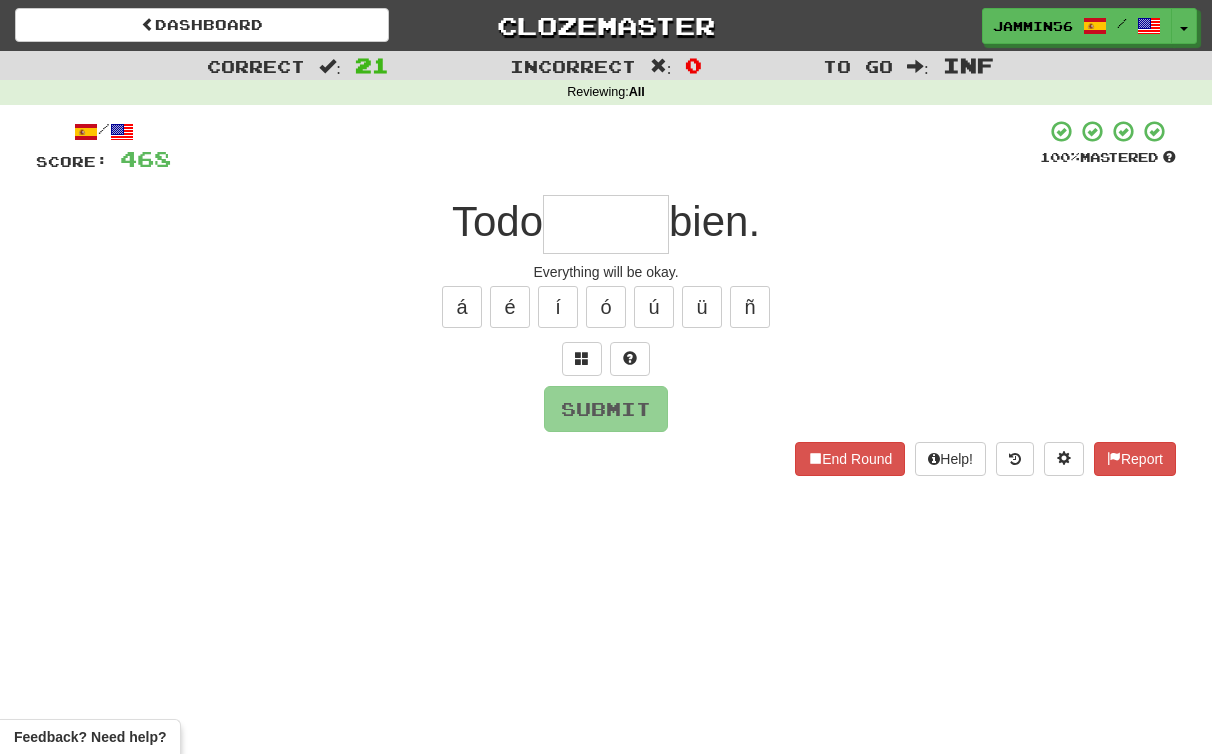 type on "*" 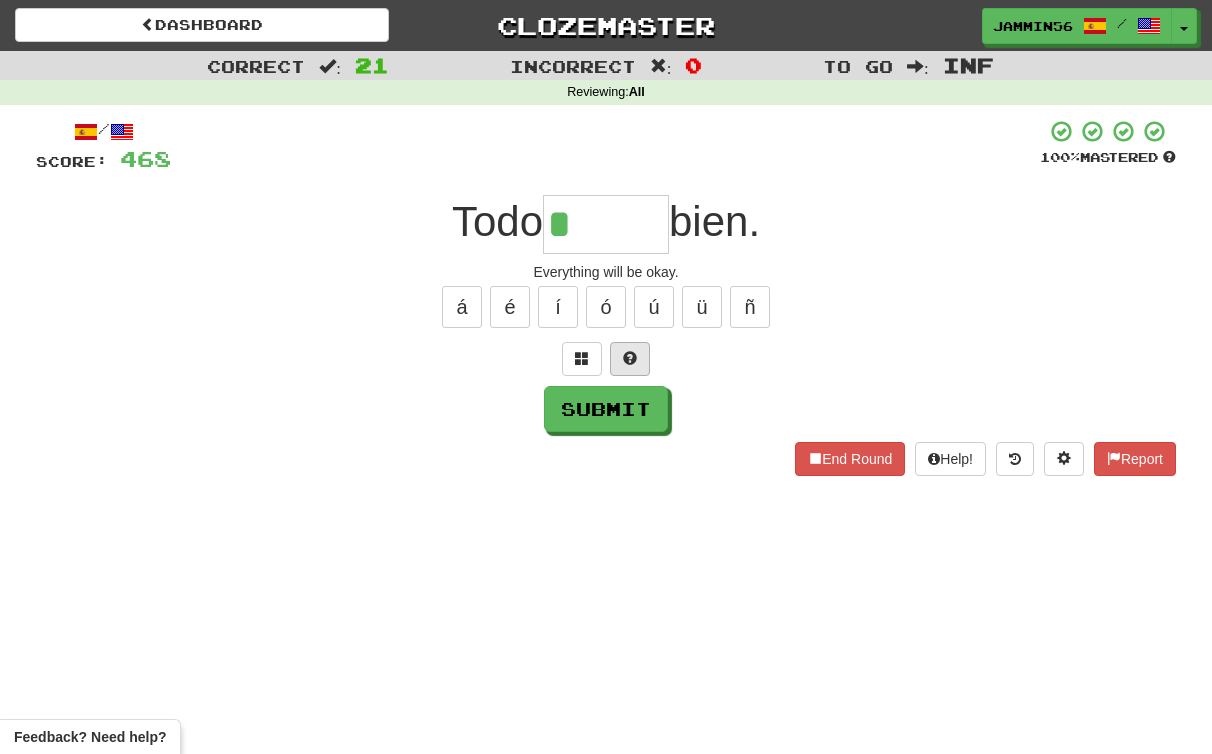 click at bounding box center [630, 359] 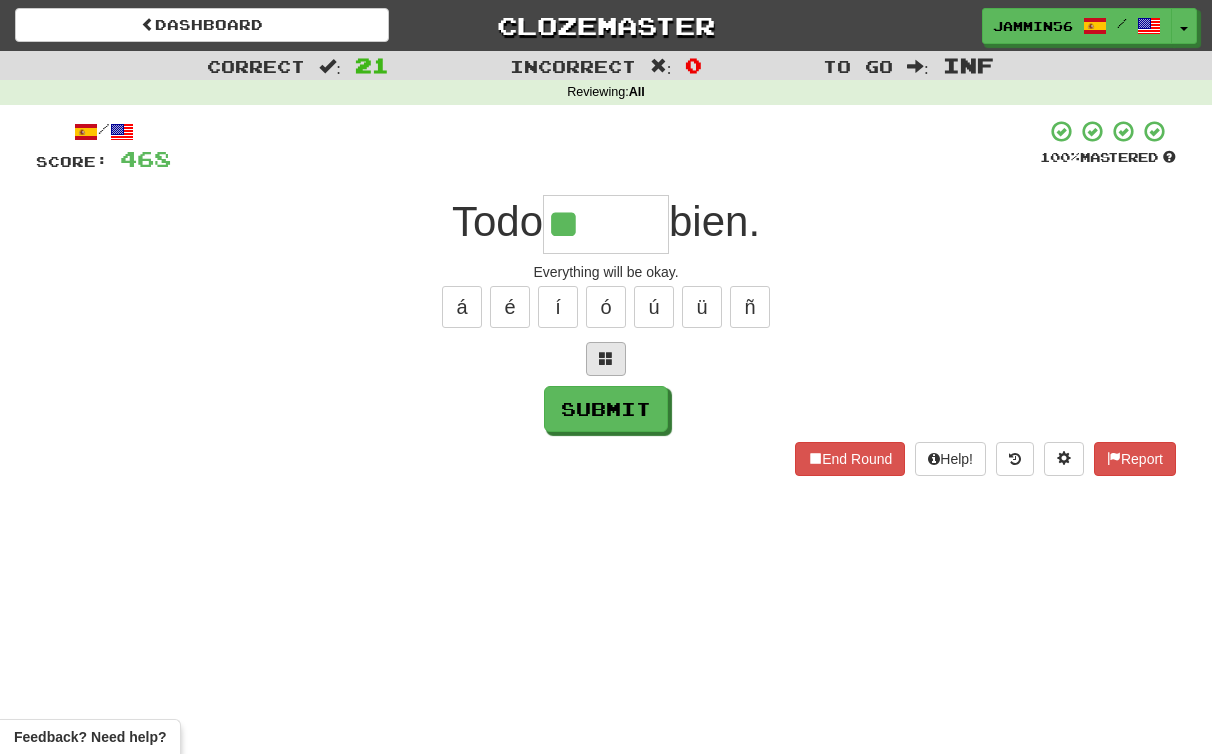 click at bounding box center (606, 359) 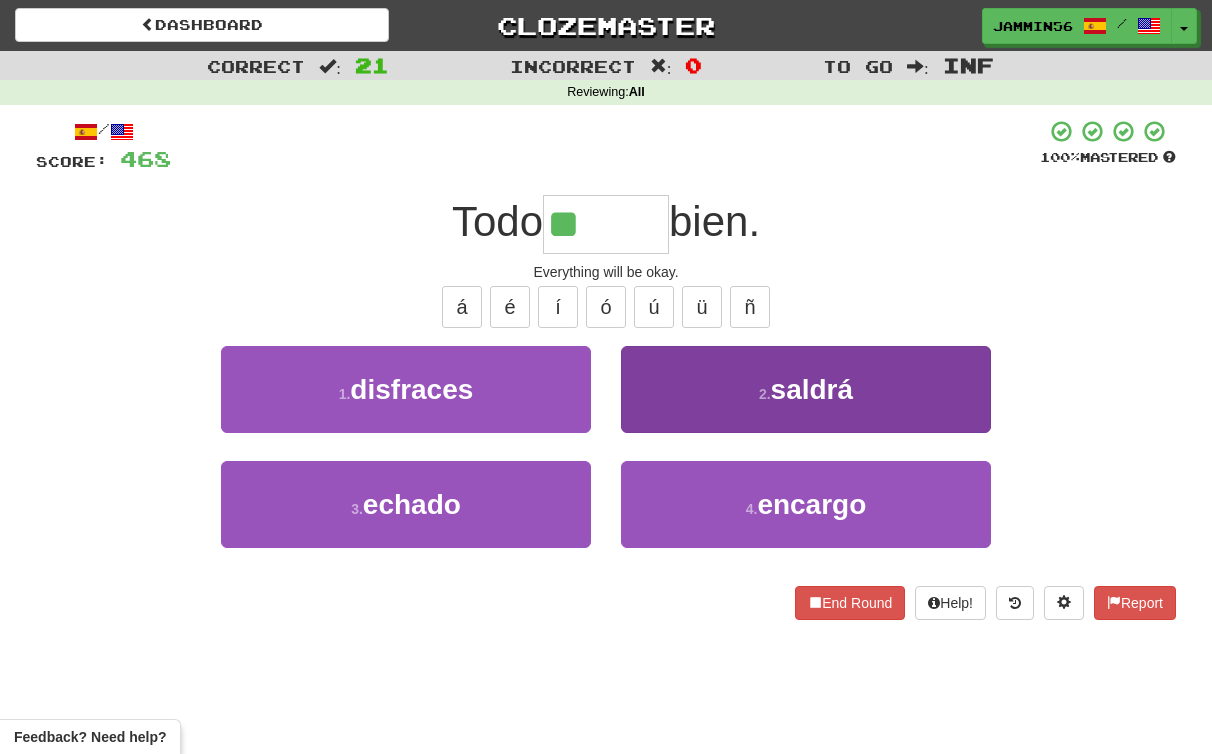 click on "saldrá" at bounding box center (812, 389) 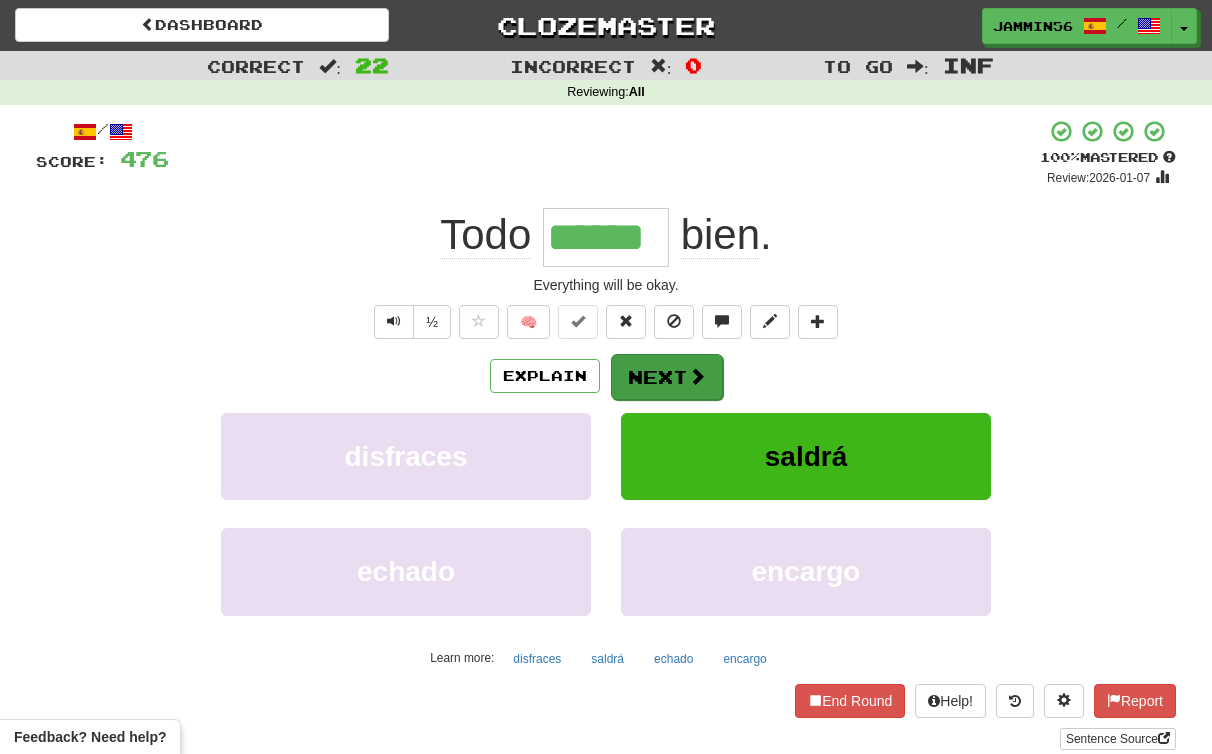 click on "Next" at bounding box center (667, 377) 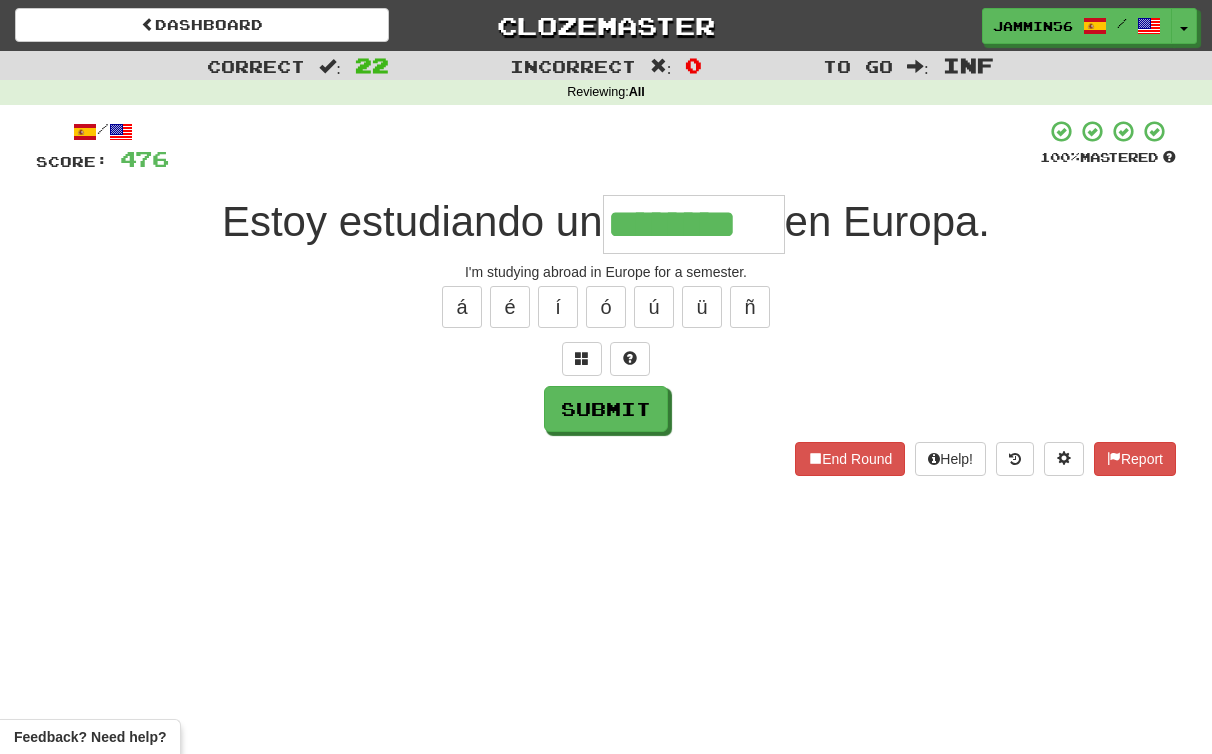 type on "********" 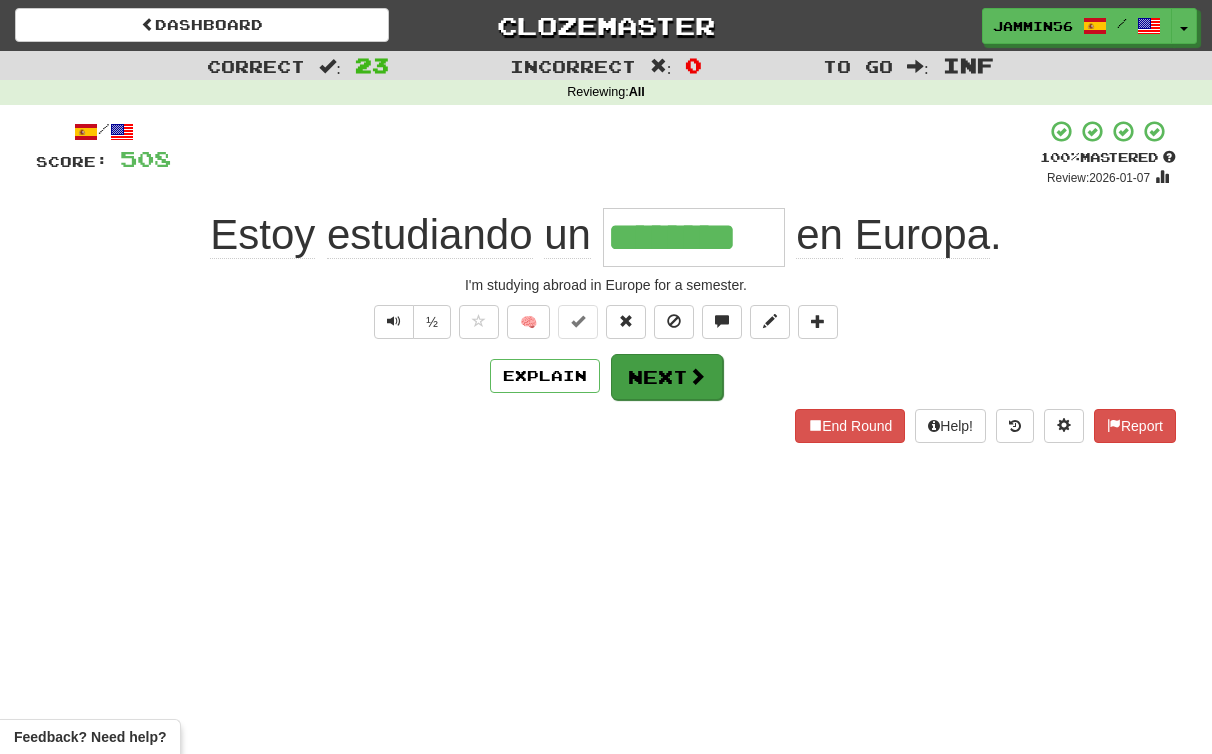 click on "Next" at bounding box center [667, 377] 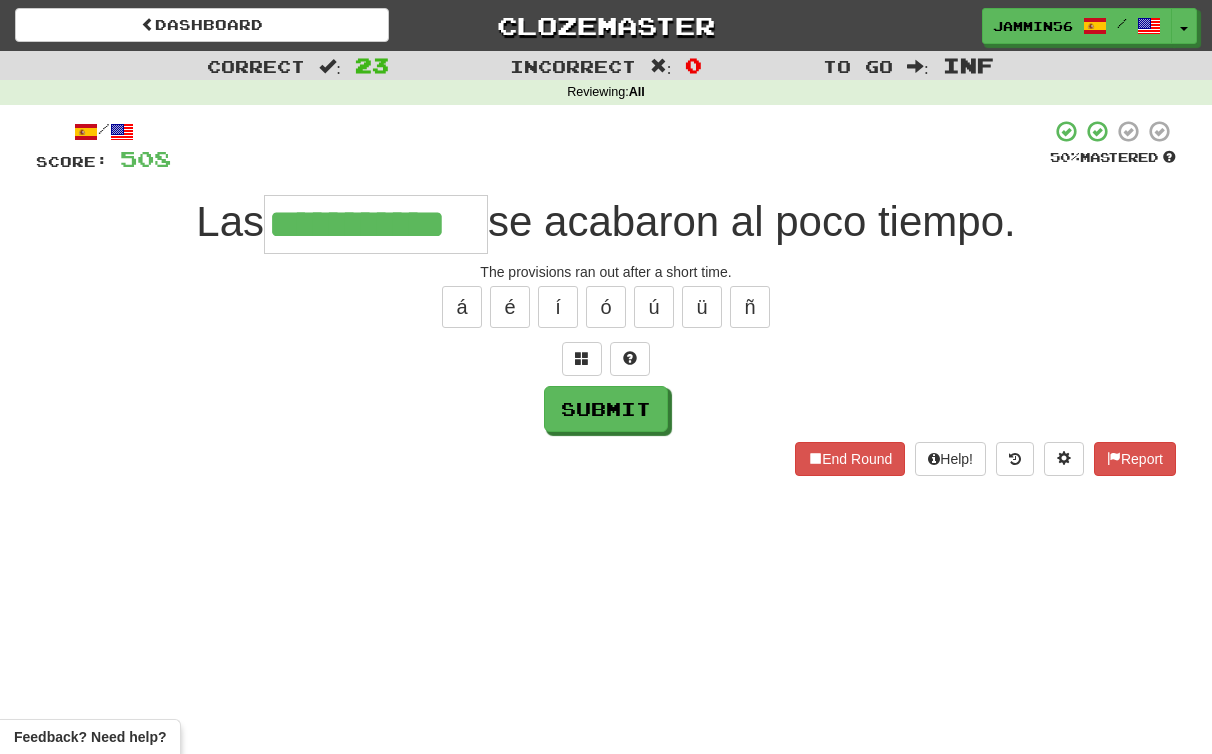 type on "**********" 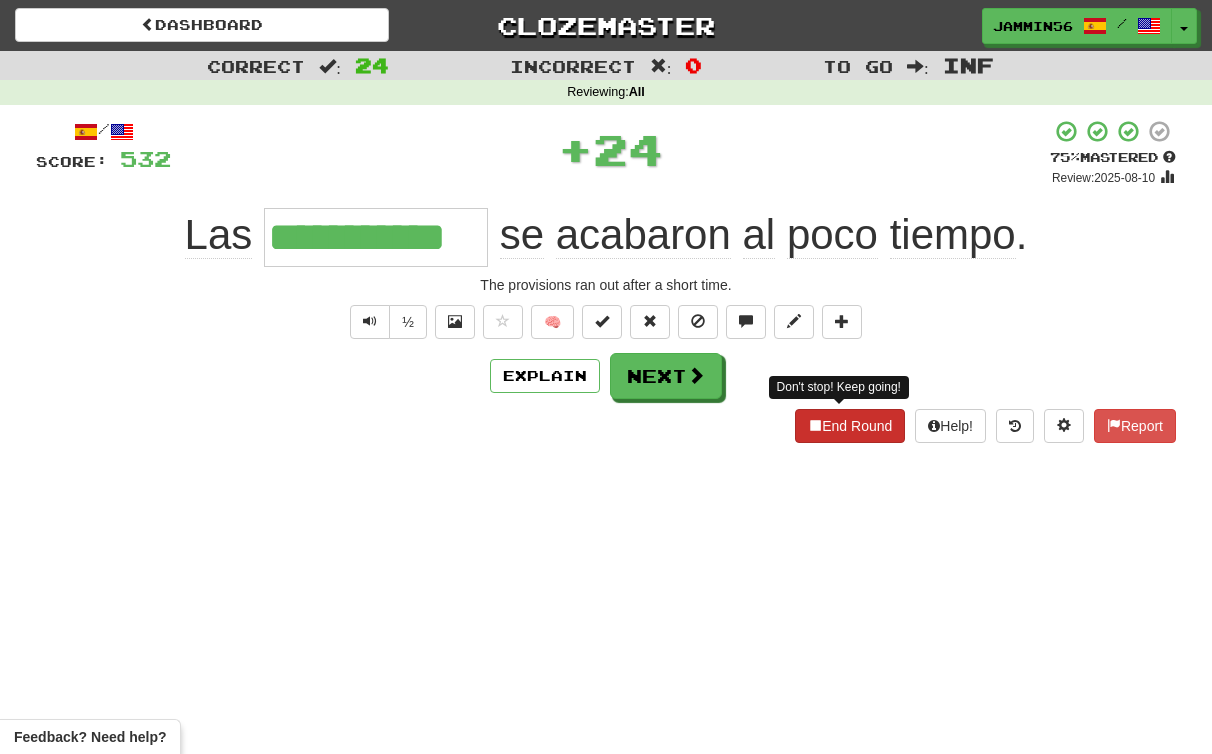 click on "End Round" at bounding box center [850, 426] 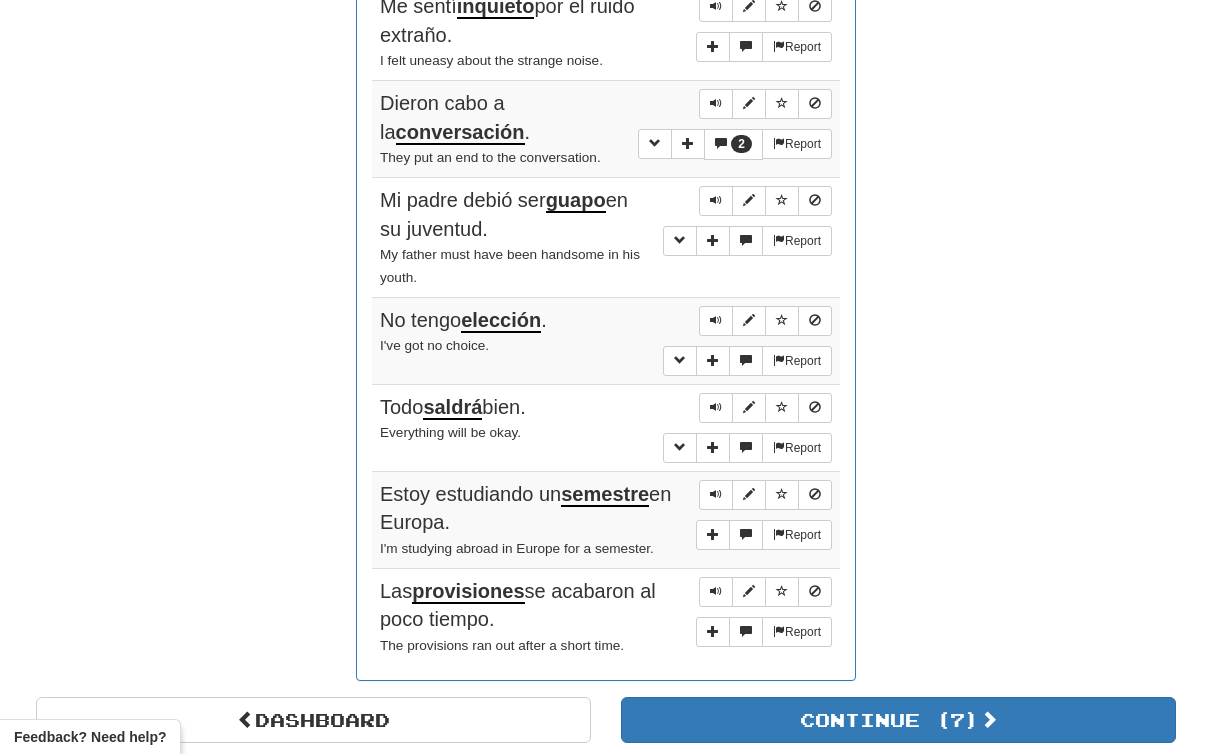 scroll, scrollTop: 2635, scrollLeft: 0, axis: vertical 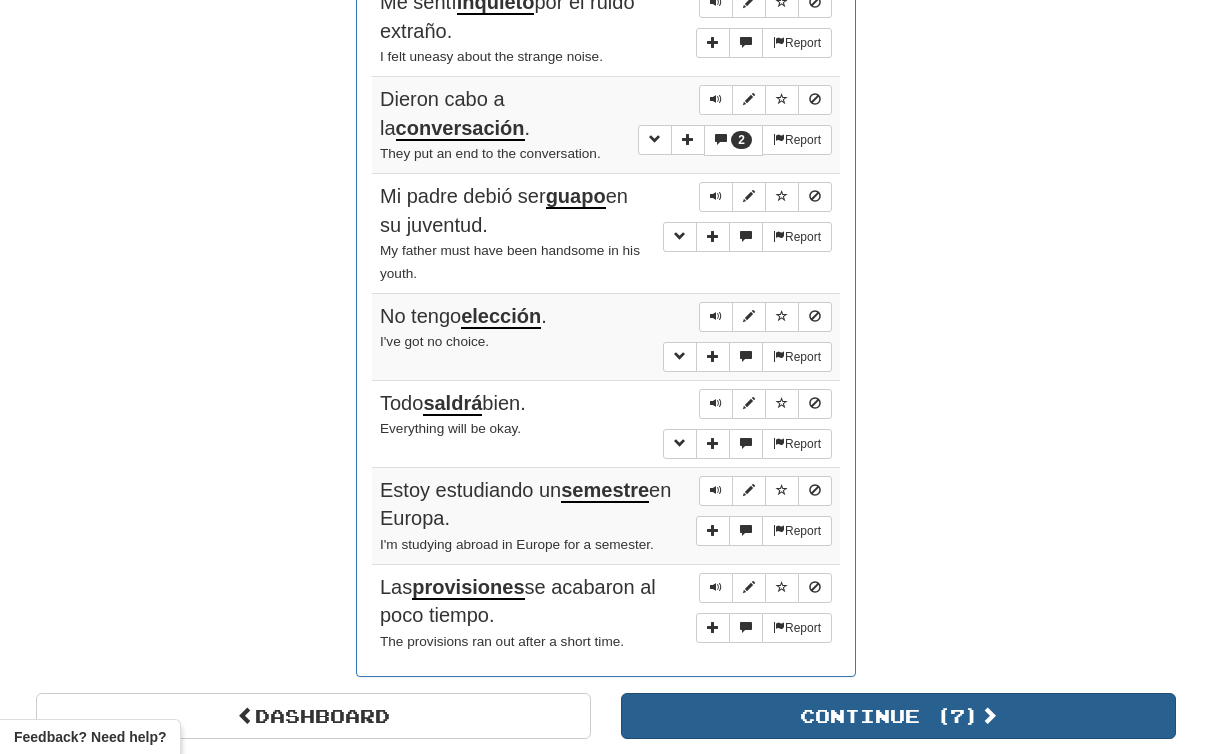 click on "Continue ( 7 )" at bounding box center [898, 716] 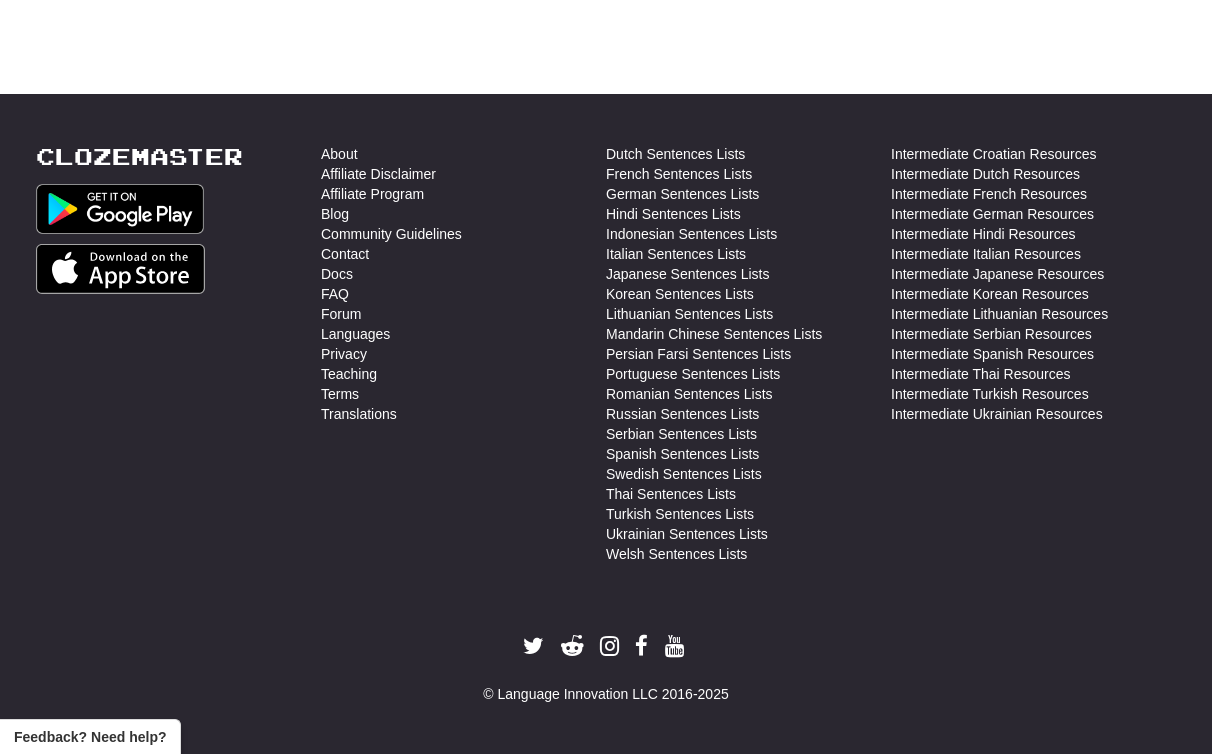 scroll, scrollTop: 710, scrollLeft: 0, axis: vertical 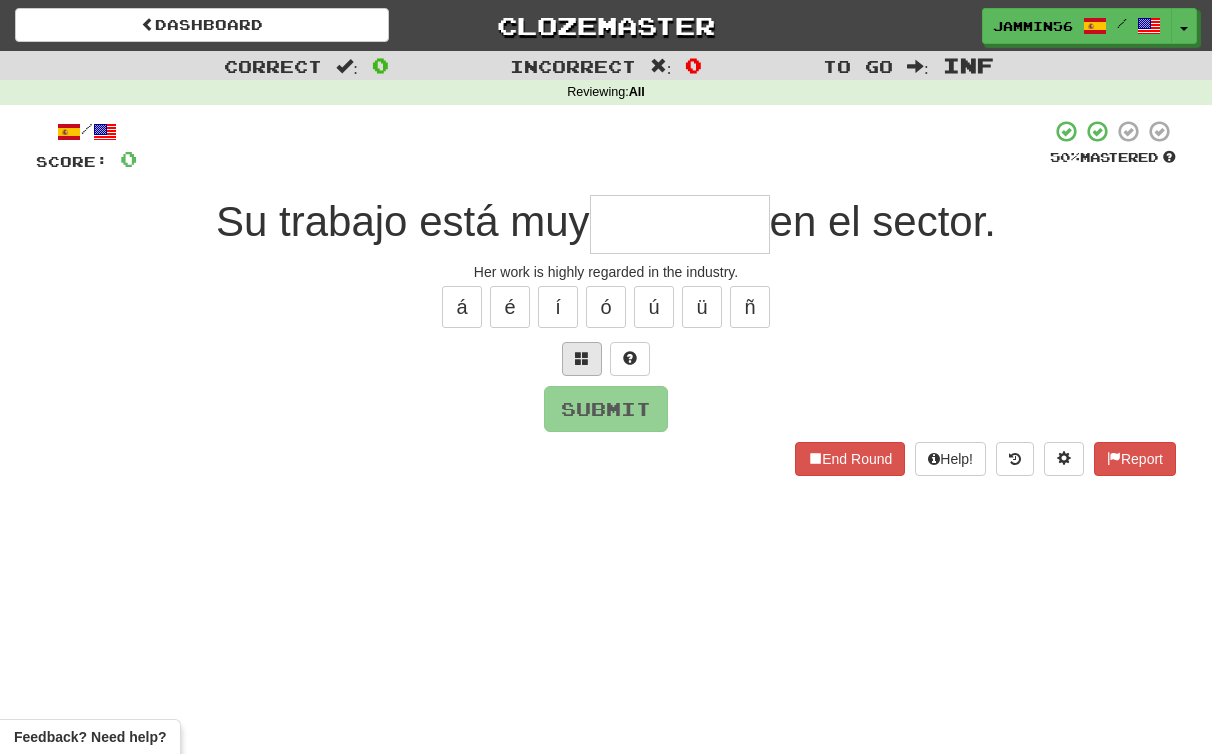 click at bounding box center (582, 359) 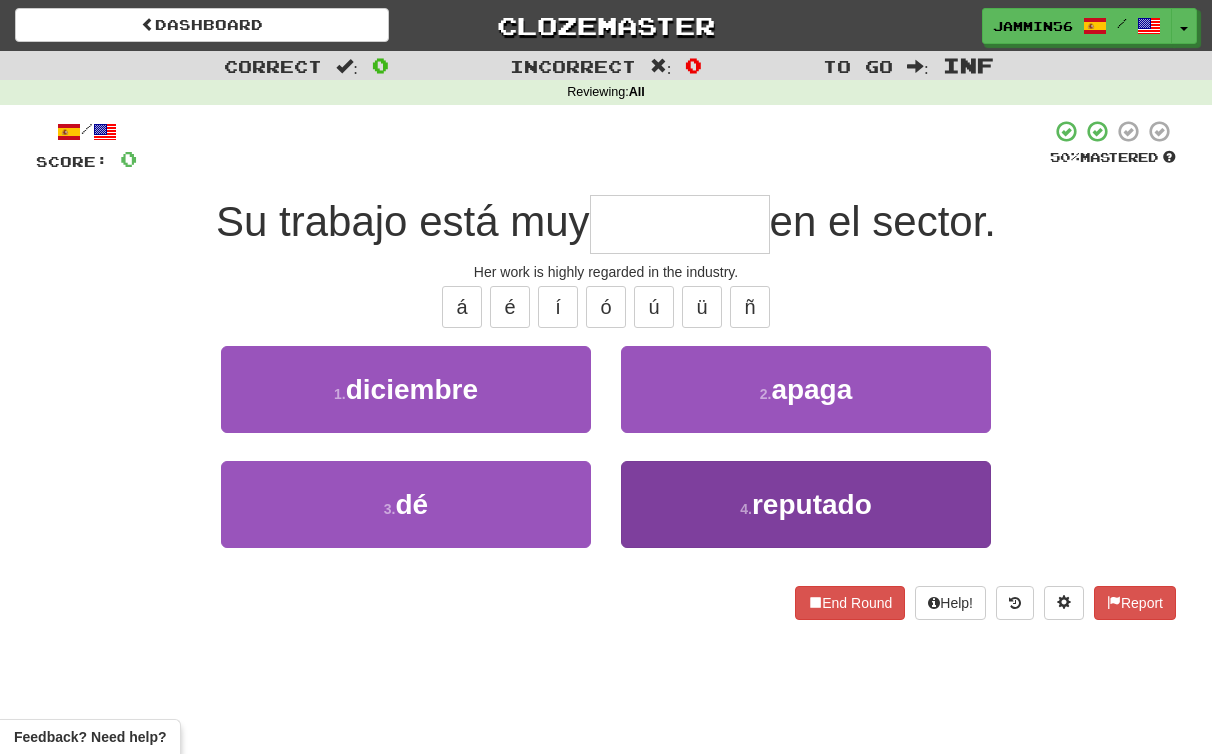 click on "4 ." at bounding box center (746, 509) 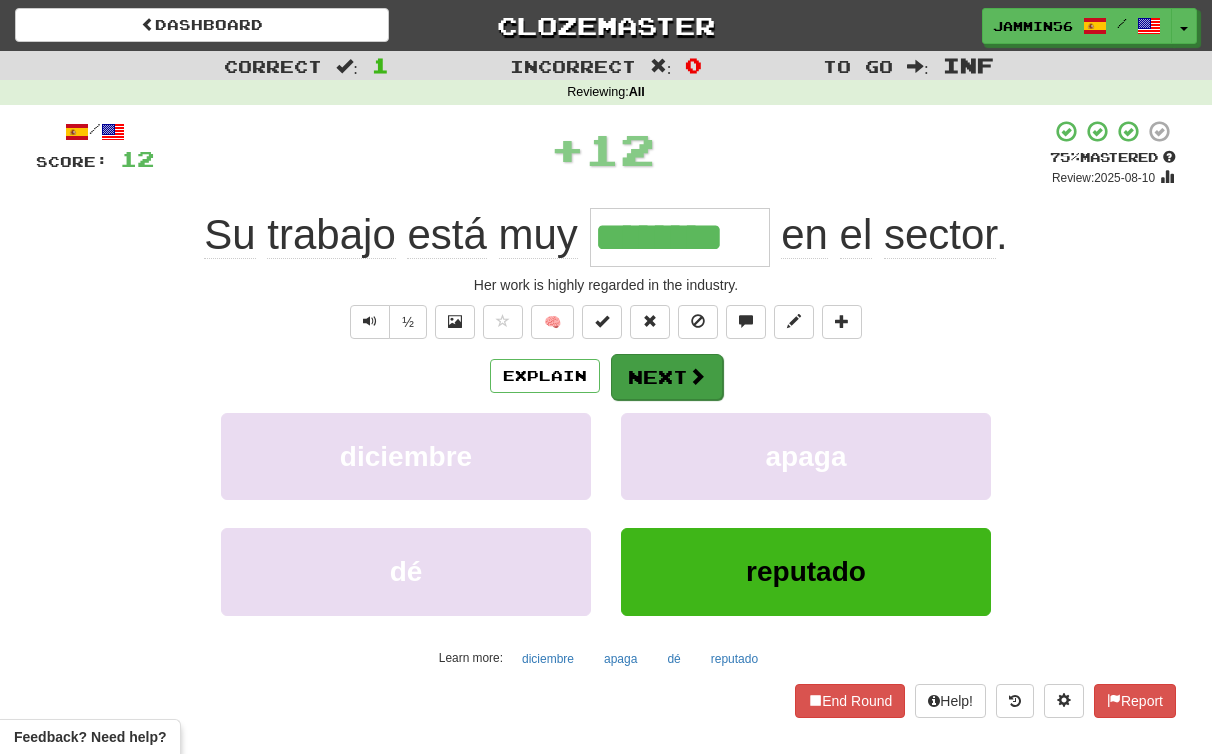 click on "Next" at bounding box center (667, 377) 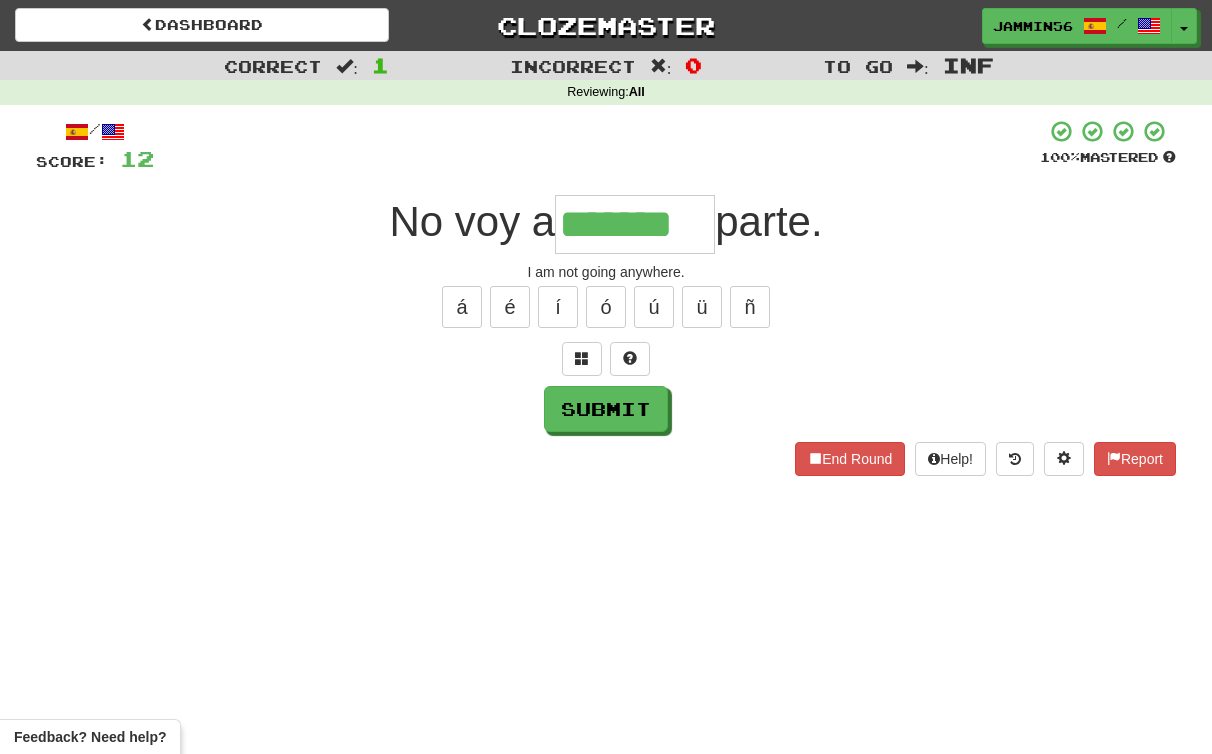 type on "*******" 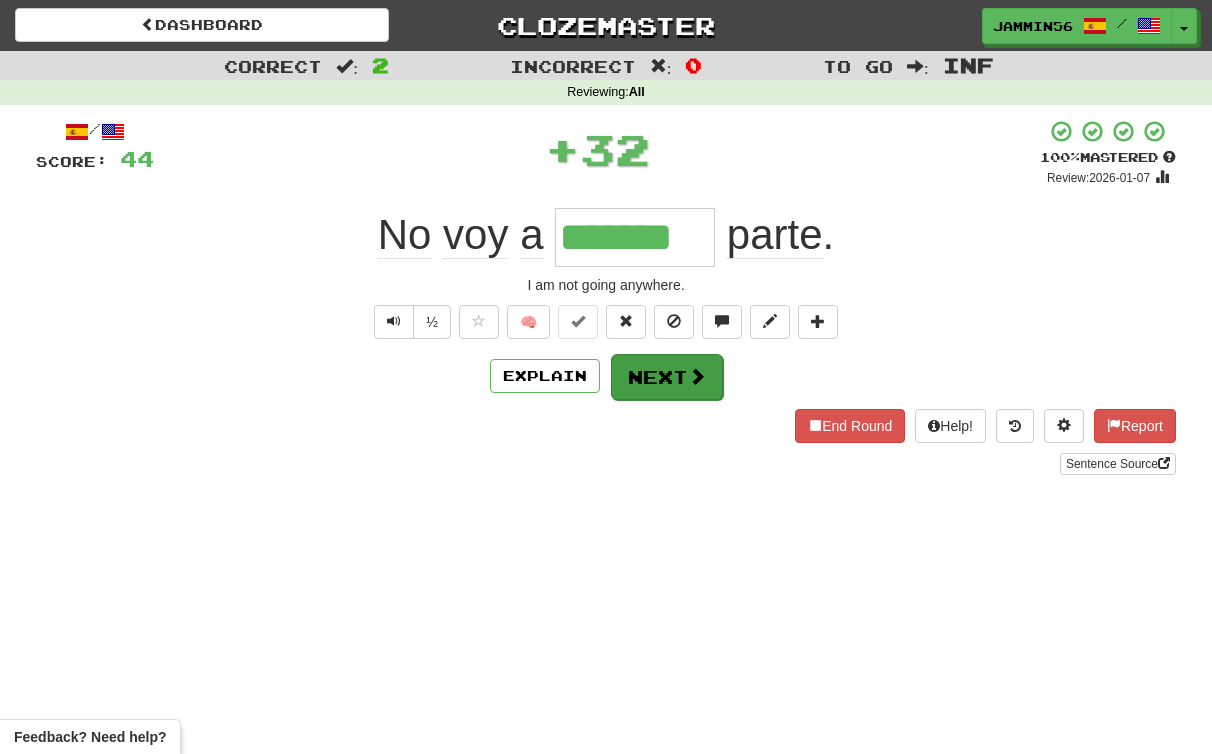 click on "Next" at bounding box center (667, 377) 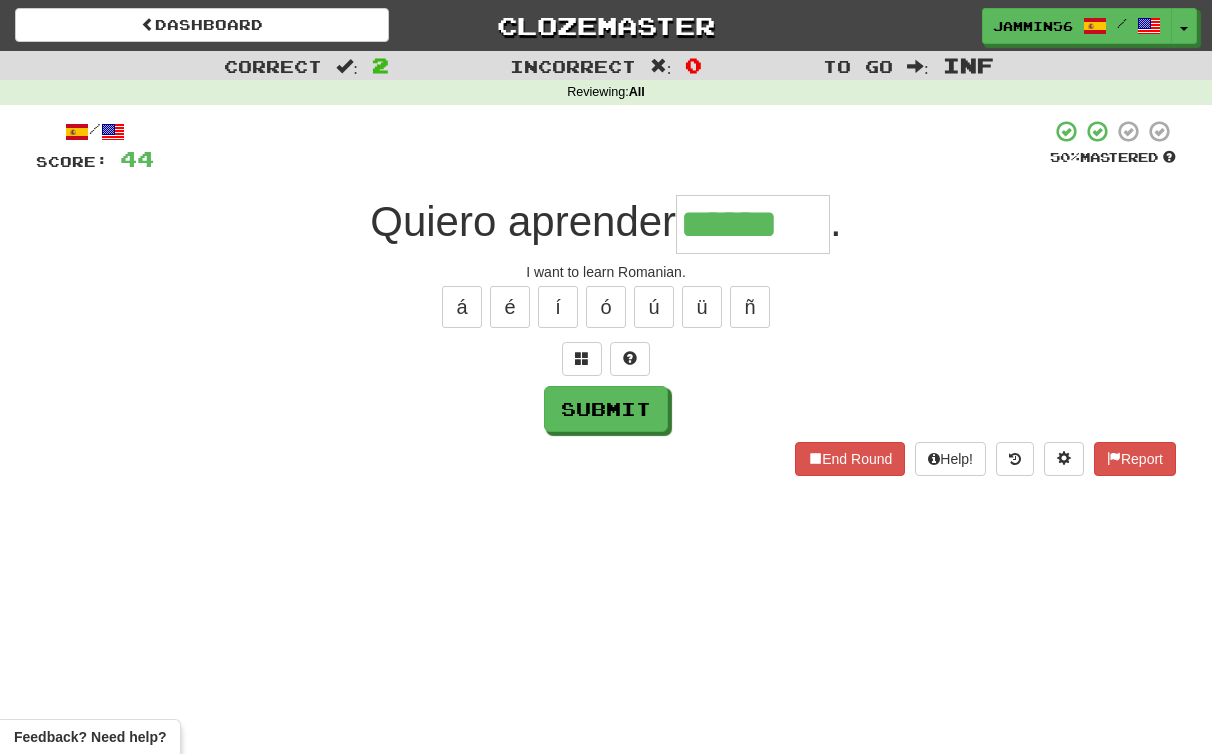 type on "******" 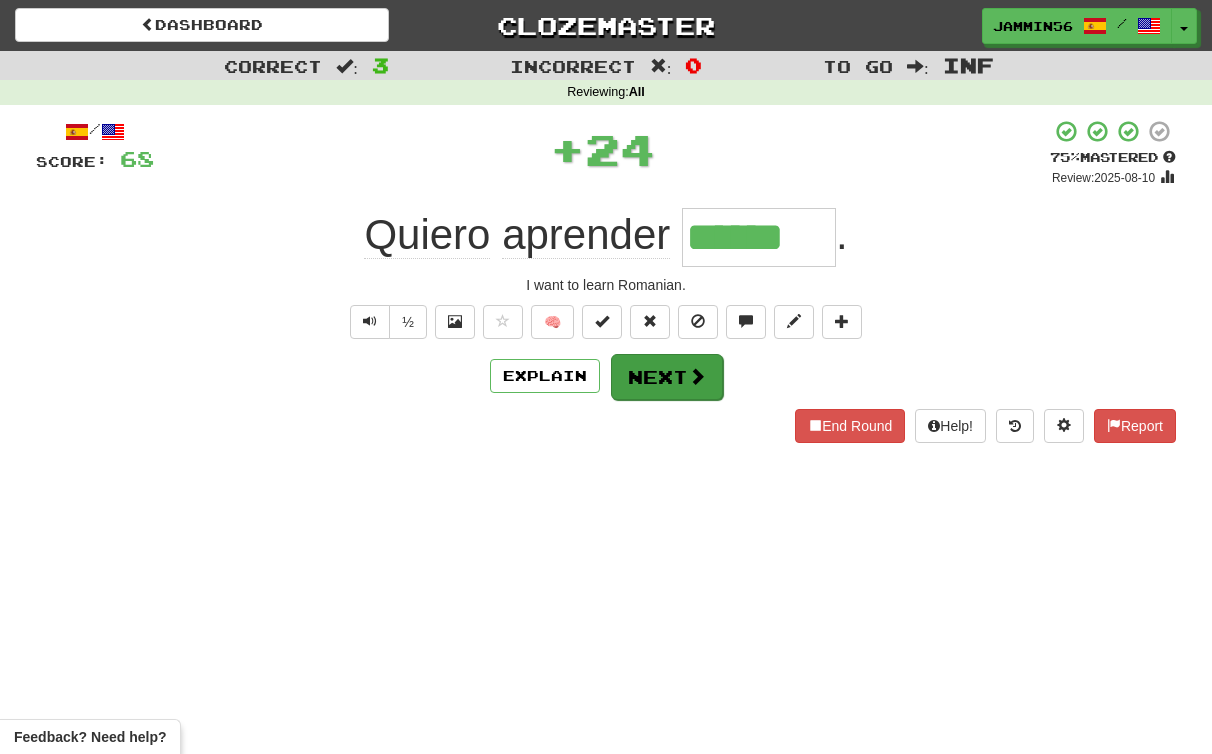 click on "Next" at bounding box center (667, 377) 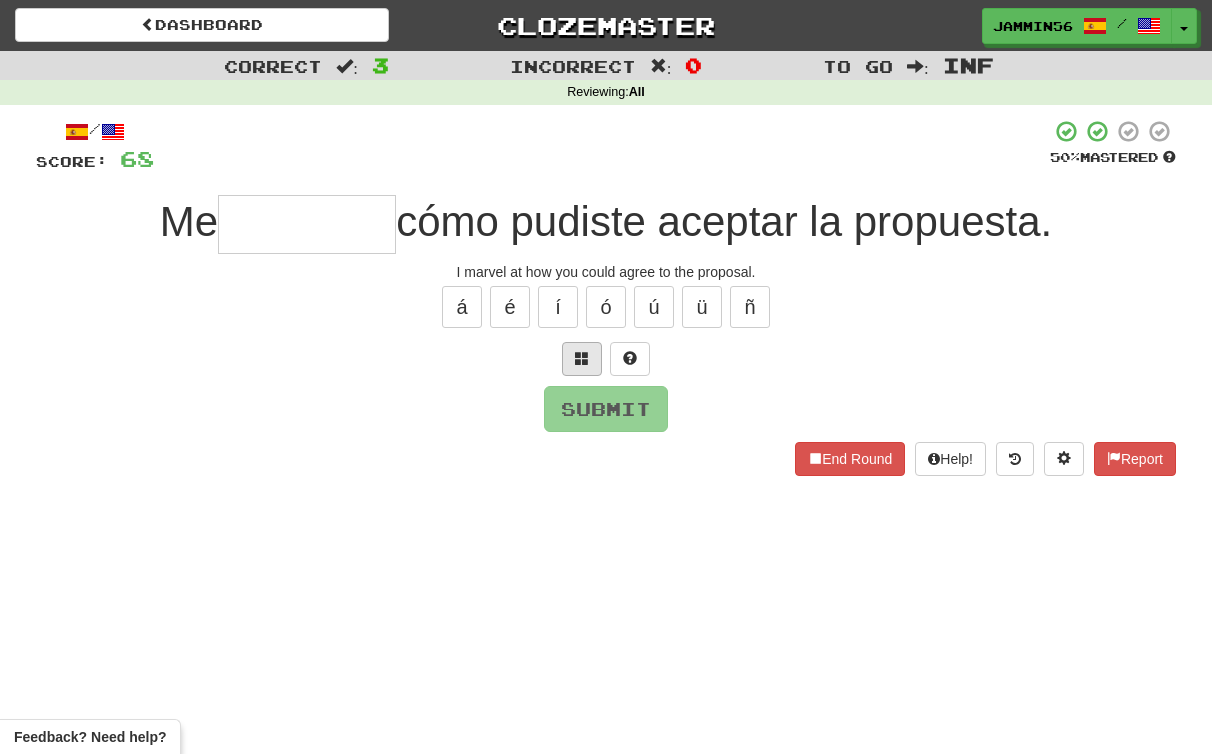 click at bounding box center (582, 359) 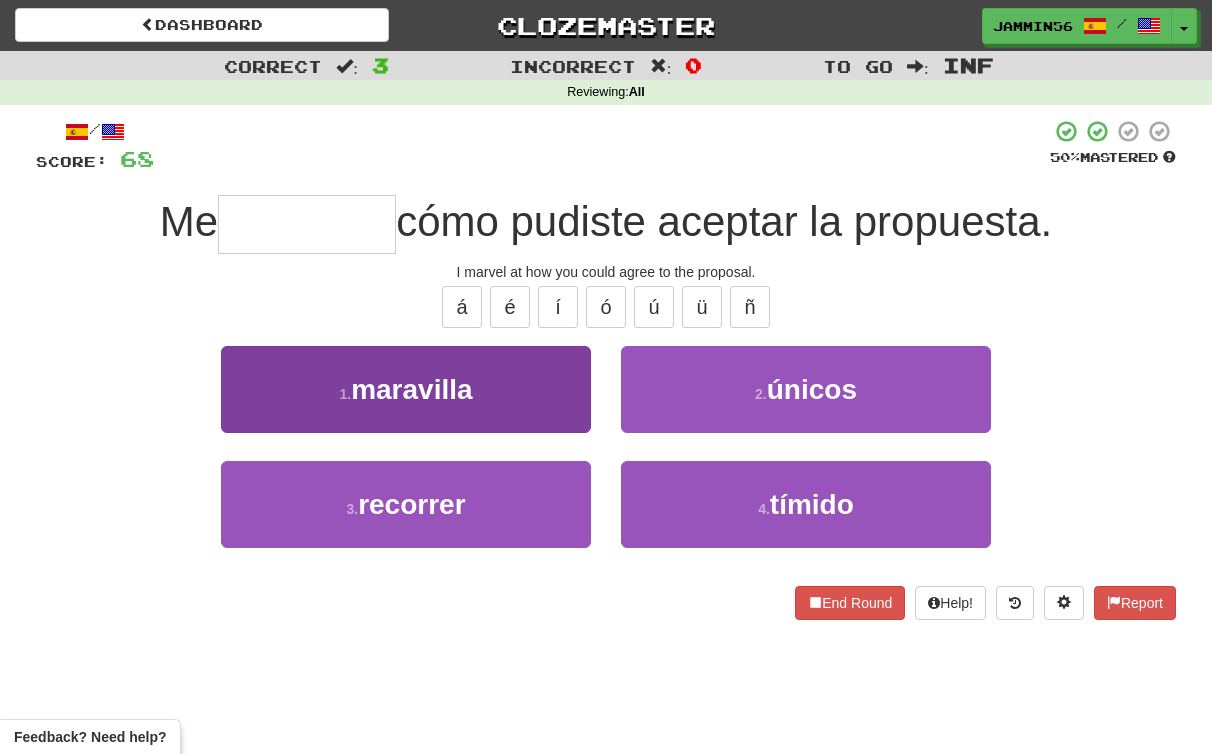 click on "1 .  maravilla" at bounding box center (406, 389) 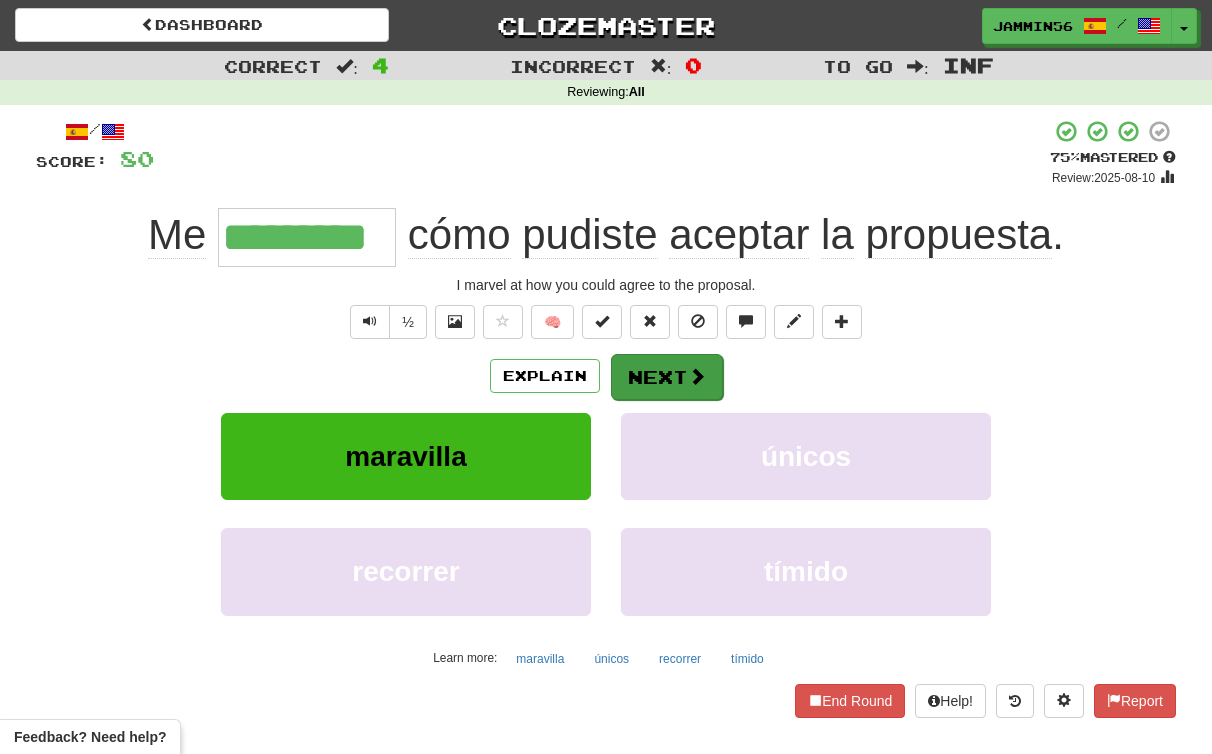 click on "Next" at bounding box center [667, 377] 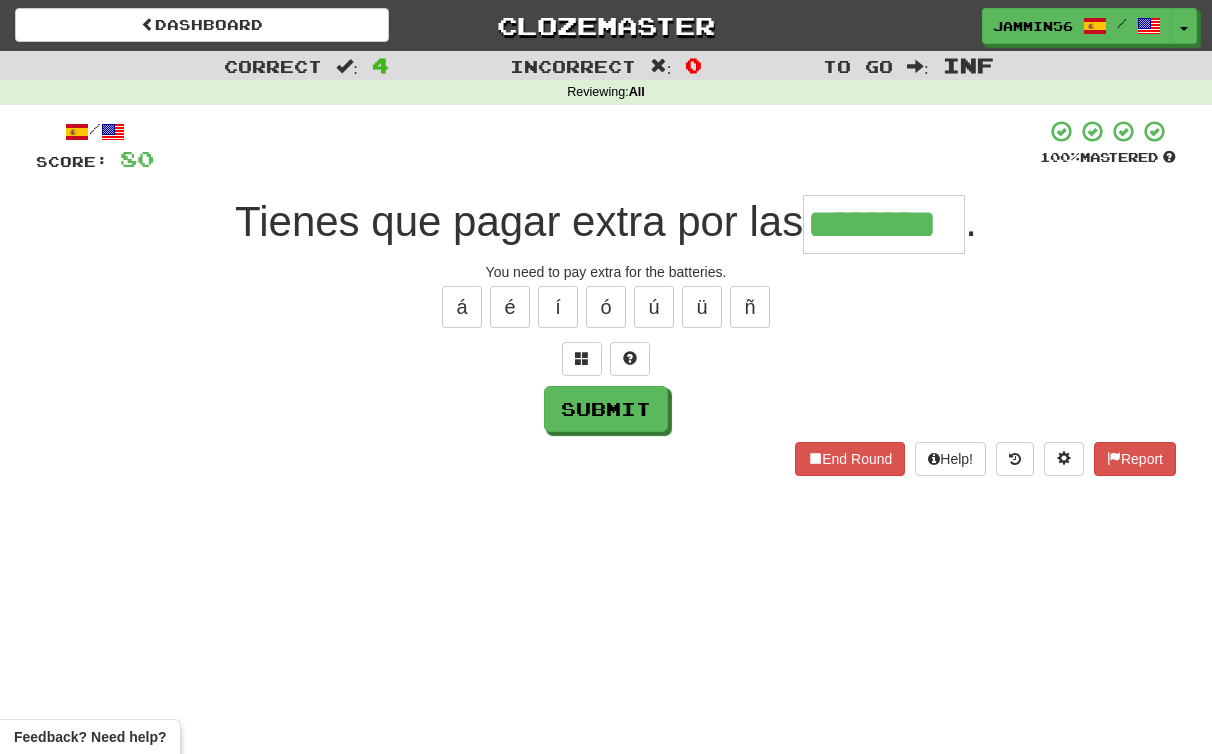 type on "********" 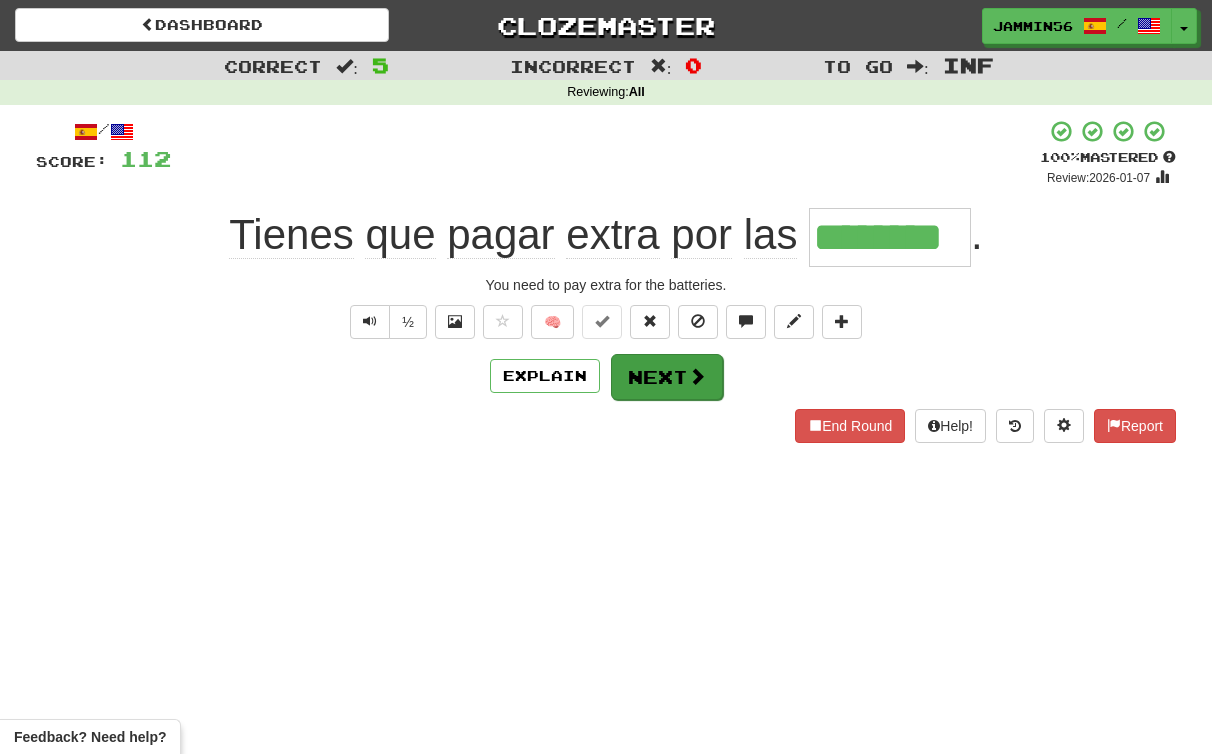click on "Next" at bounding box center (667, 377) 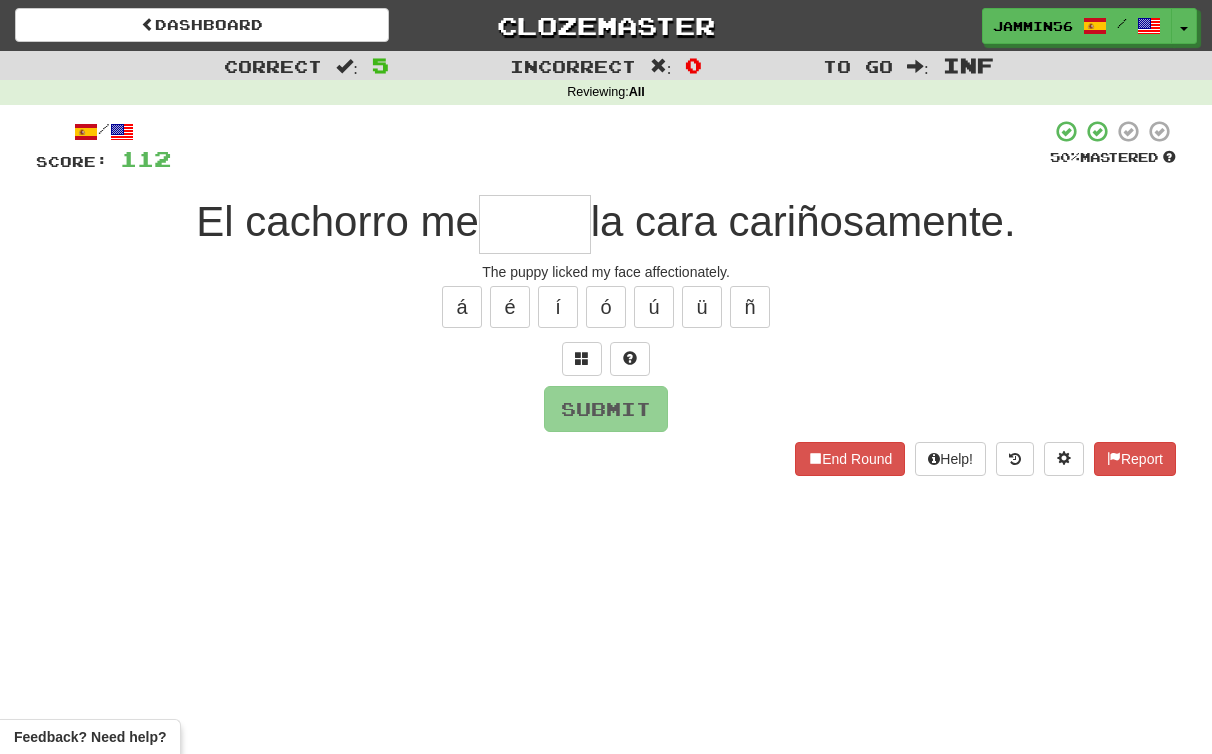 type on "*" 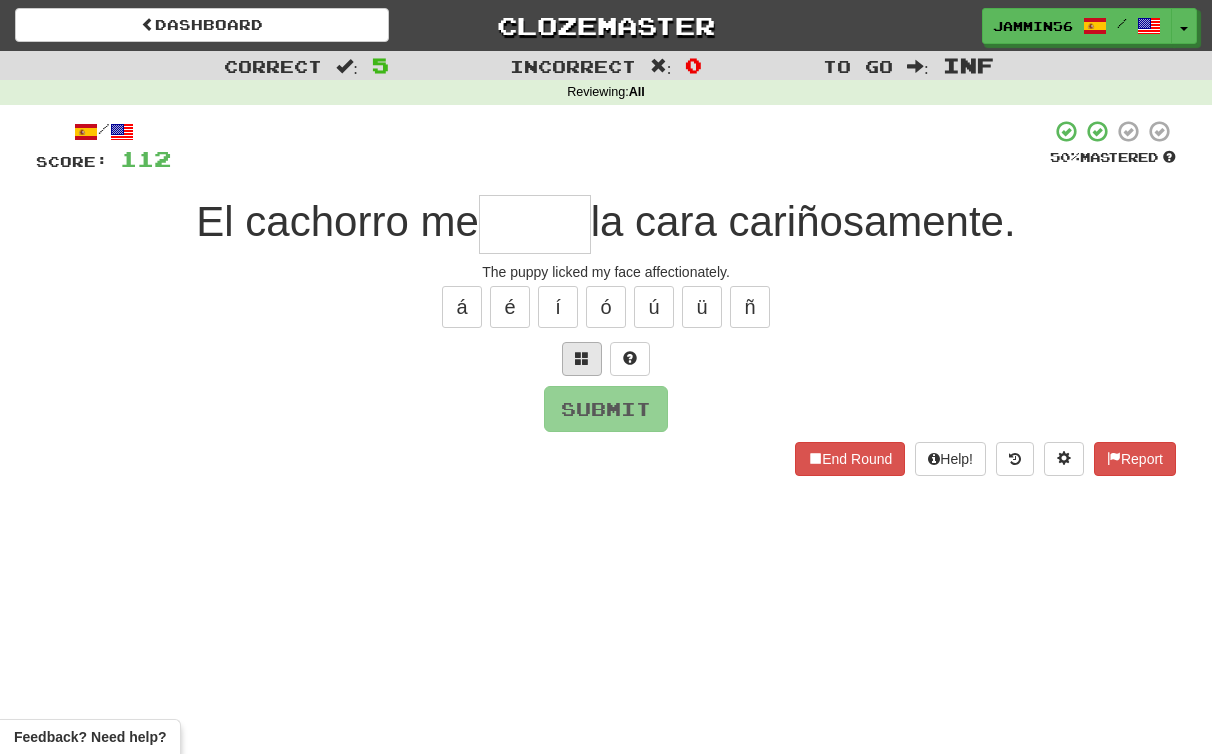 click at bounding box center (582, 359) 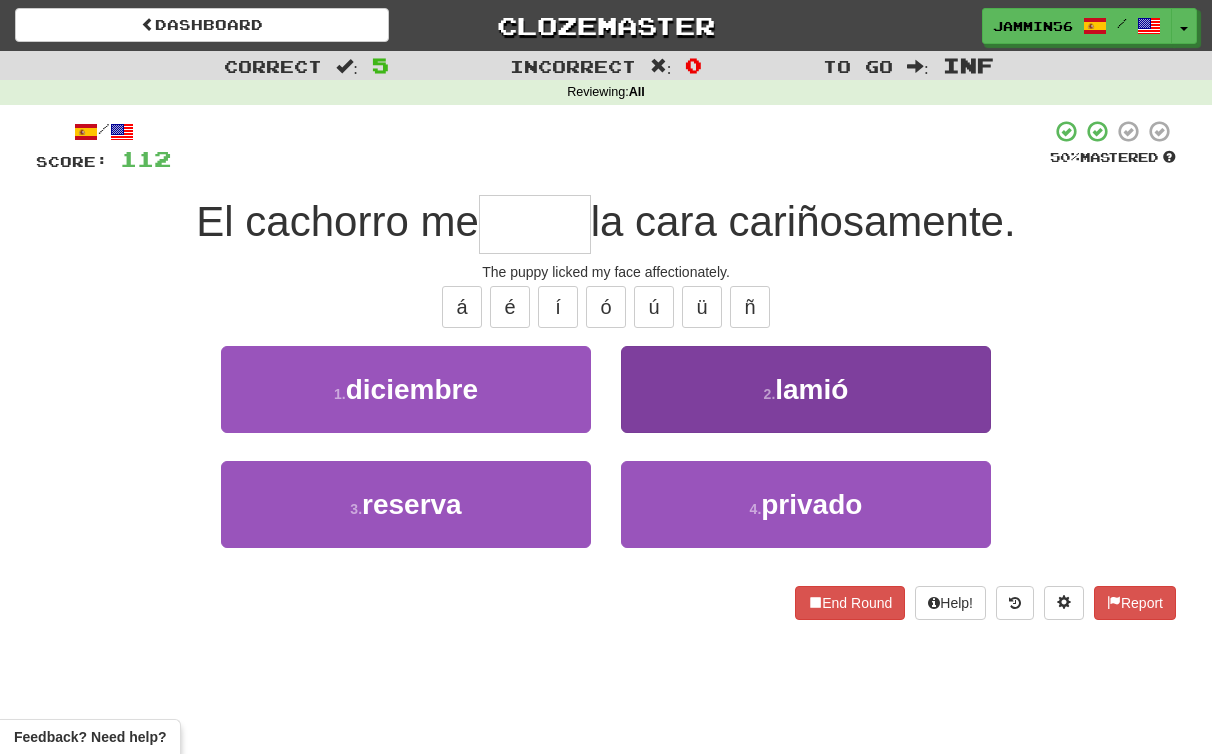 click on "lamió" at bounding box center [811, 389] 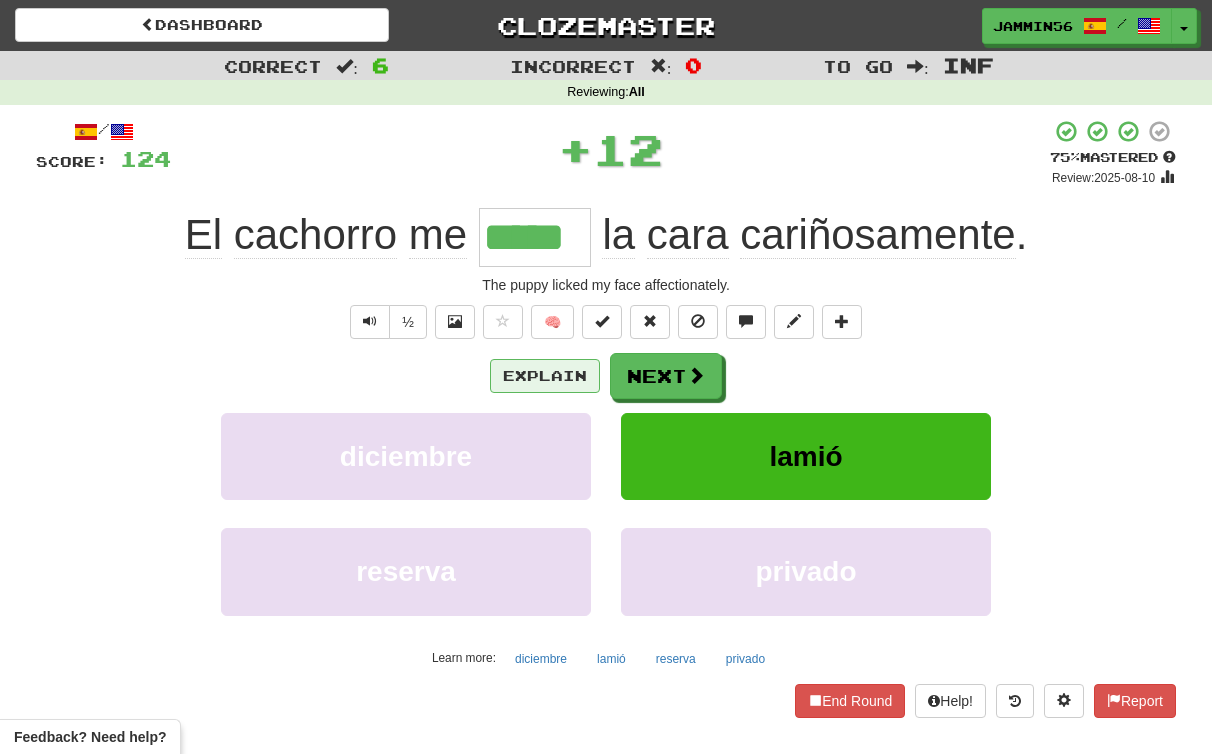 click on "Explain" at bounding box center (545, 376) 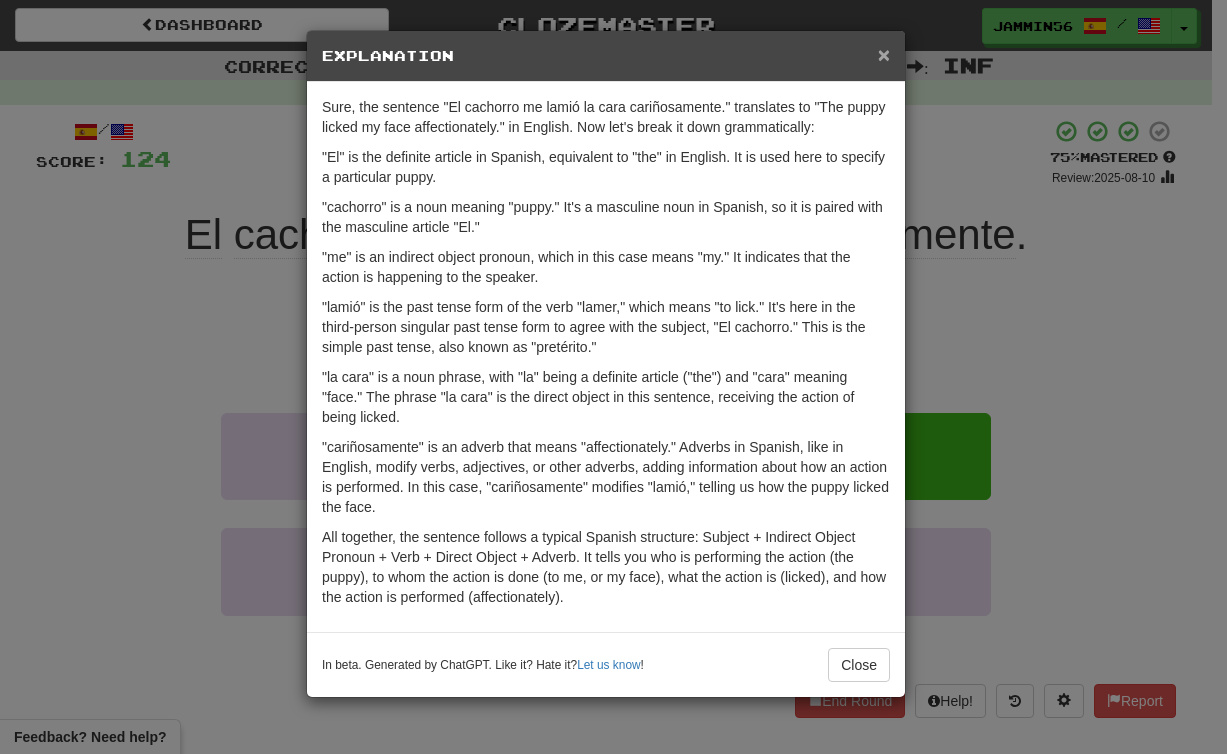 click on "×" at bounding box center [884, 54] 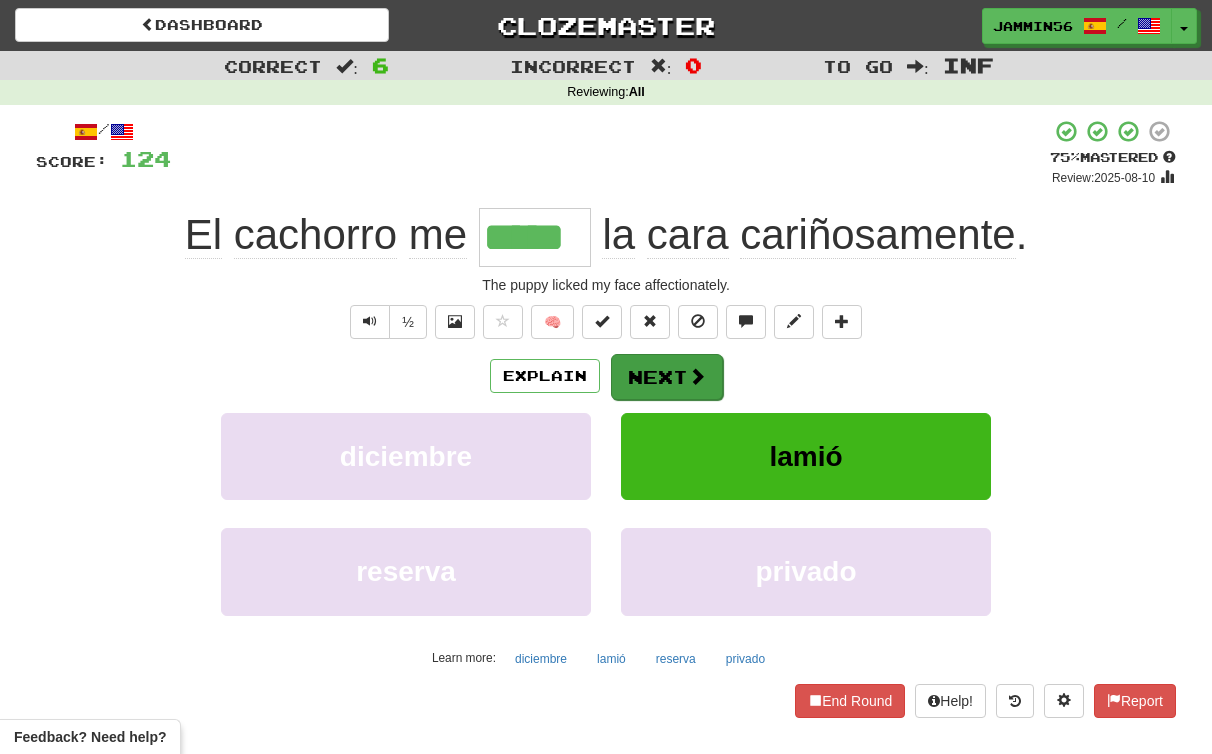 click on "Next" at bounding box center (667, 377) 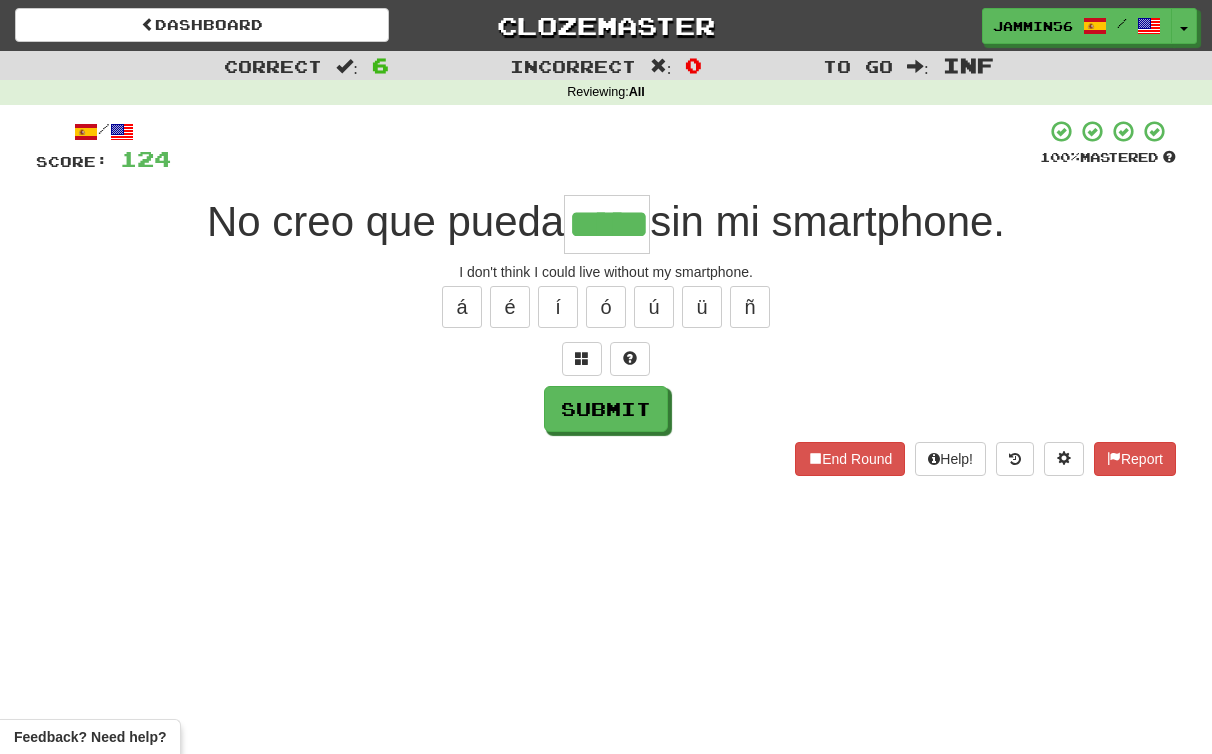type on "*****" 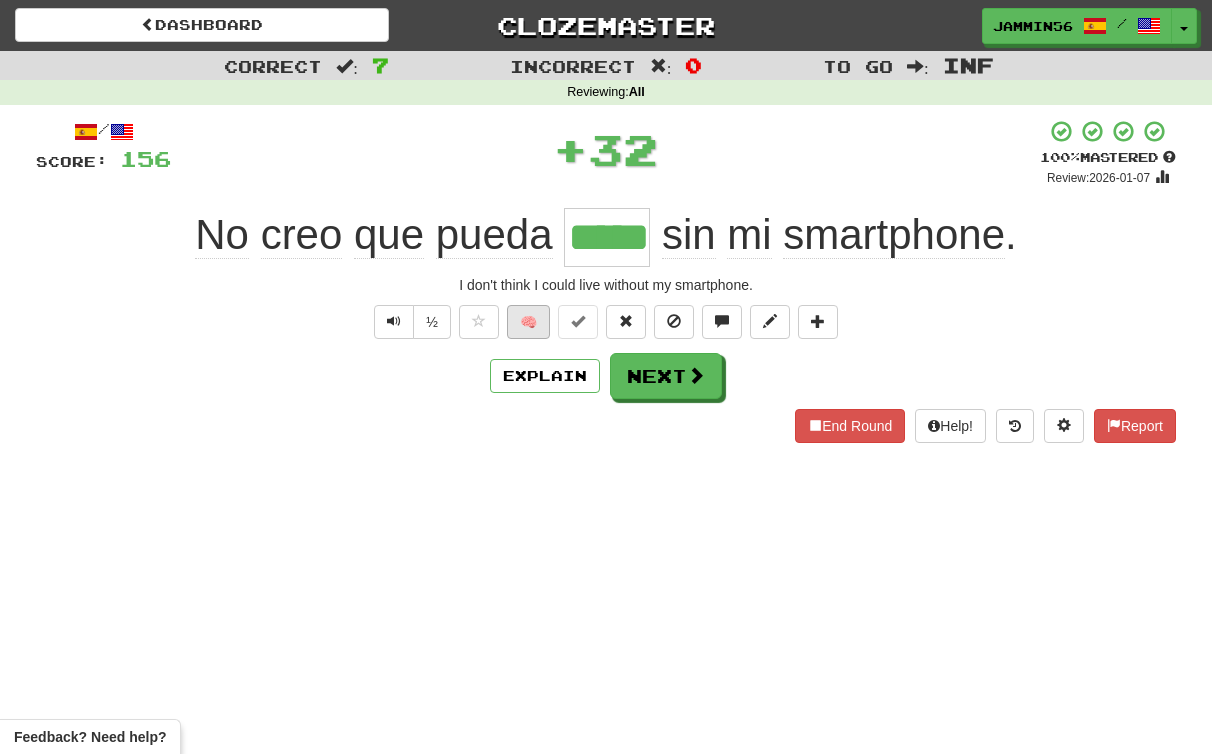 click on "🧠" at bounding box center [528, 322] 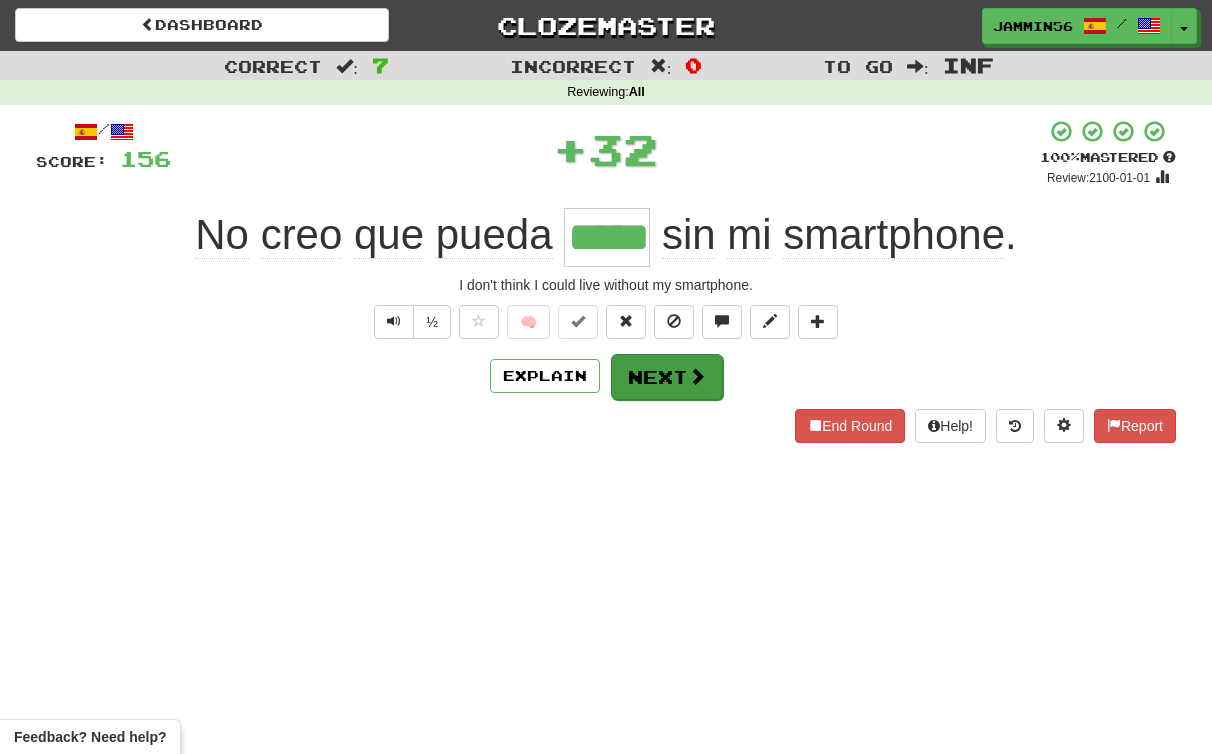 click on "Next" at bounding box center [667, 377] 